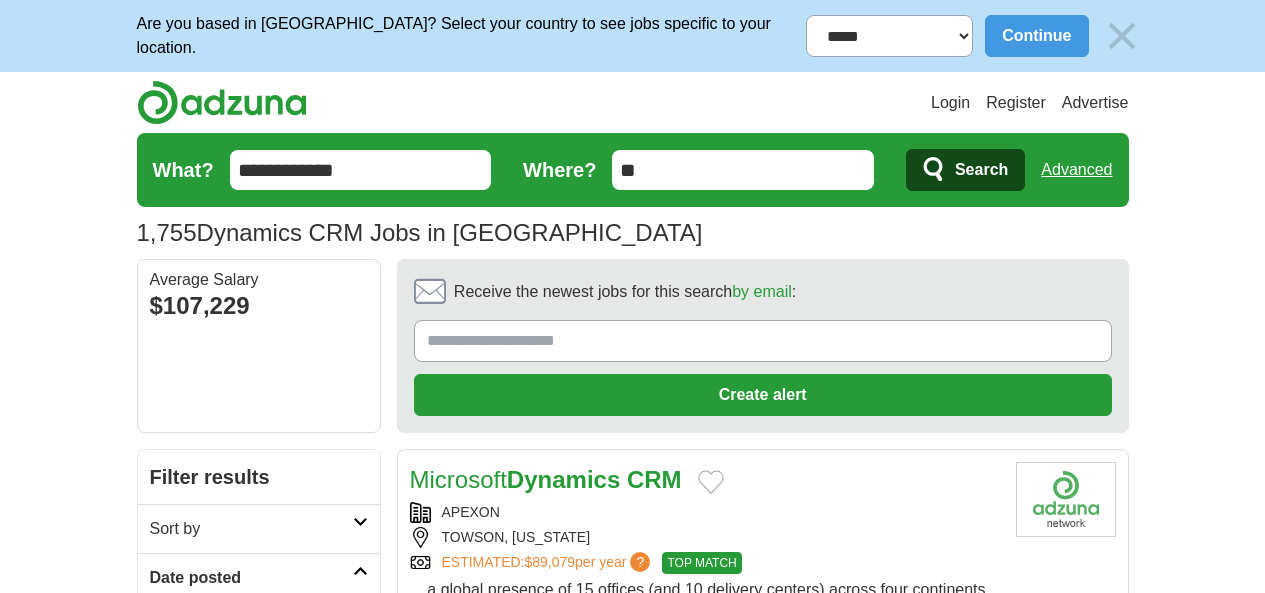 scroll, scrollTop: 266, scrollLeft: 0, axis: vertical 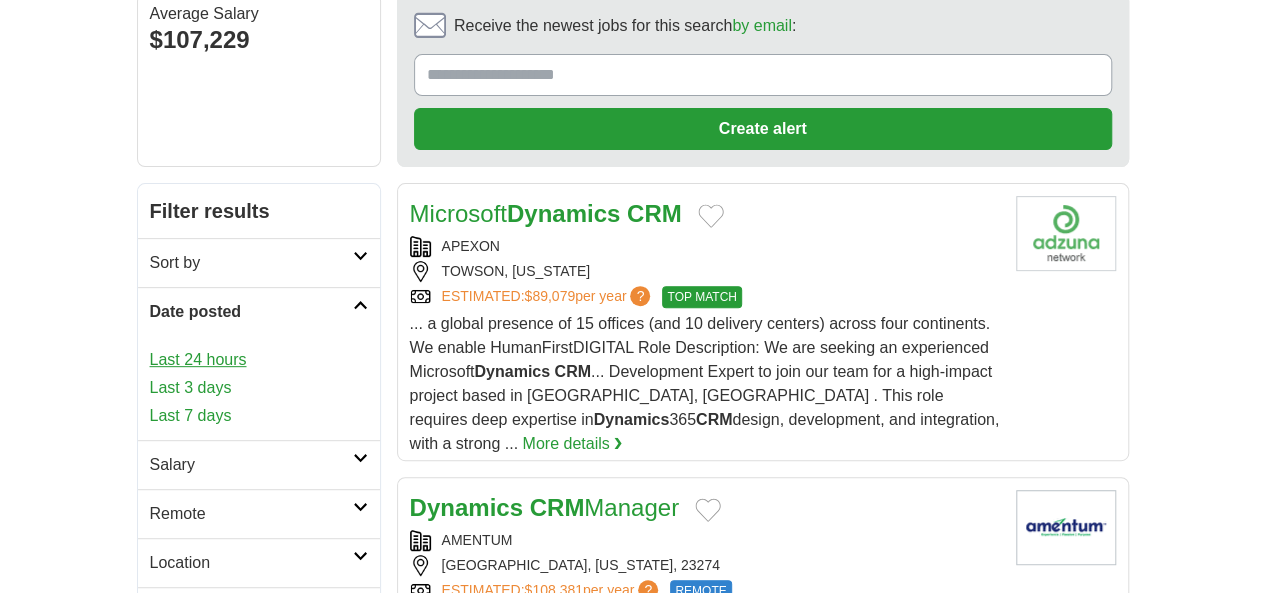 click on "Last 24 hours" at bounding box center (259, 360) 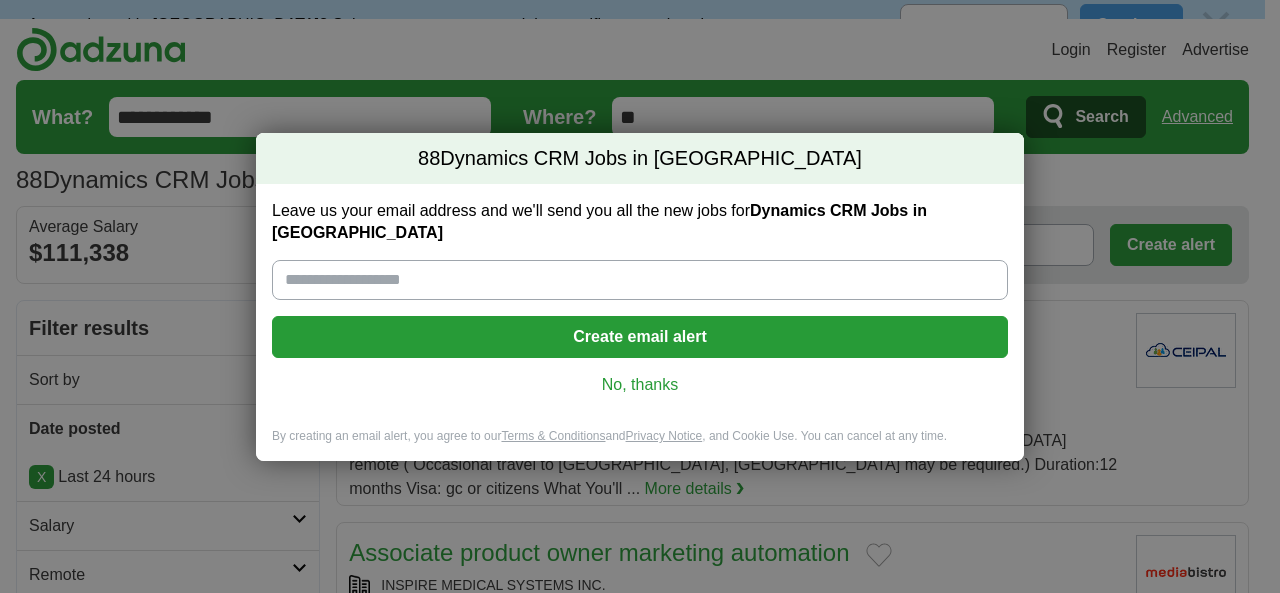 scroll, scrollTop: 0, scrollLeft: 0, axis: both 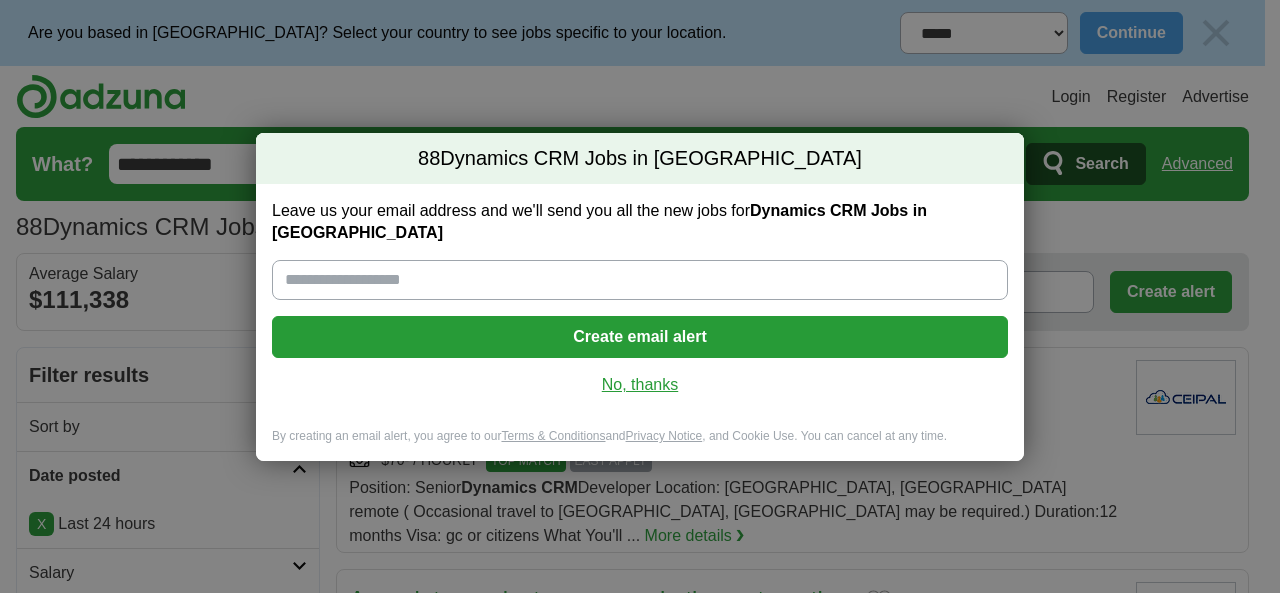 click on "No, thanks" at bounding box center (640, 385) 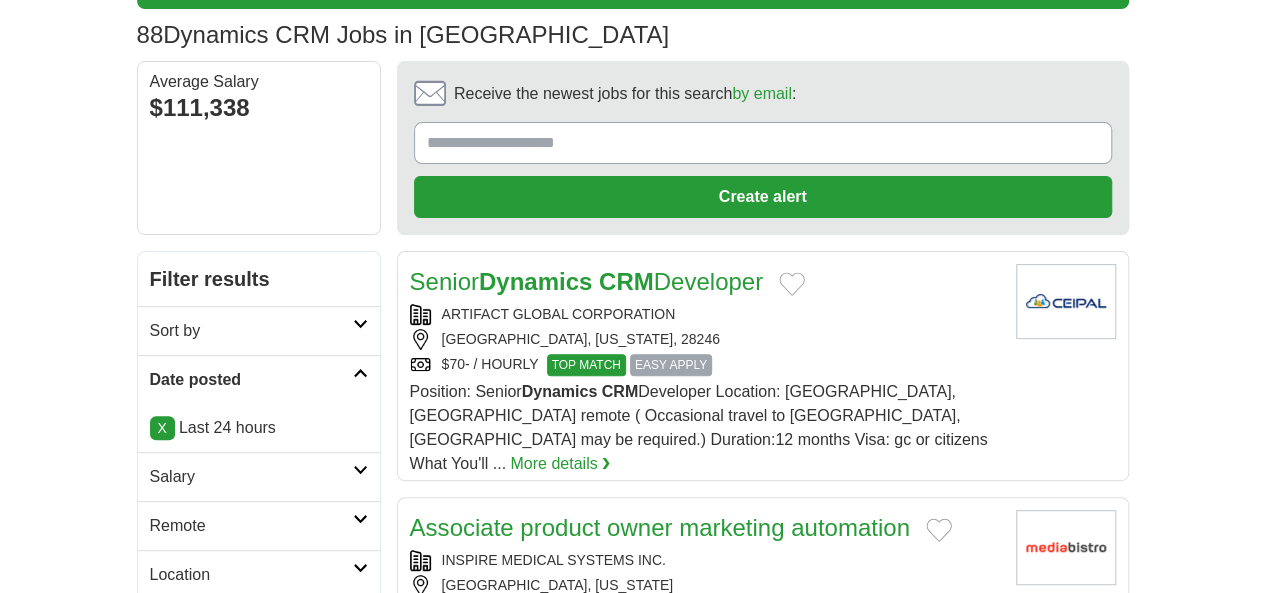scroll, scrollTop: 200, scrollLeft: 0, axis: vertical 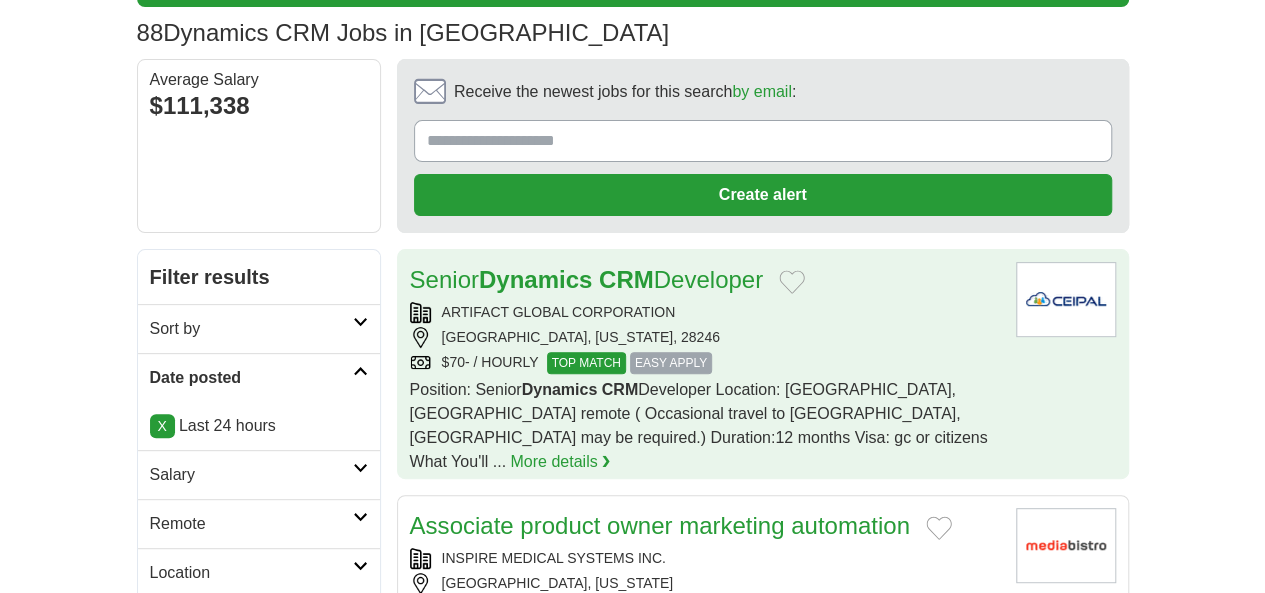 click on "ARTIFACT GLOBAL CORPORATION
CHARLOTTE, NORTH CAROLINA, 28246
$70- / HOURLY
TOP MATCH EASY APPLY" at bounding box center (705, 338) 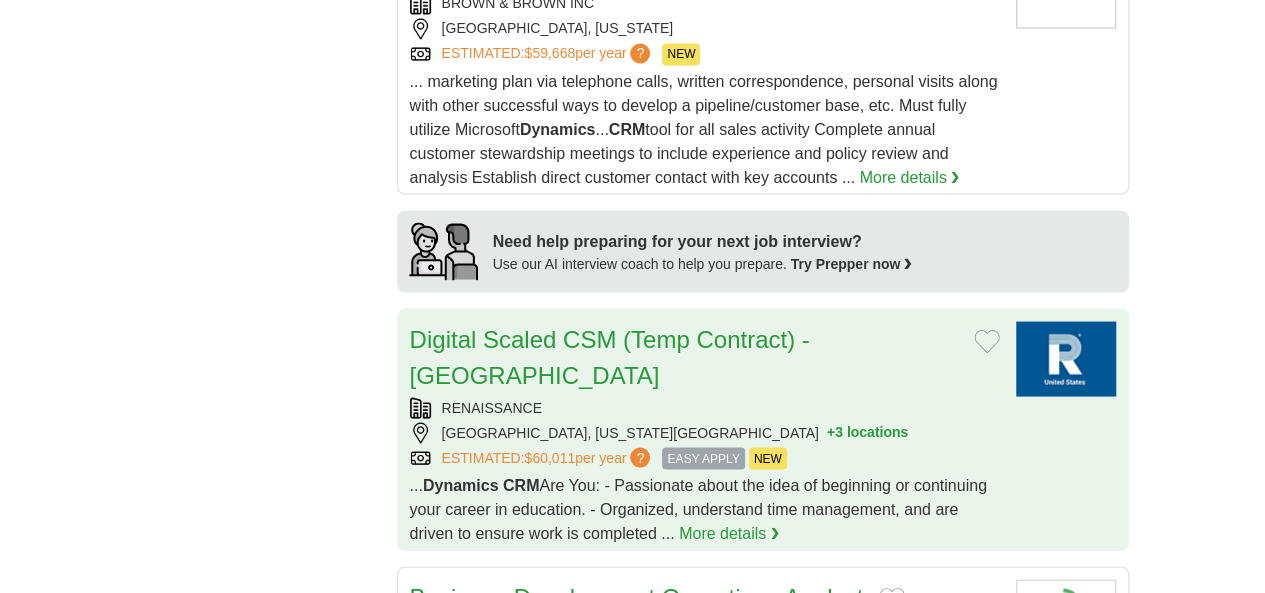 scroll, scrollTop: 1900, scrollLeft: 0, axis: vertical 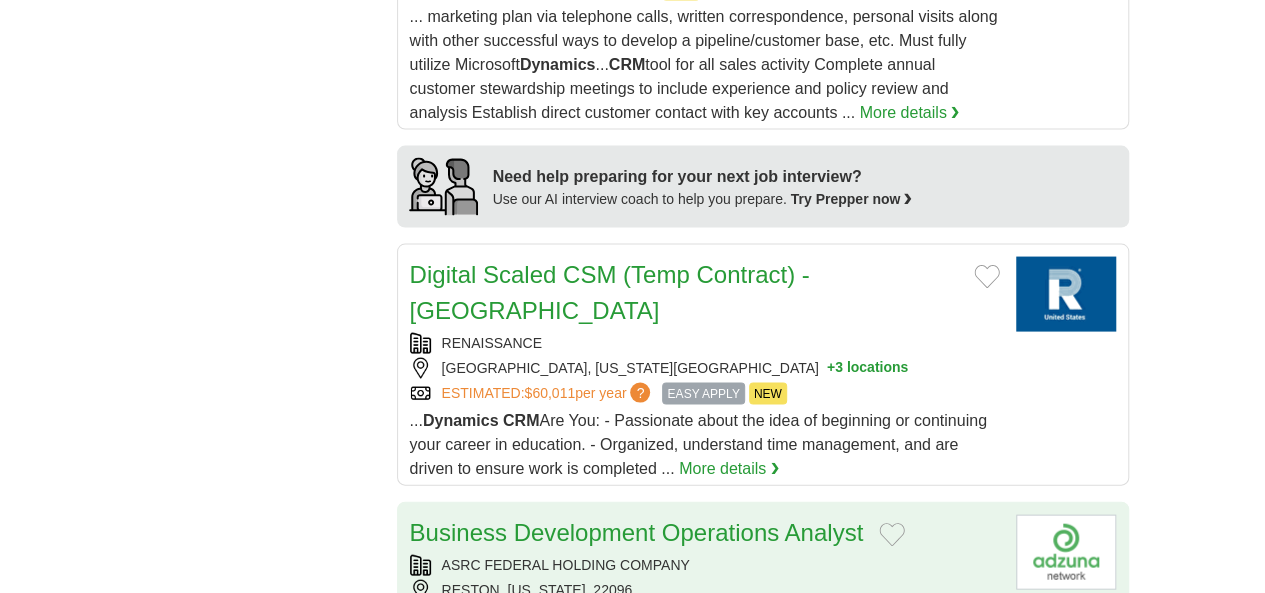 click on "ESTIMATED:
$87,507
per year
?
NEW REMOTE" at bounding box center (705, 616) 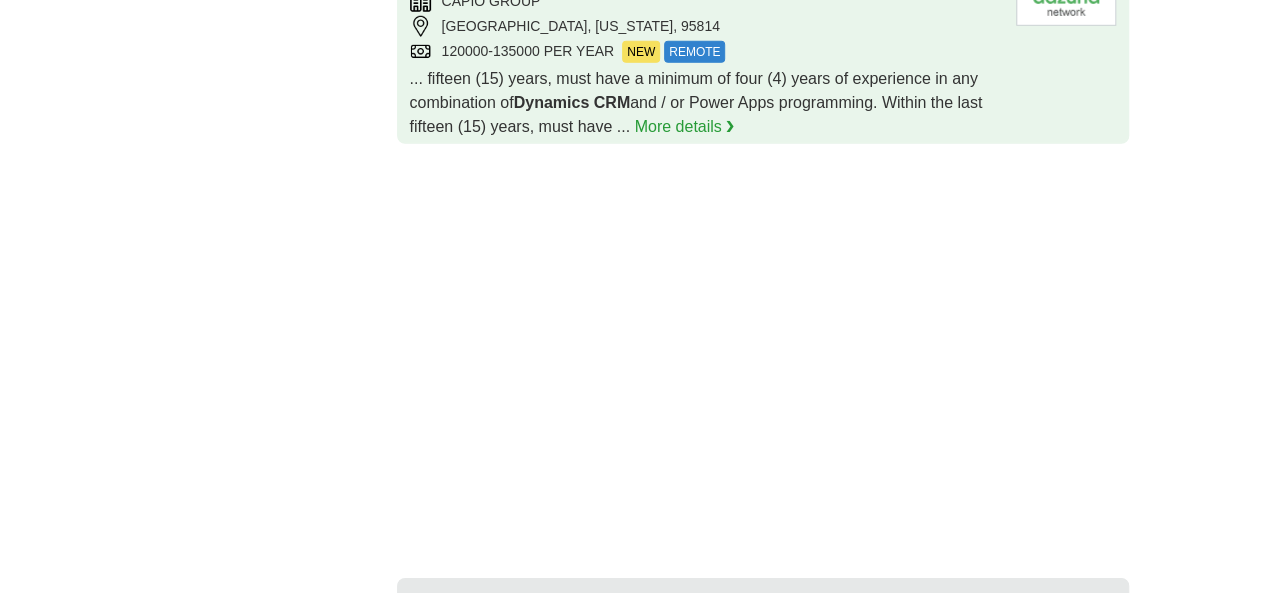 scroll, scrollTop: 3051, scrollLeft: 0, axis: vertical 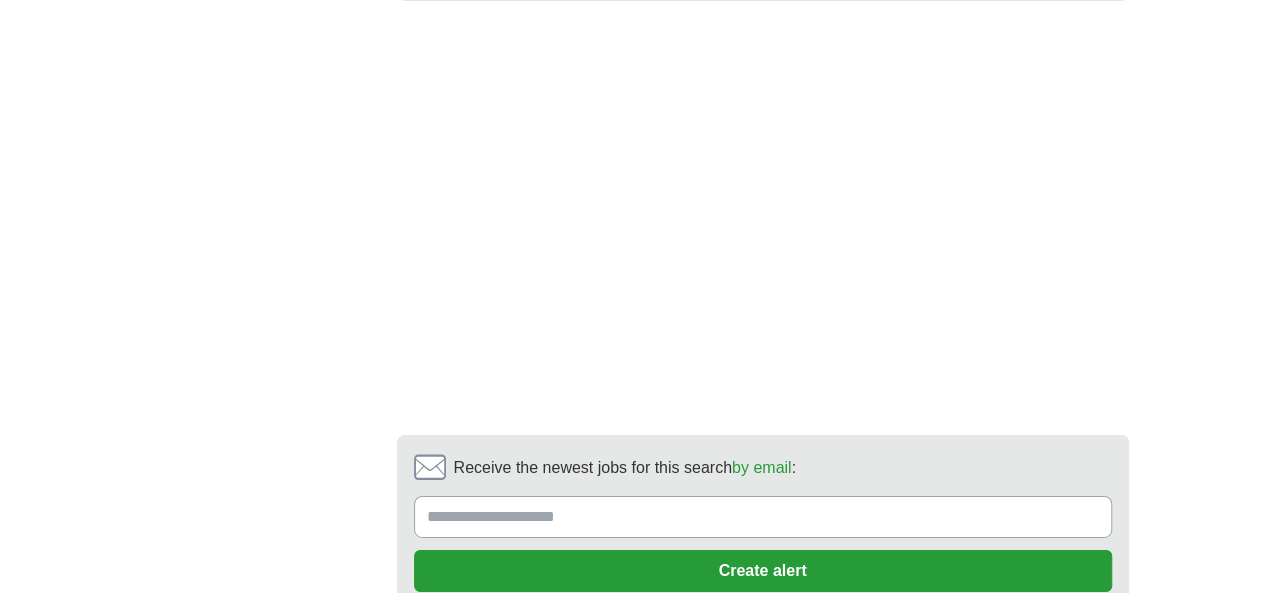 click on "2" at bounding box center [652, 675] 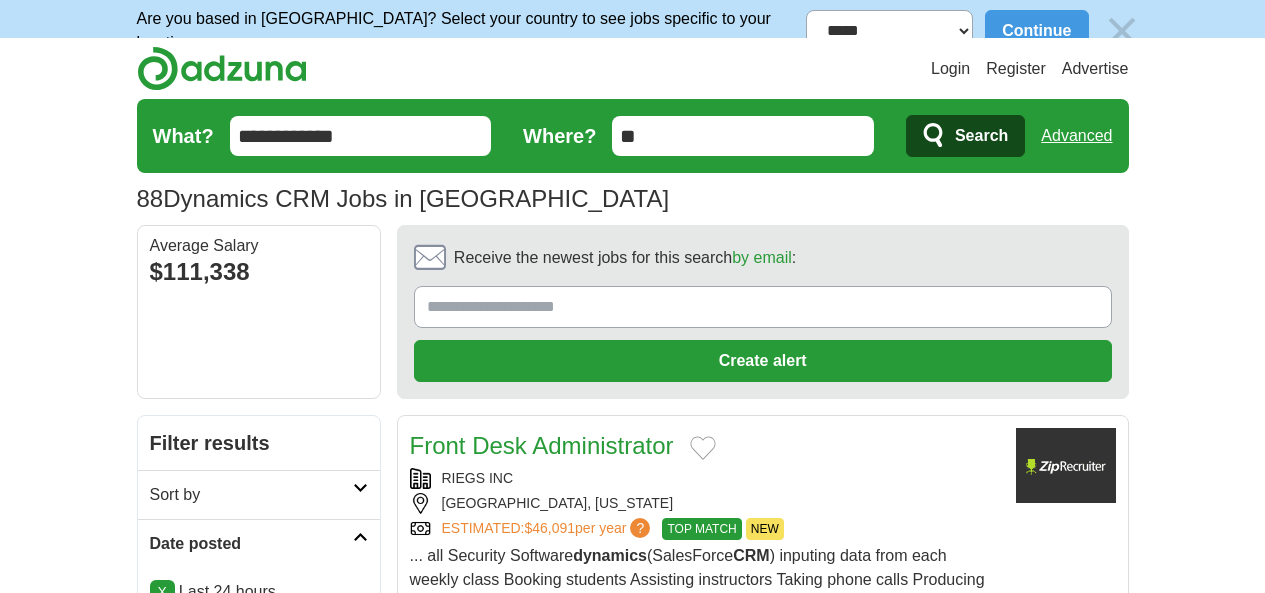 scroll, scrollTop: 0, scrollLeft: 0, axis: both 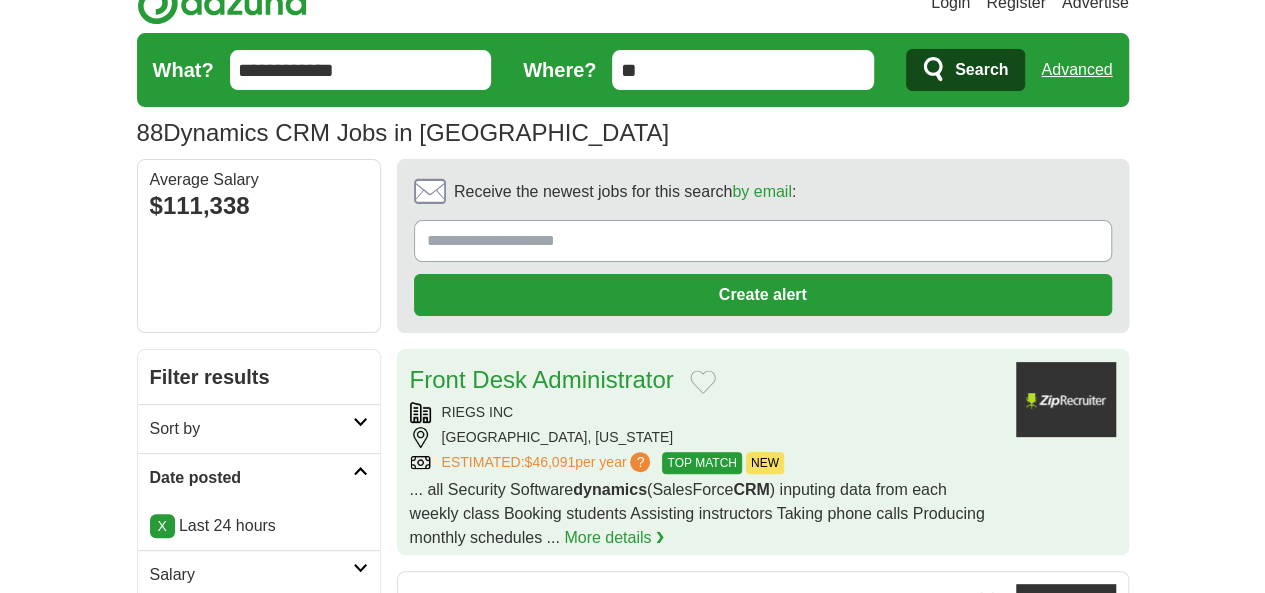 click on "ORLANDO, FLORIDA" at bounding box center [705, 437] 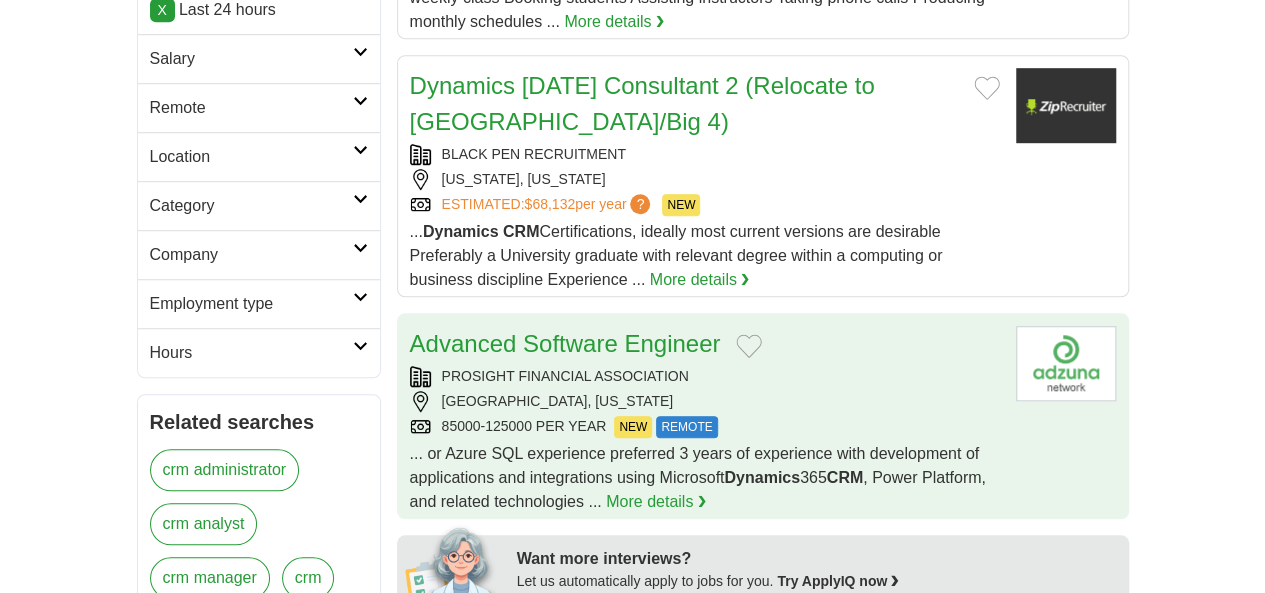 scroll, scrollTop: 600, scrollLeft: 0, axis: vertical 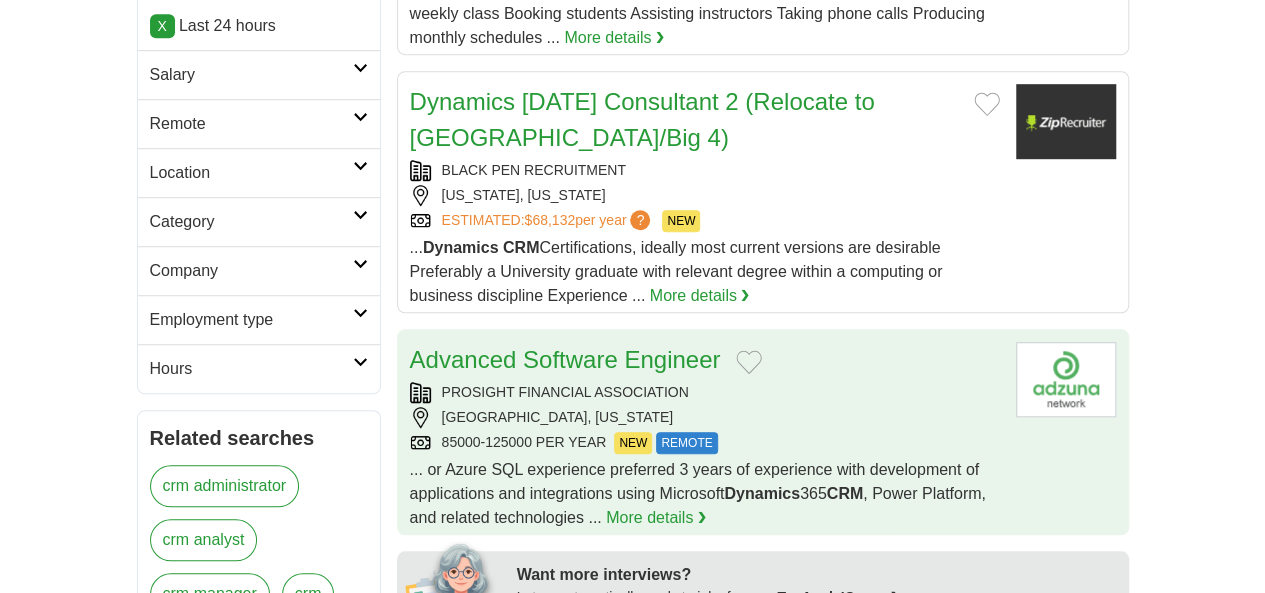 click on "PROSIGHT FINANCIAL ASSOCIATION
CHICAGO, ILLINOIS
85000-125000 PER YEAR
NEW REMOTE" at bounding box center (705, 418) 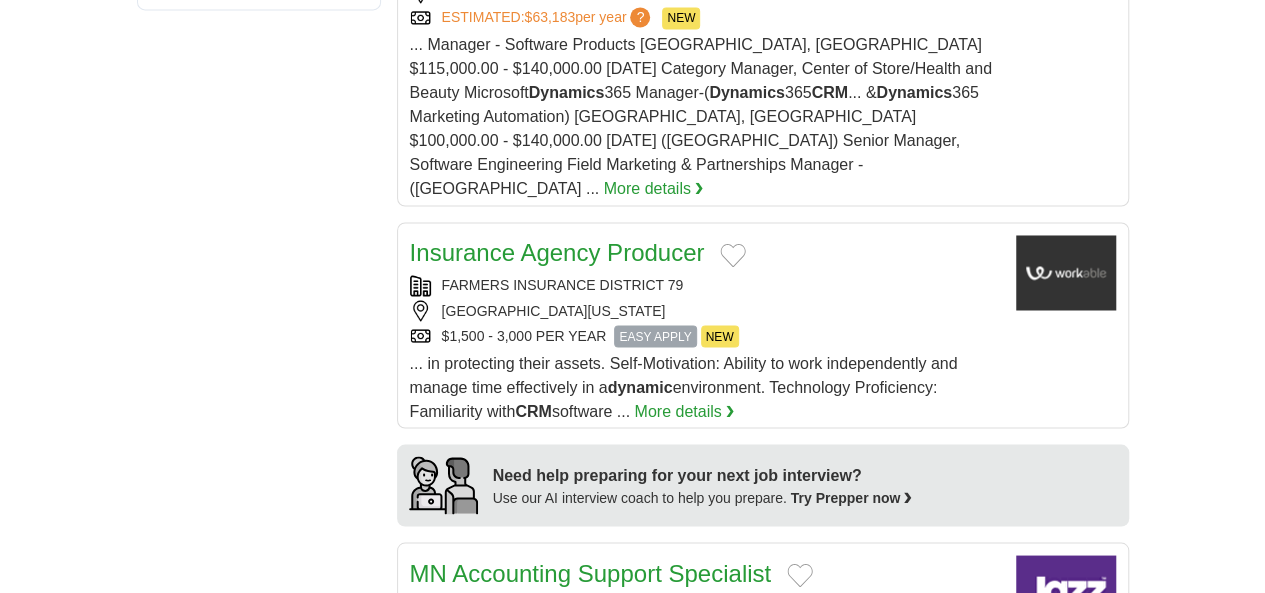 scroll, scrollTop: 1700, scrollLeft: 0, axis: vertical 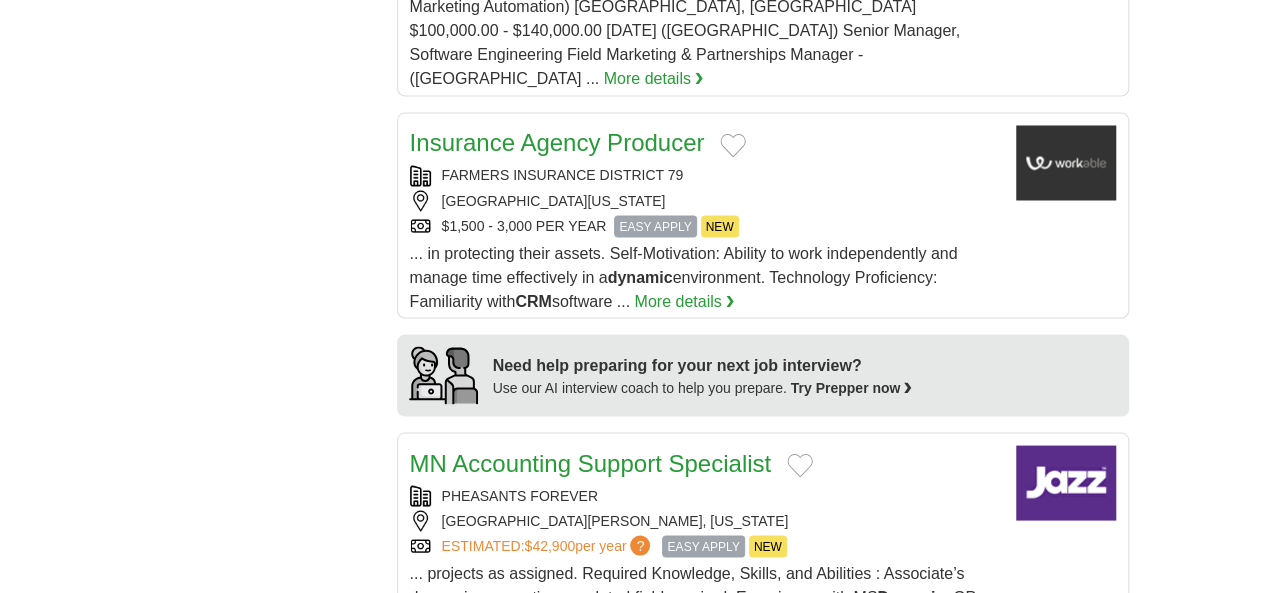 click on "US" at bounding box center [705, 742] 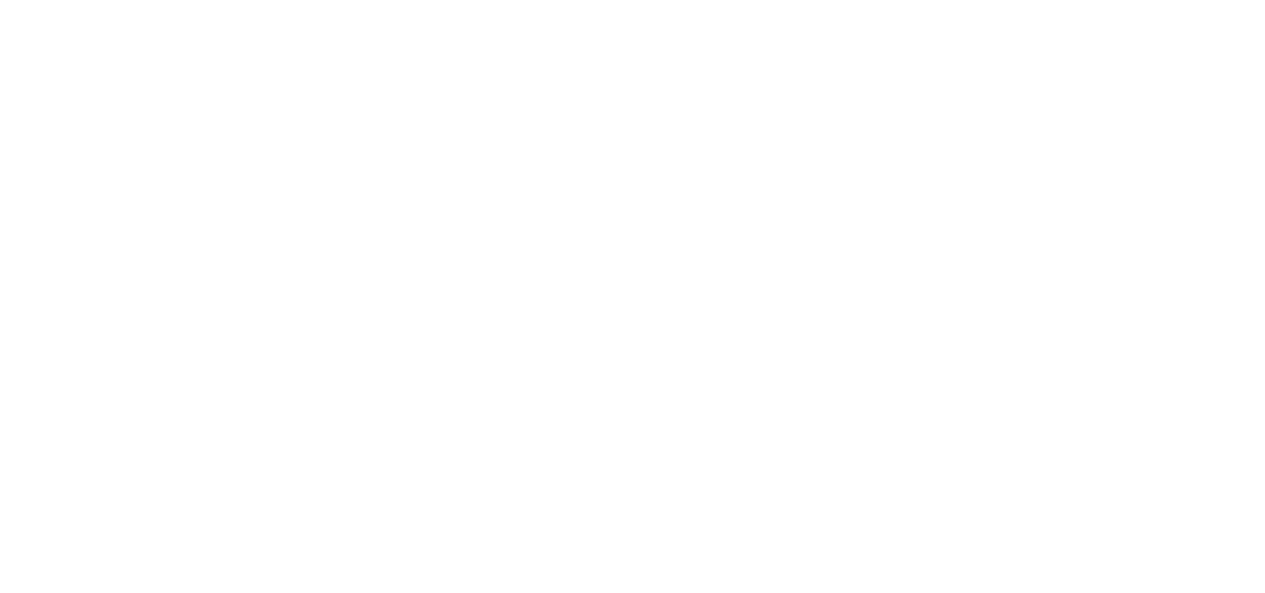 scroll, scrollTop: 3679, scrollLeft: 0, axis: vertical 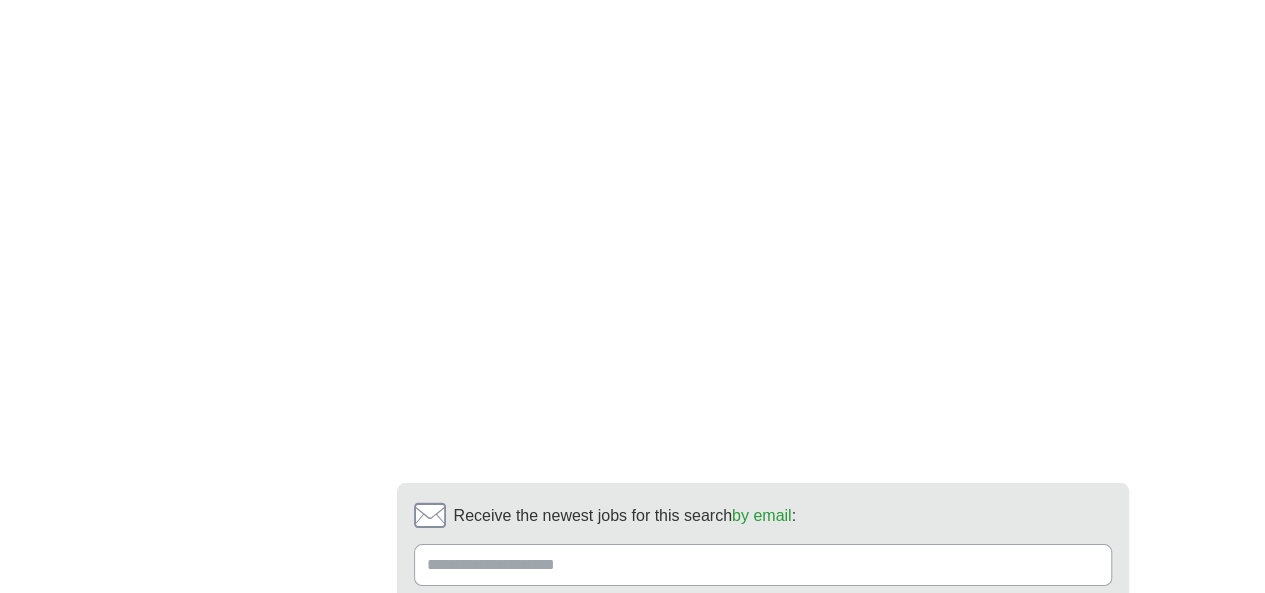 click on "3" at bounding box center (753, 723) 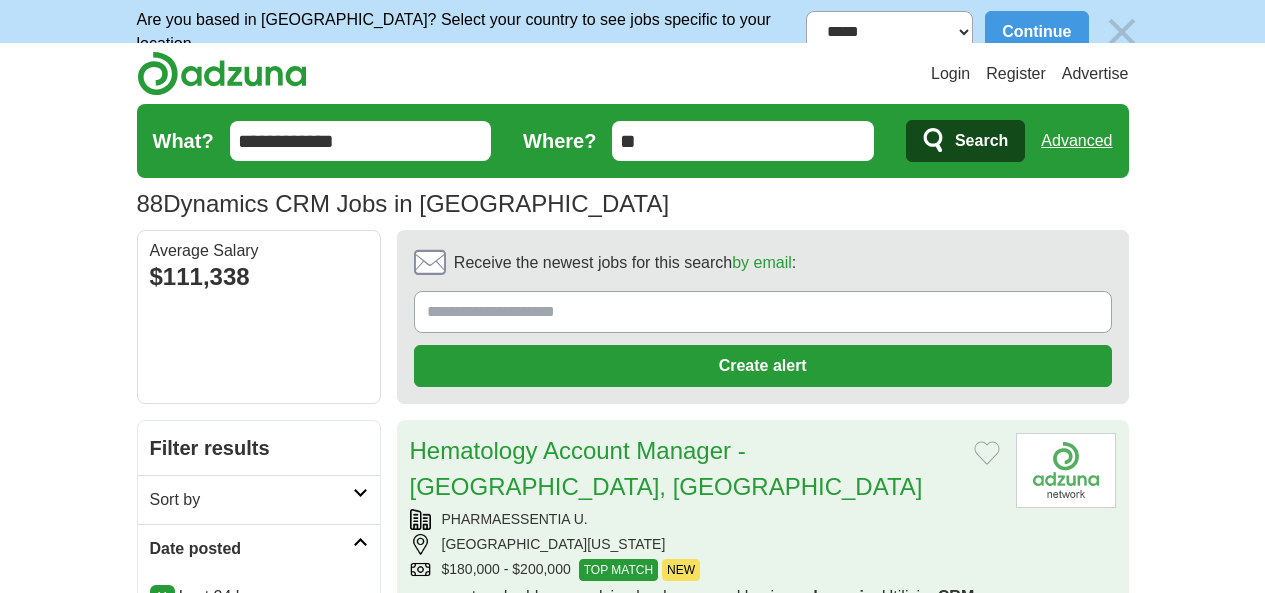 scroll, scrollTop: 0, scrollLeft: 0, axis: both 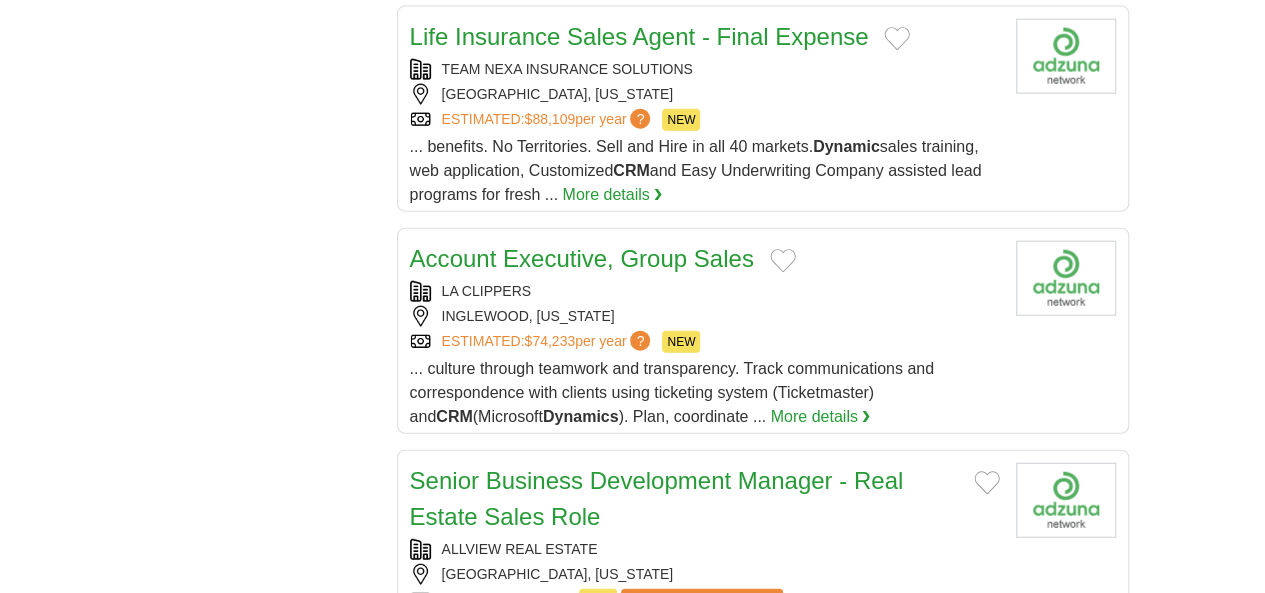 click on "4" at bounding box center (801, 964) 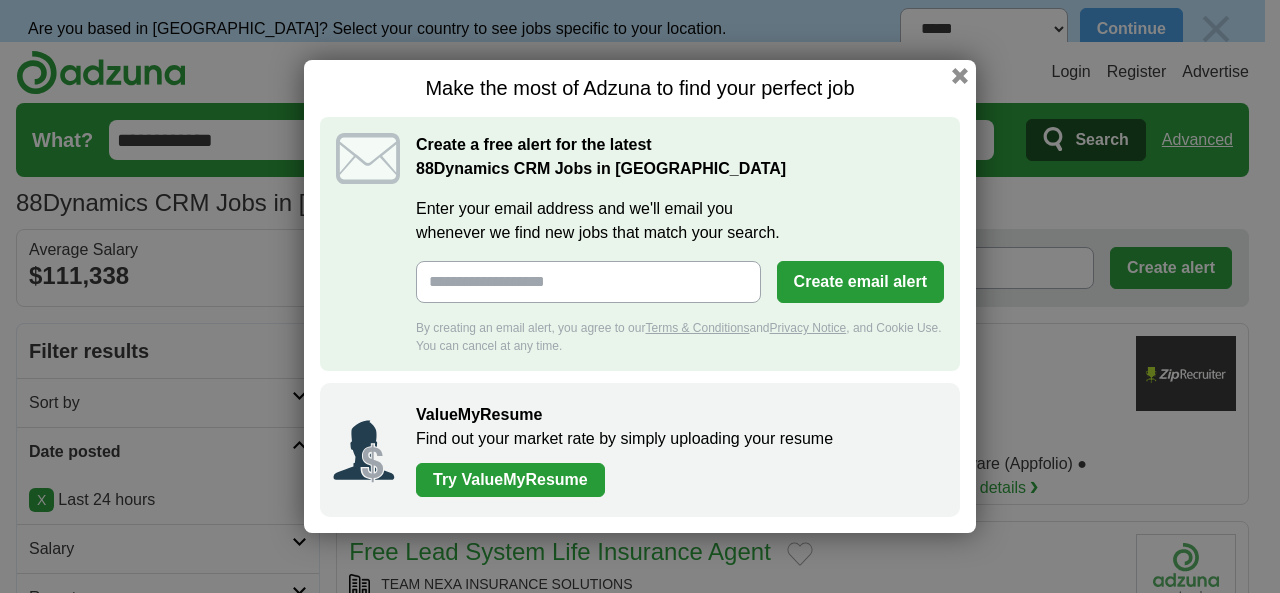 scroll, scrollTop: 0, scrollLeft: 0, axis: both 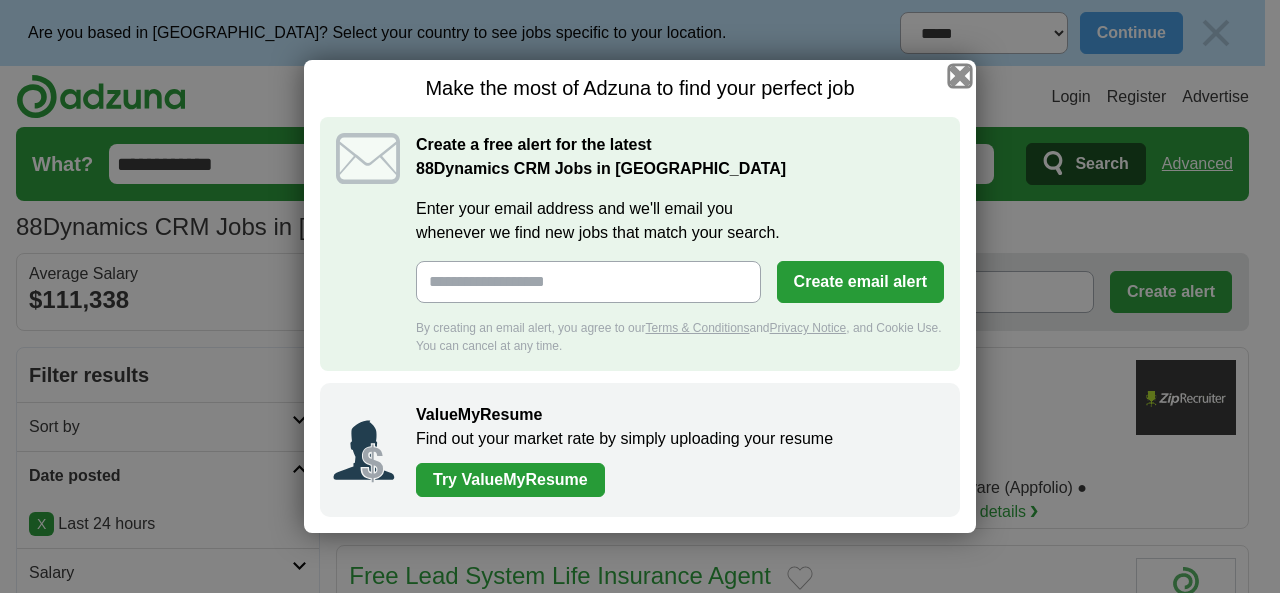 click at bounding box center (960, 76) 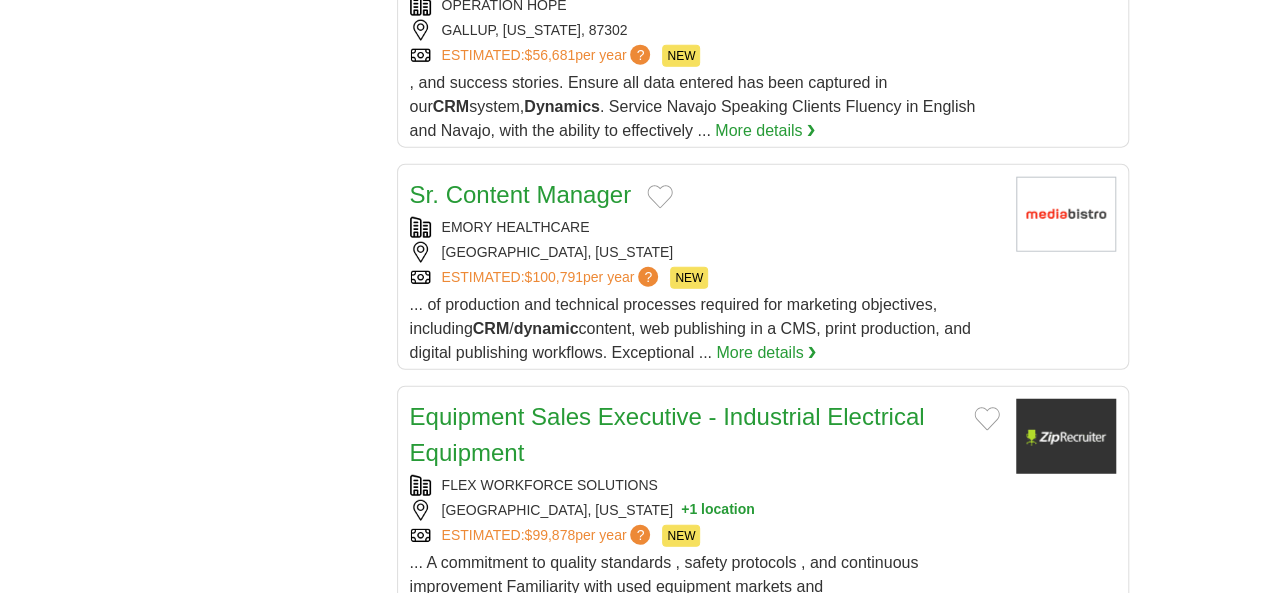 scroll, scrollTop: 2500, scrollLeft: 0, axis: vertical 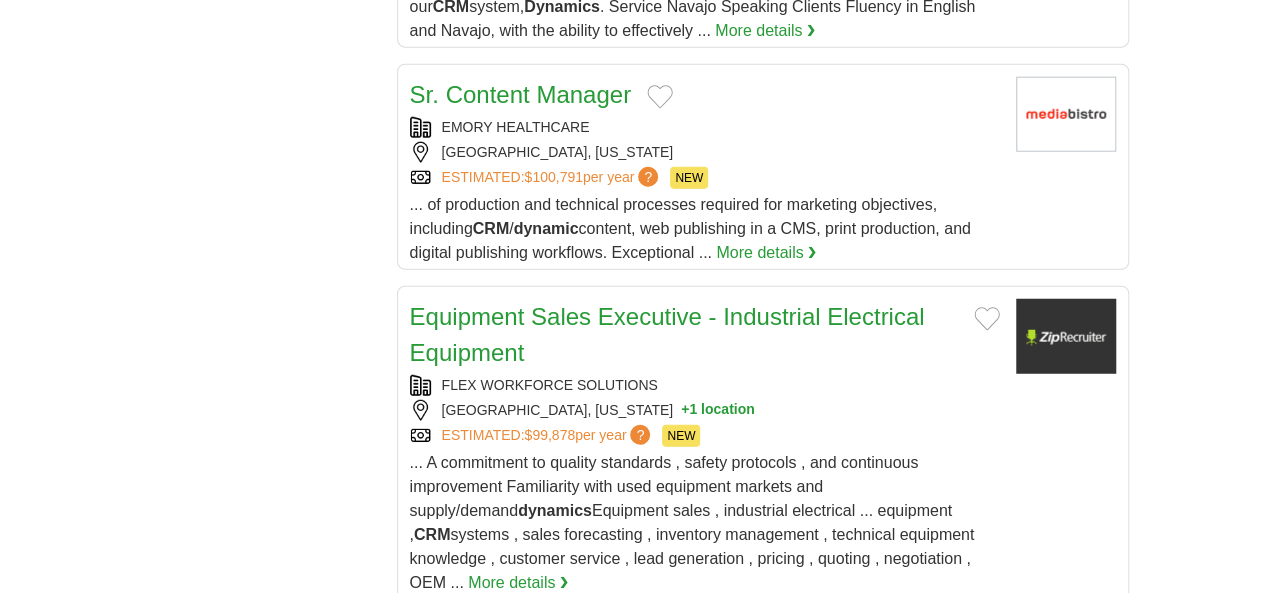 click on "5" at bounding box center [848, 872] 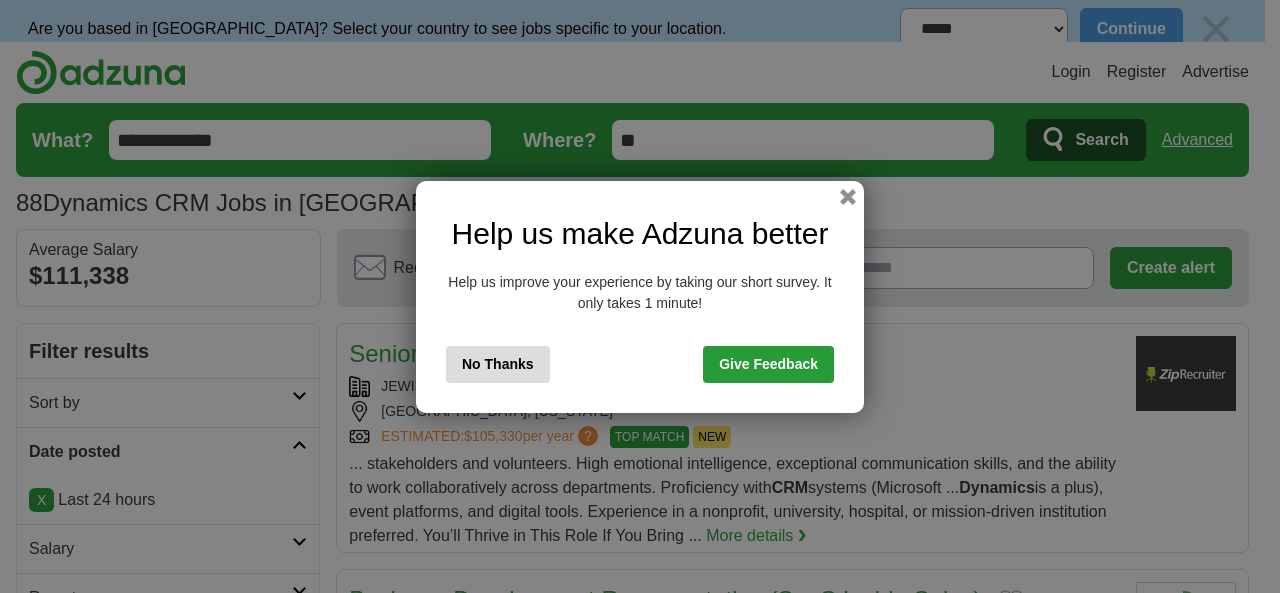 scroll, scrollTop: 0, scrollLeft: 0, axis: both 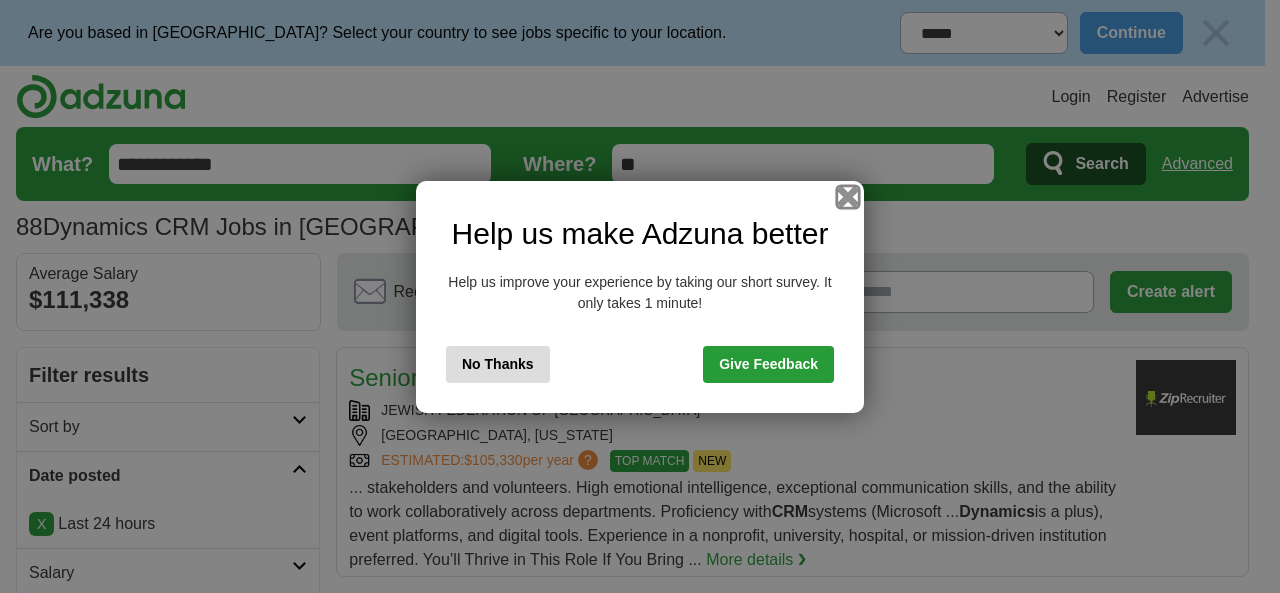 click at bounding box center [848, 196] 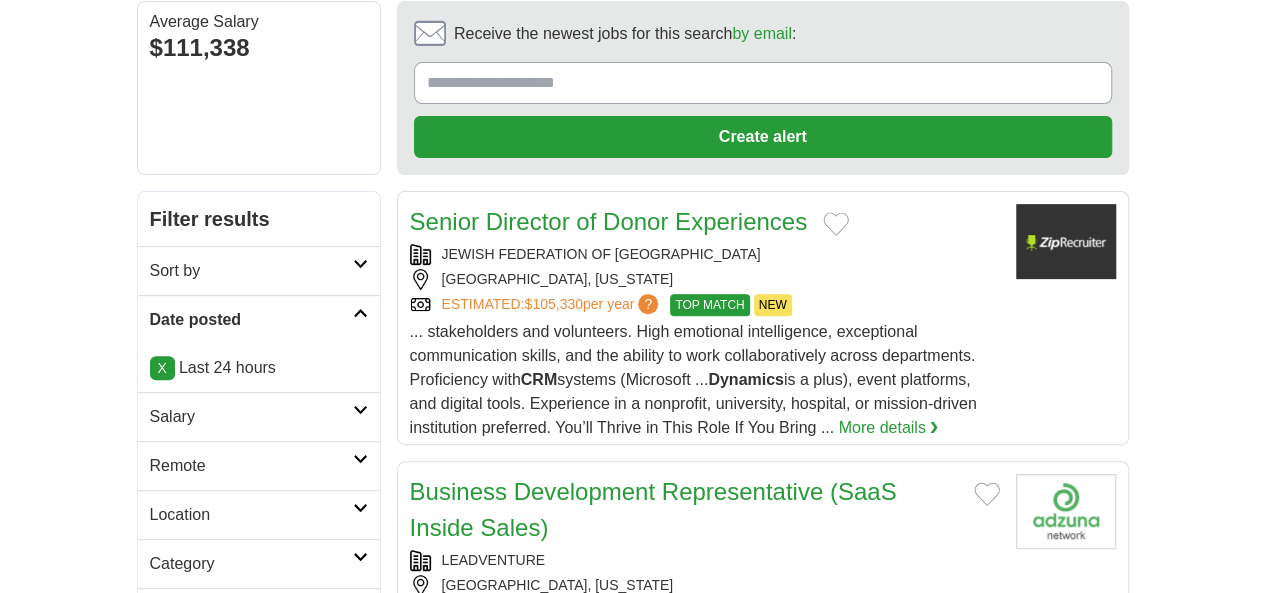 scroll, scrollTop: 300, scrollLeft: 0, axis: vertical 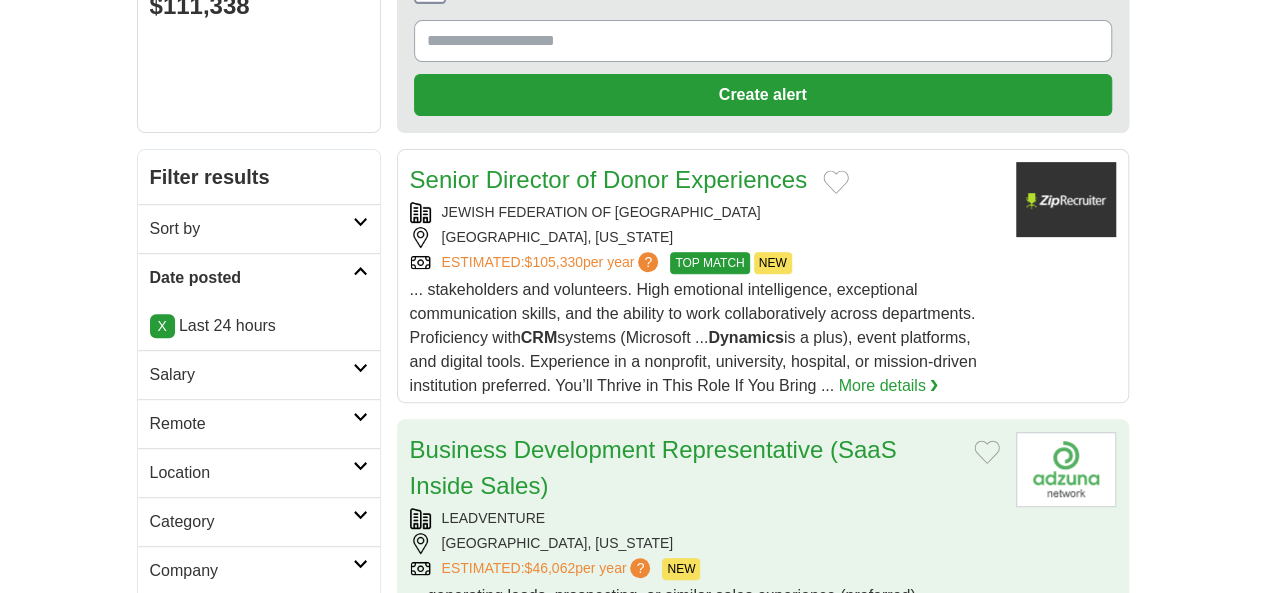 click on "ESTIMATED:
$46,062
per year
?
NEW" at bounding box center (705, 569) 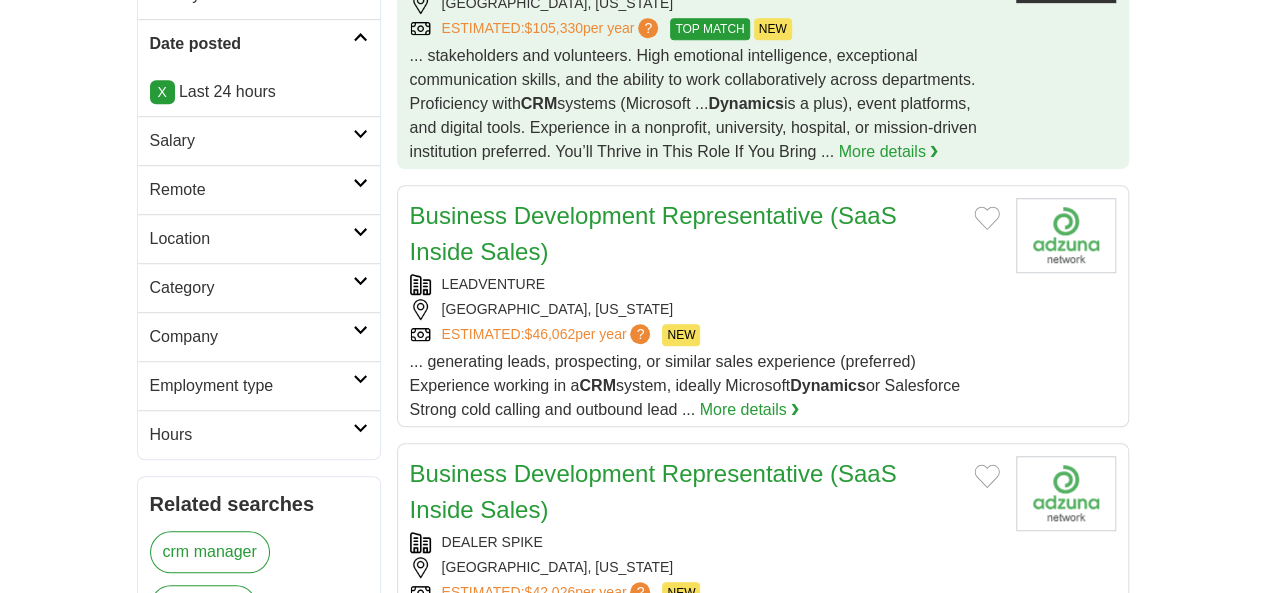 scroll, scrollTop: 600, scrollLeft: 0, axis: vertical 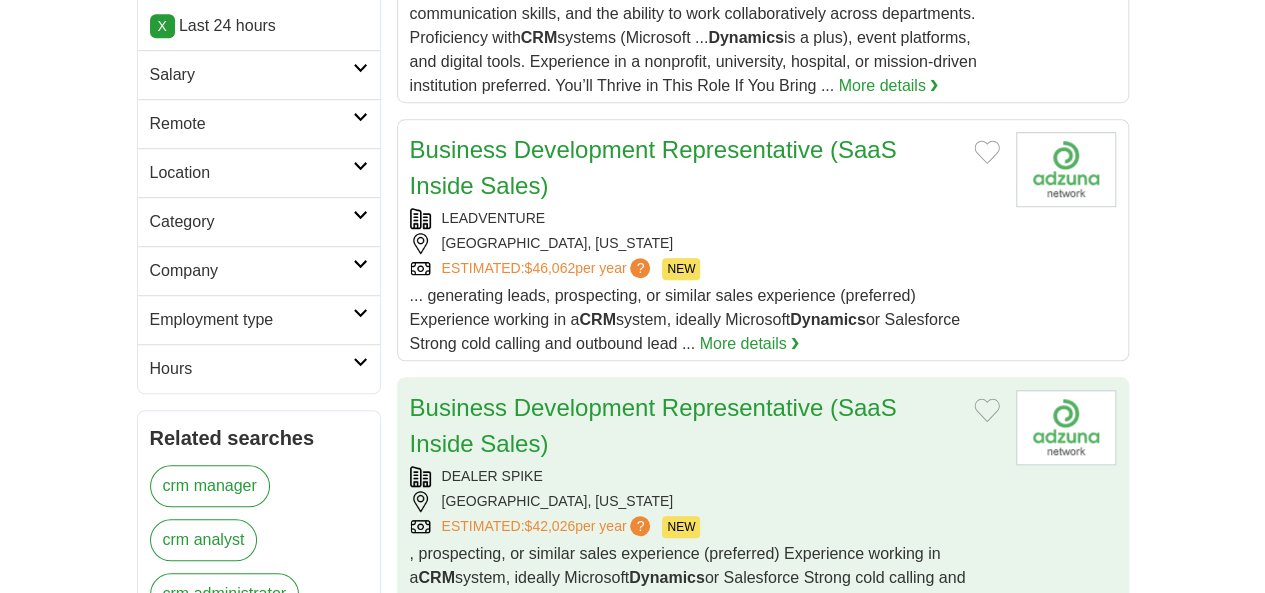 click on "DEALER SPIKE" at bounding box center [705, 476] 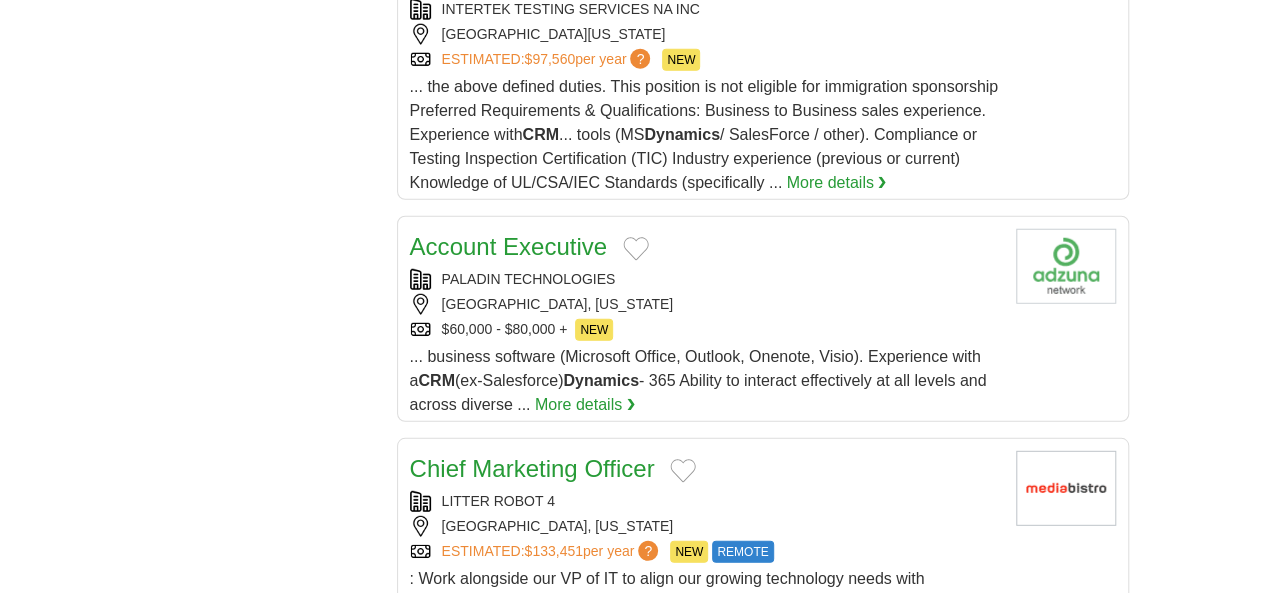 scroll, scrollTop: 2600, scrollLeft: 0, axis: vertical 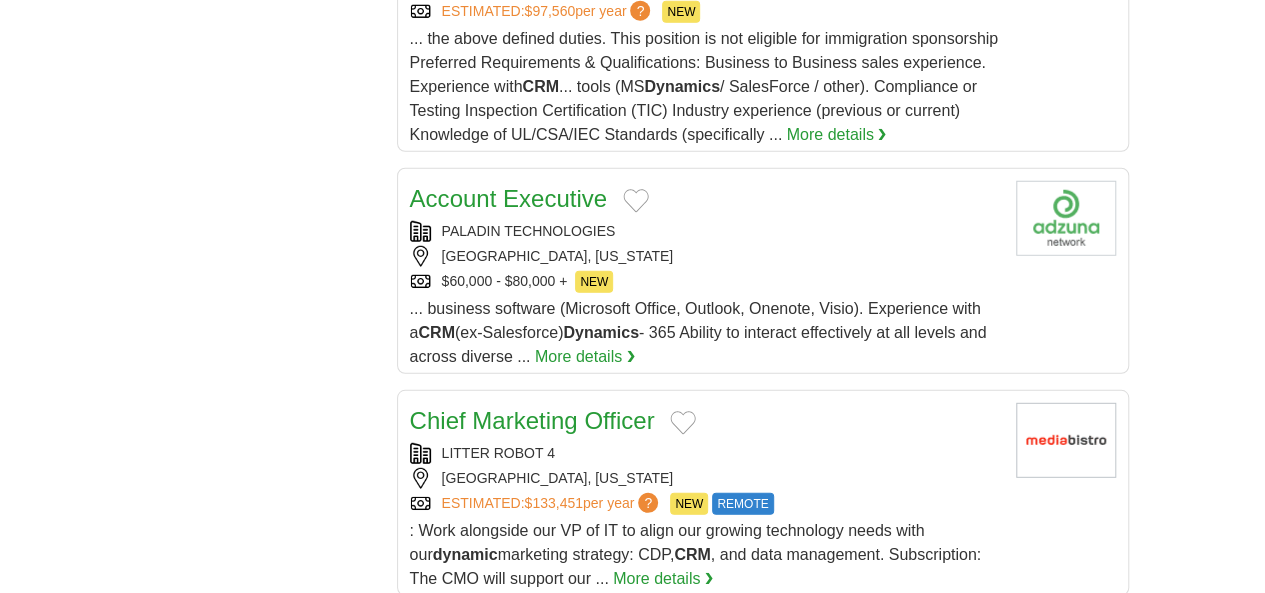 click on "6" at bounding box center [896, 868] 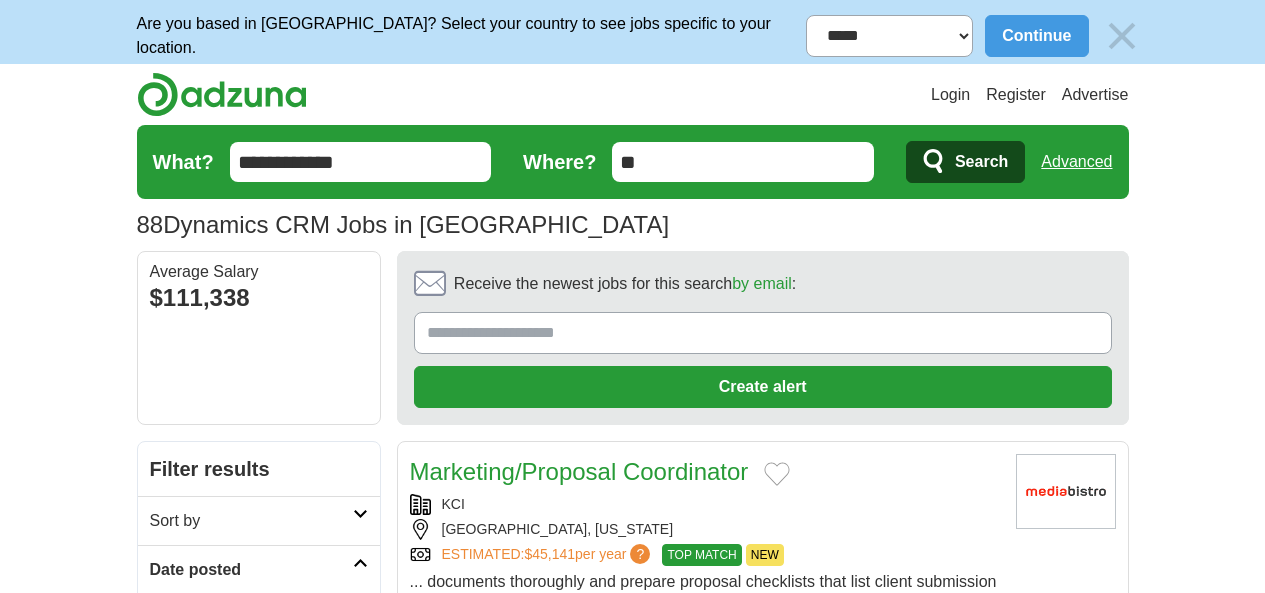 scroll, scrollTop: 200, scrollLeft: 0, axis: vertical 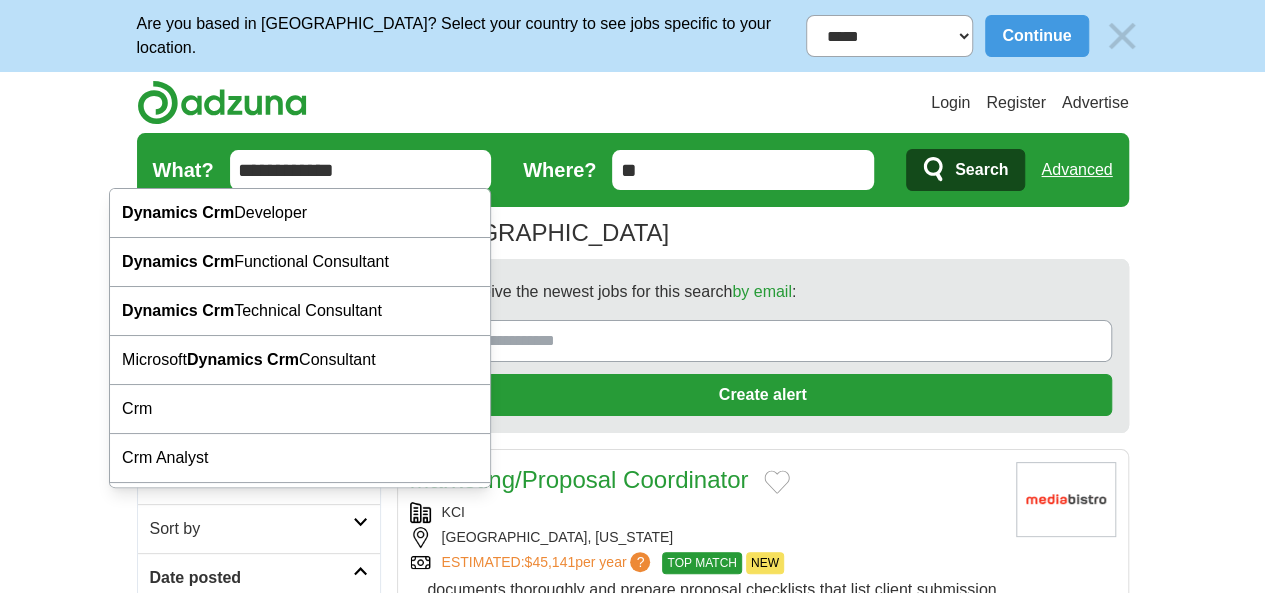 click on "**********" at bounding box center (361, 170) 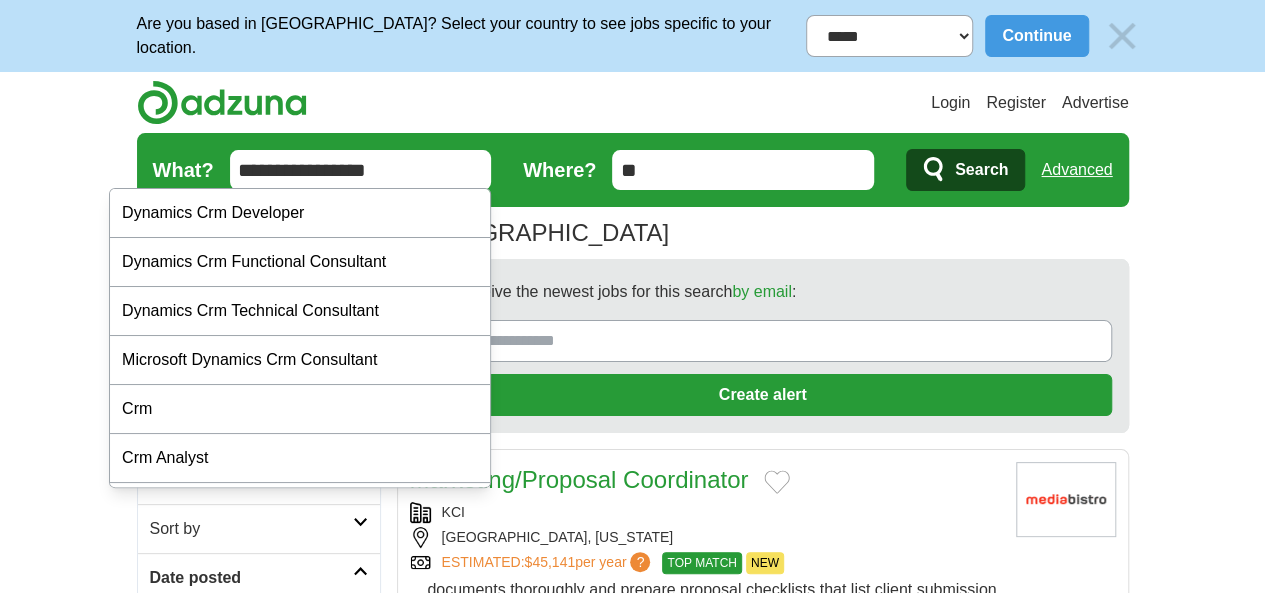 click on "**********" at bounding box center [361, 170] 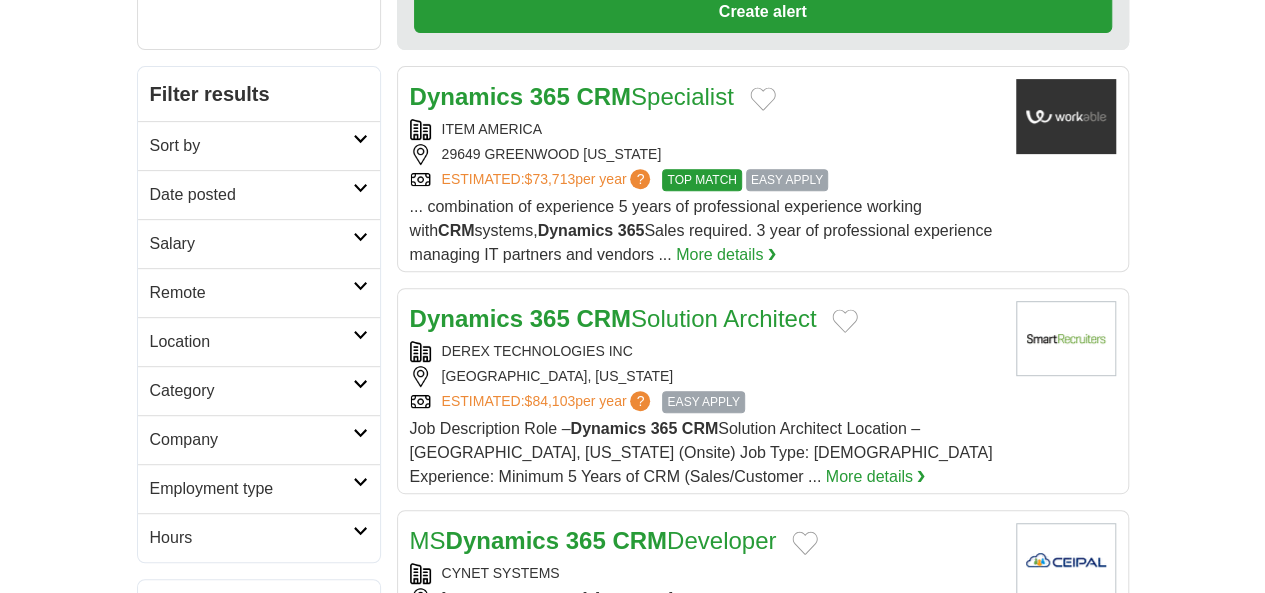 scroll, scrollTop: 0, scrollLeft: 0, axis: both 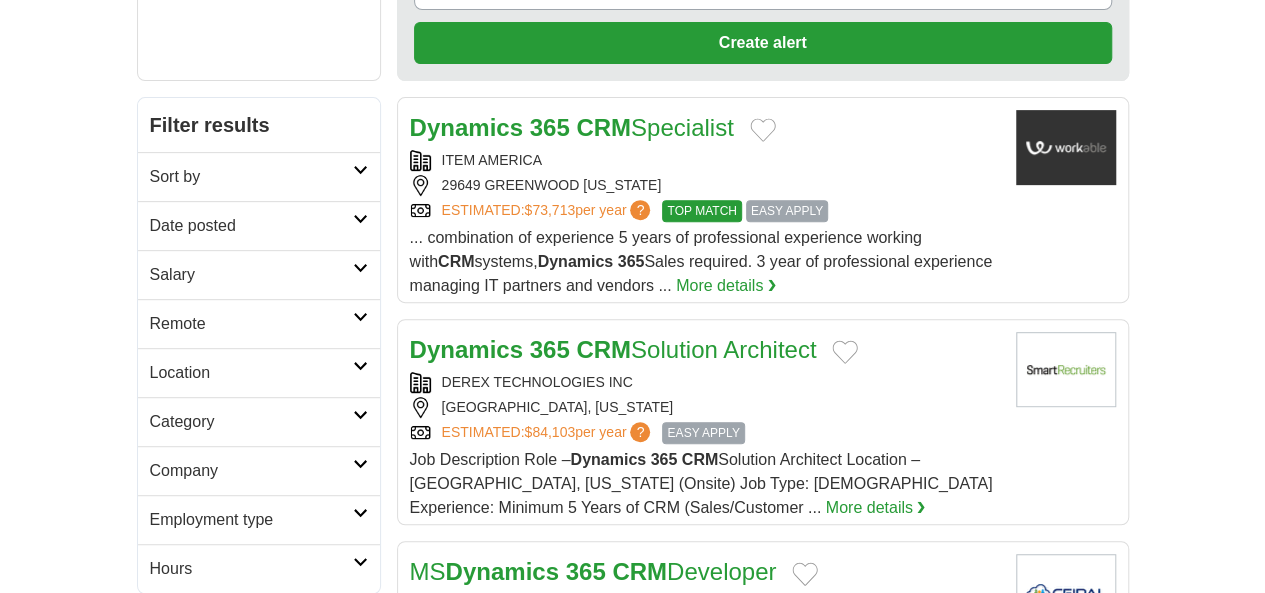 click on "Date posted" at bounding box center (251, 226) 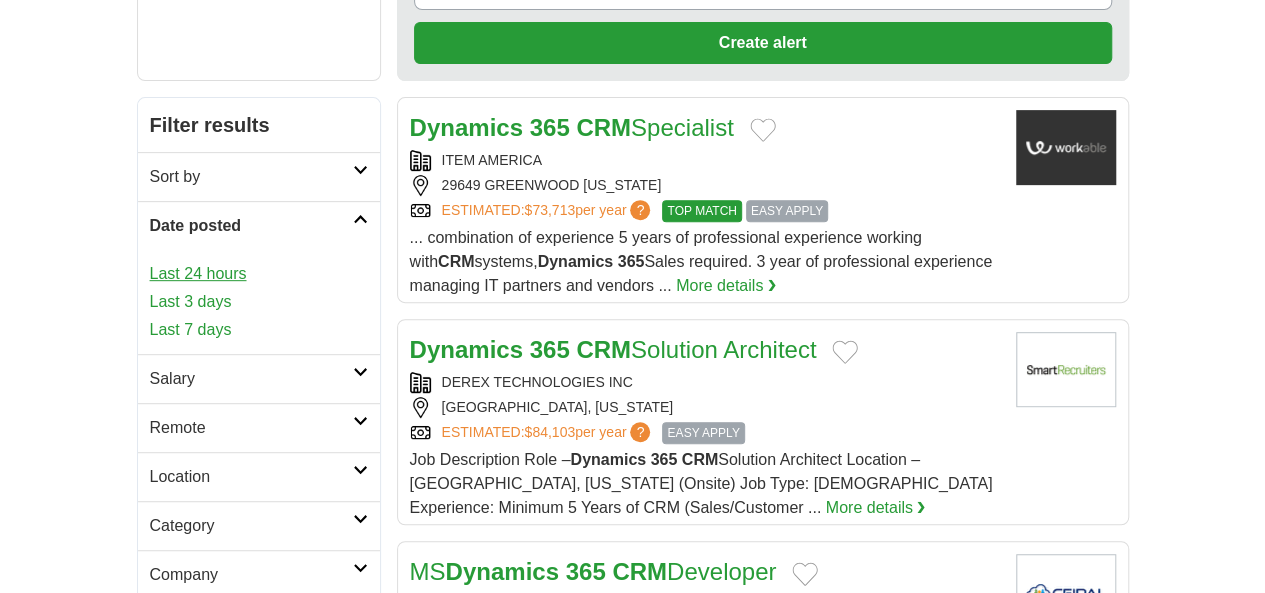 click on "Last 24 hours" at bounding box center [259, 274] 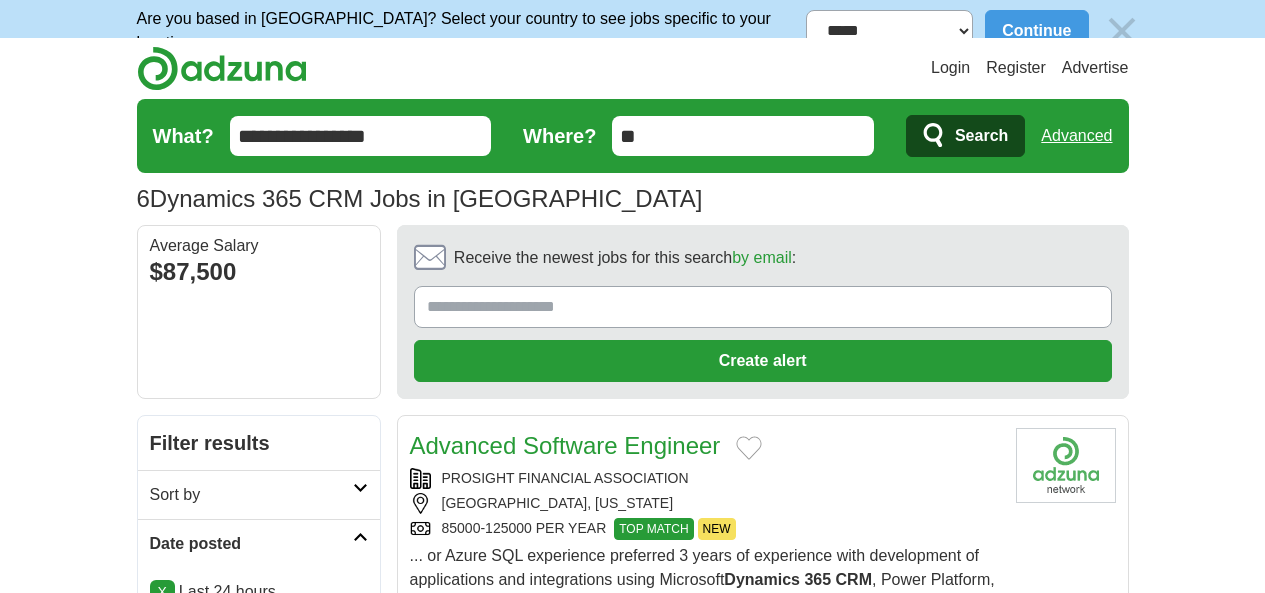 scroll, scrollTop: 0, scrollLeft: 0, axis: both 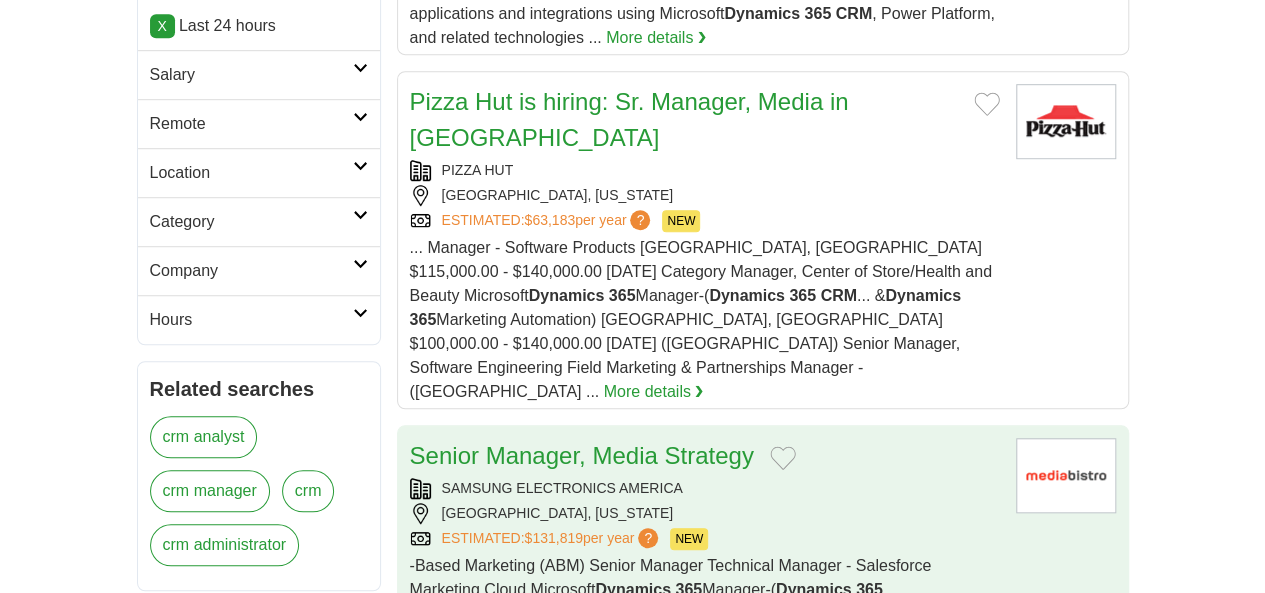 click on "ESTIMATED:
$131,819
per year
?
NEW" at bounding box center (705, 539) 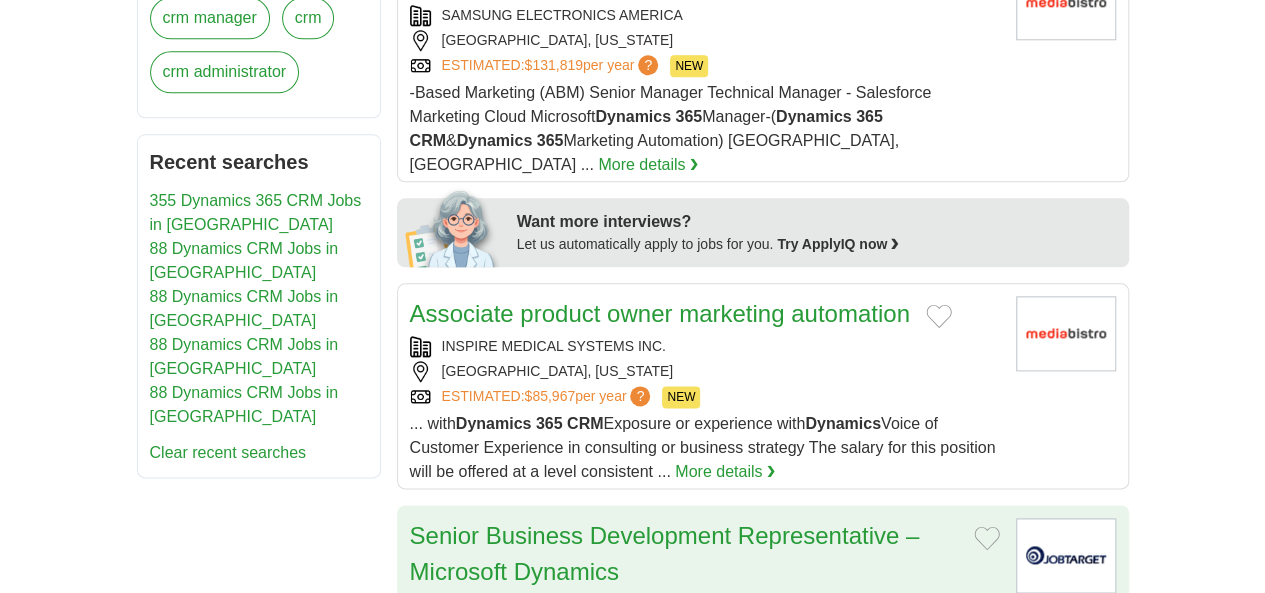 scroll, scrollTop: 1300, scrollLeft: 0, axis: vertical 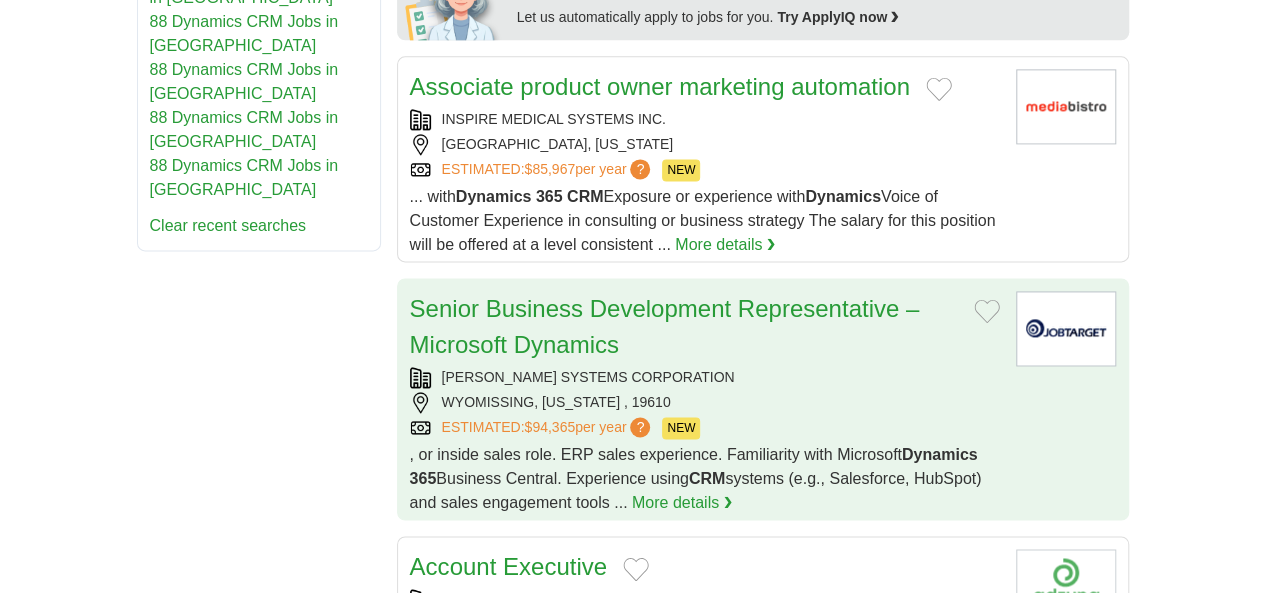 click on ", or inside sales role. ERP sales experience. Familiarity with Microsoft  Dynamics   365  Business Central. Experience using  CRM  systems (e.g., Salesforce, HubSpot) and sales engagement tools ..." at bounding box center (696, 478) 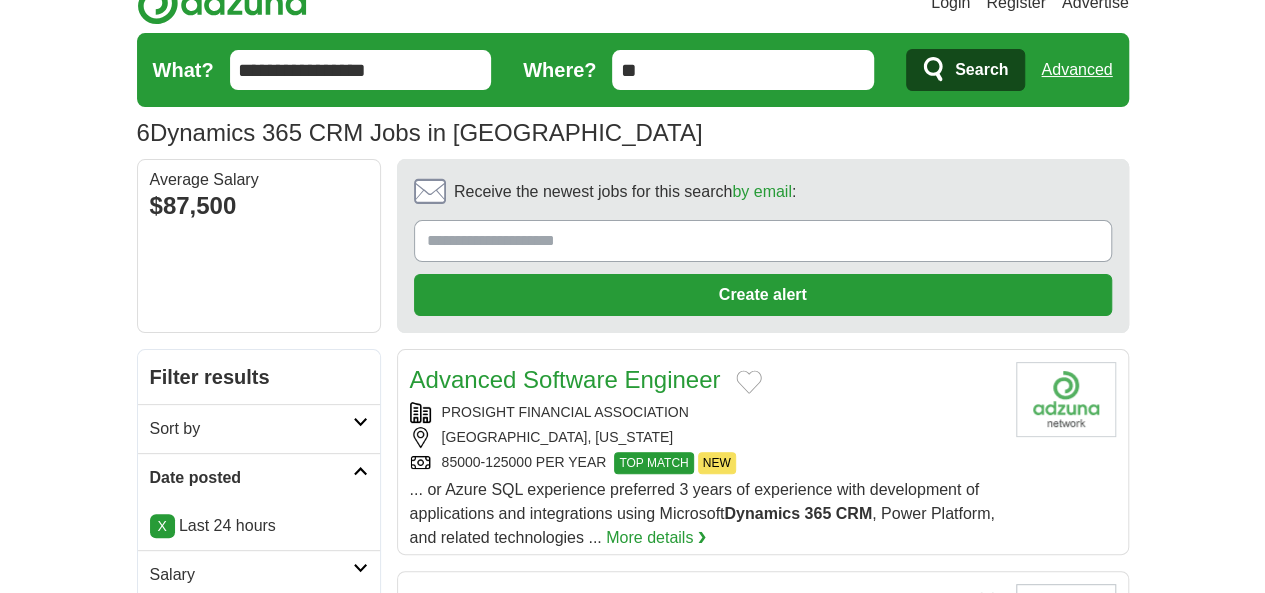 scroll, scrollTop: 0, scrollLeft: 0, axis: both 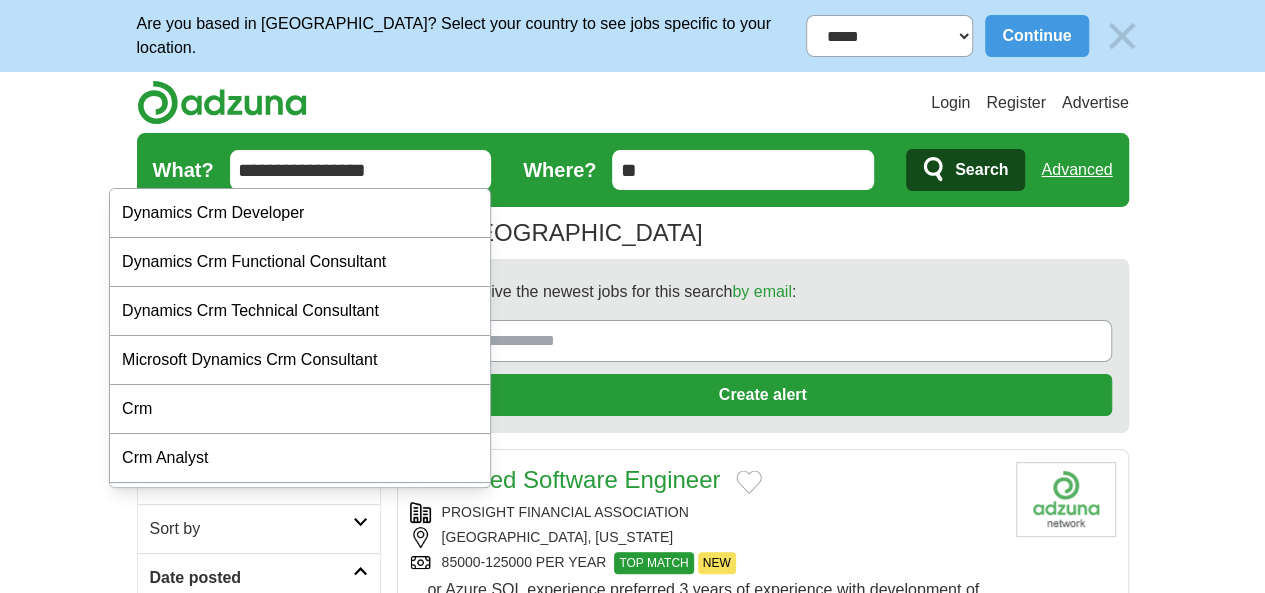 drag, startPoint x: 368, startPoint y: 161, endPoint x: 52, endPoint y: 182, distance: 316.69702 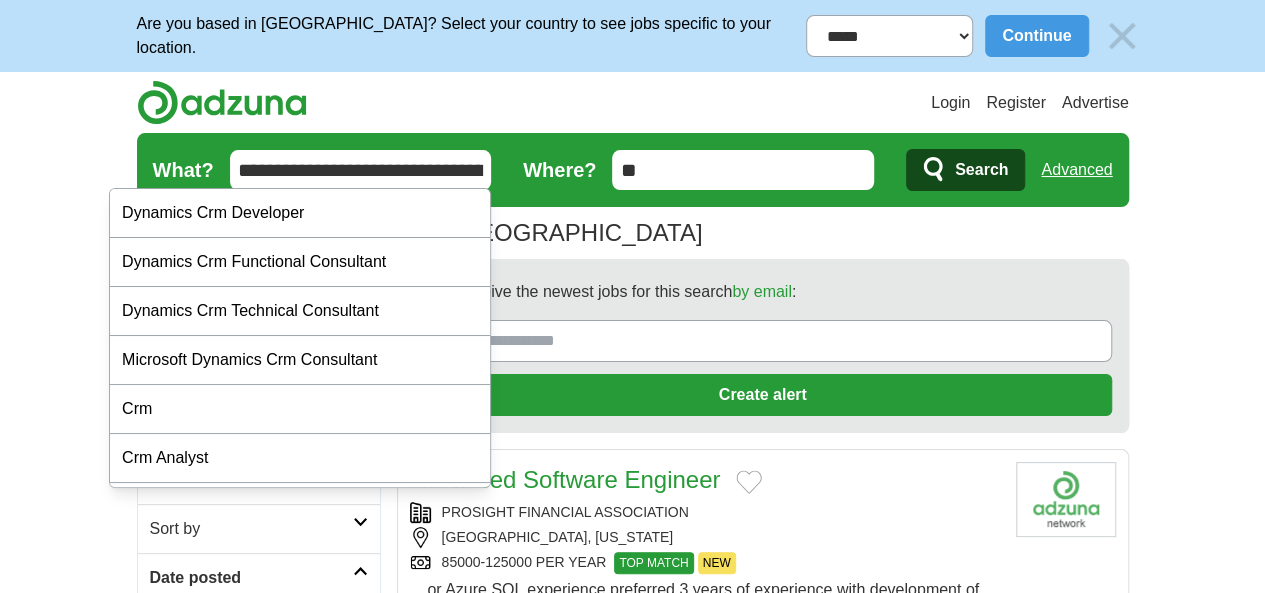 scroll, scrollTop: 0, scrollLeft: 26, axis: horizontal 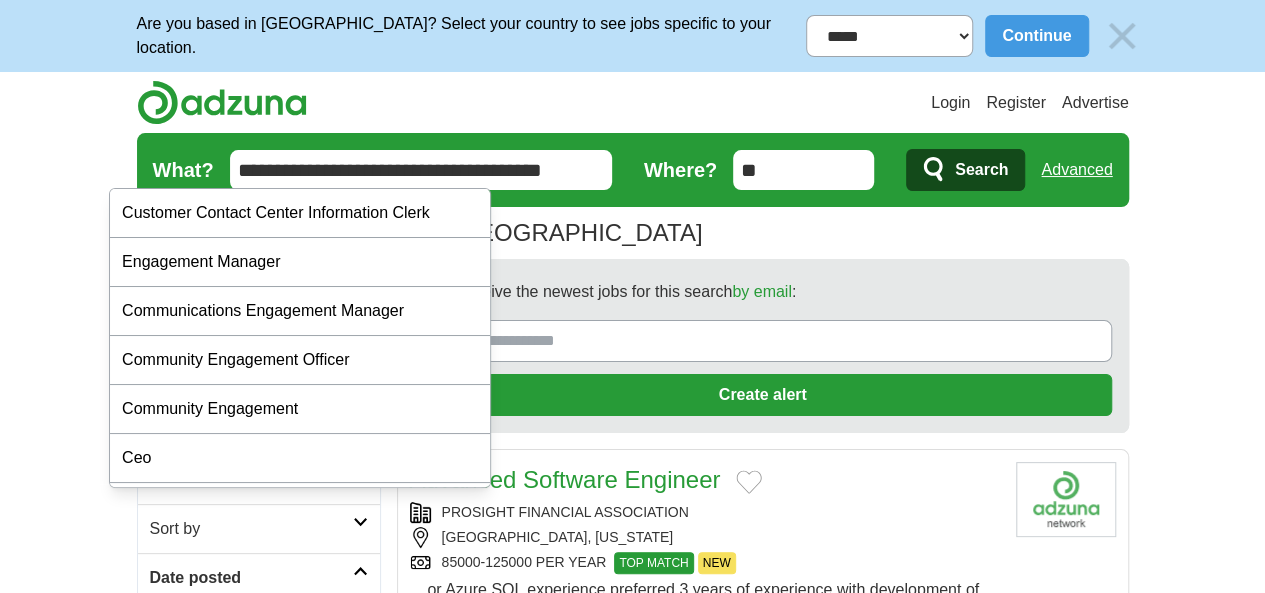 type on "**********" 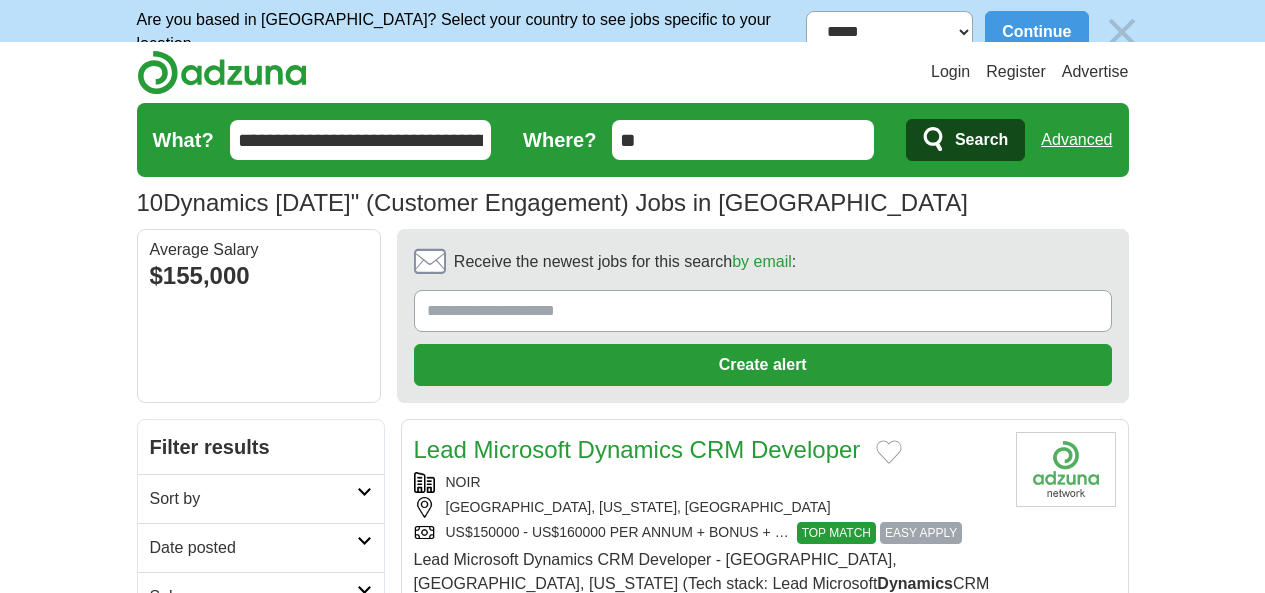 scroll, scrollTop: 0, scrollLeft: 0, axis: both 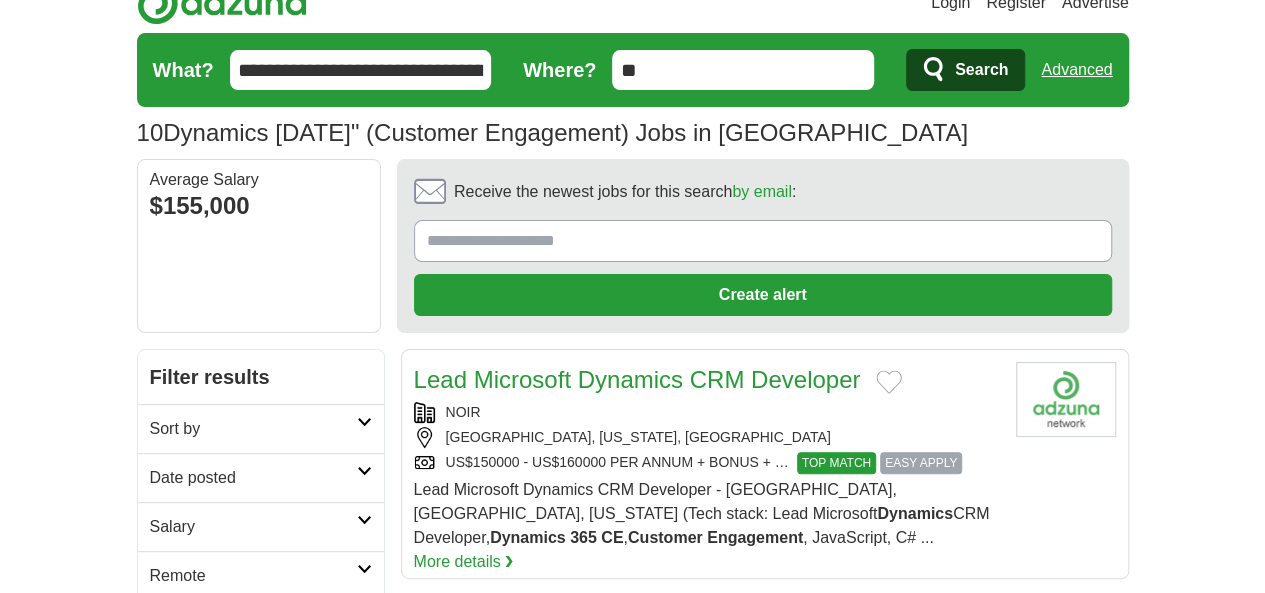 click on "Date posted" at bounding box center (253, 478) 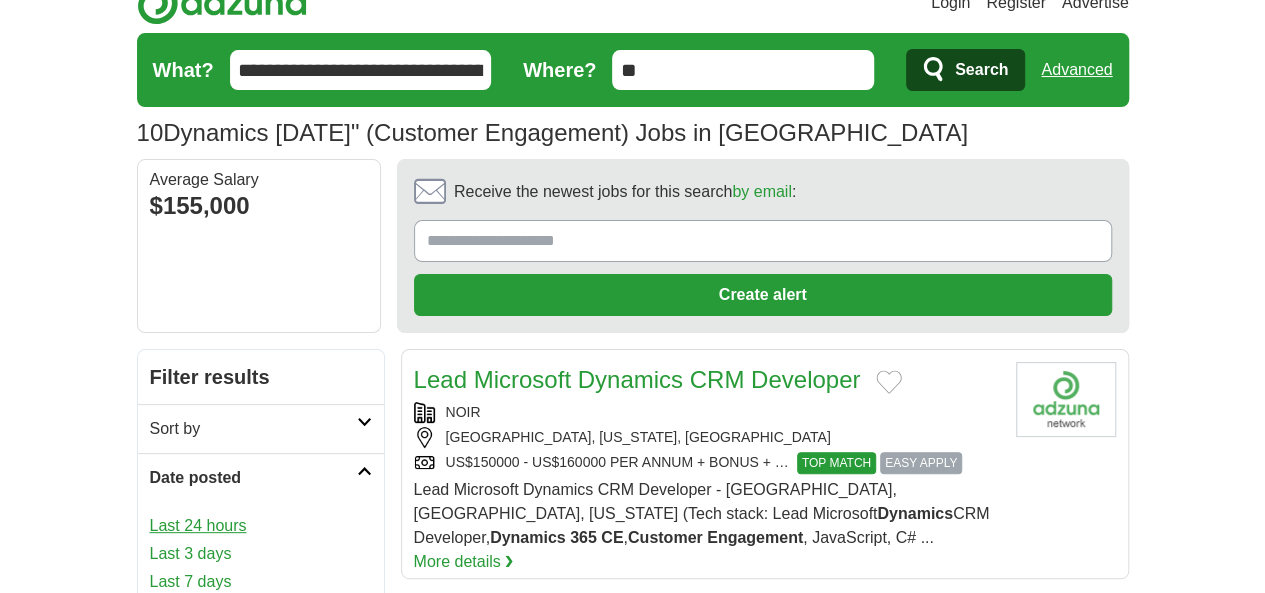 click on "Last 24 hours" at bounding box center (261, 526) 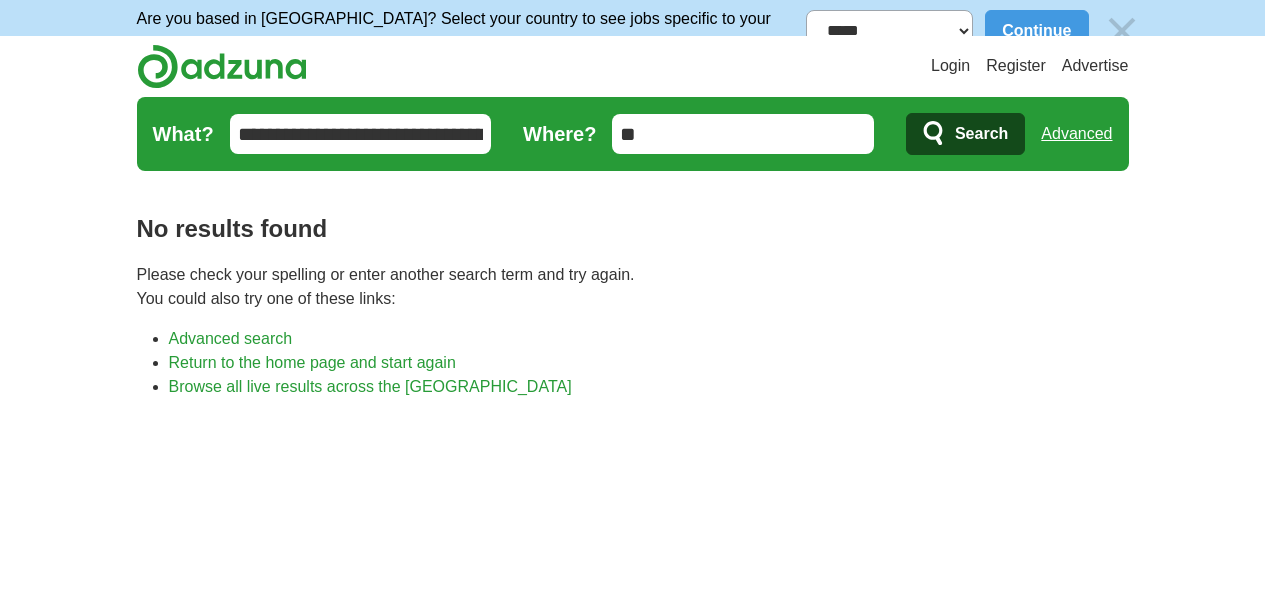 scroll, scrollTop: 0, scrollLeft: 0, axis: both 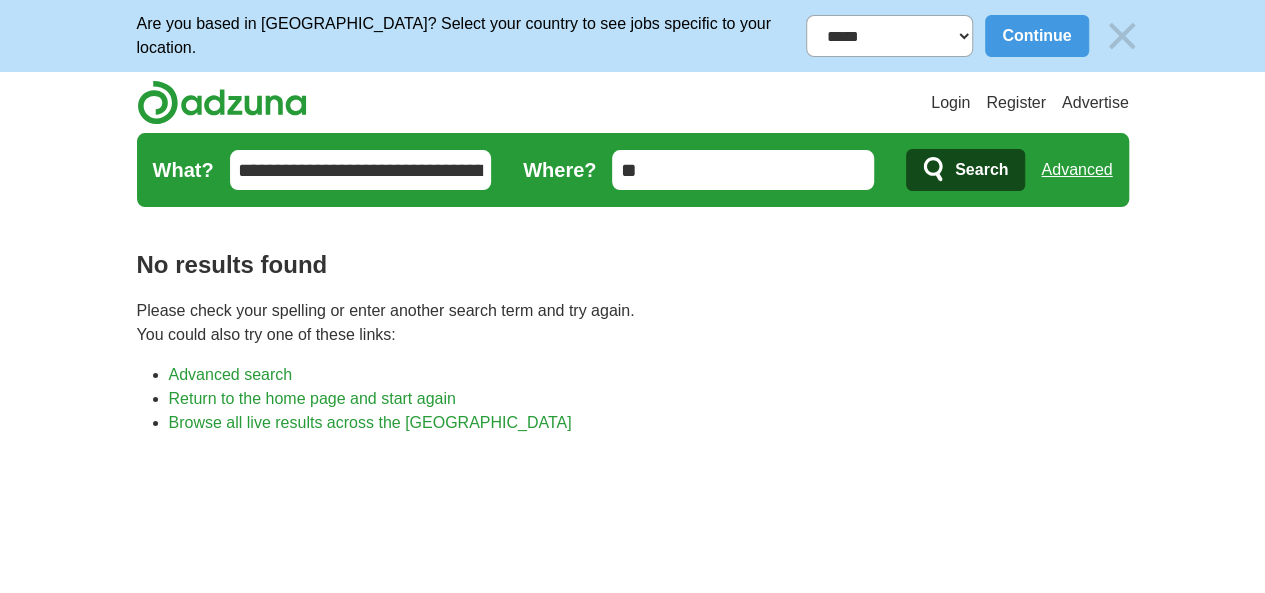 click on "**********" at bounding box center [361, 170] 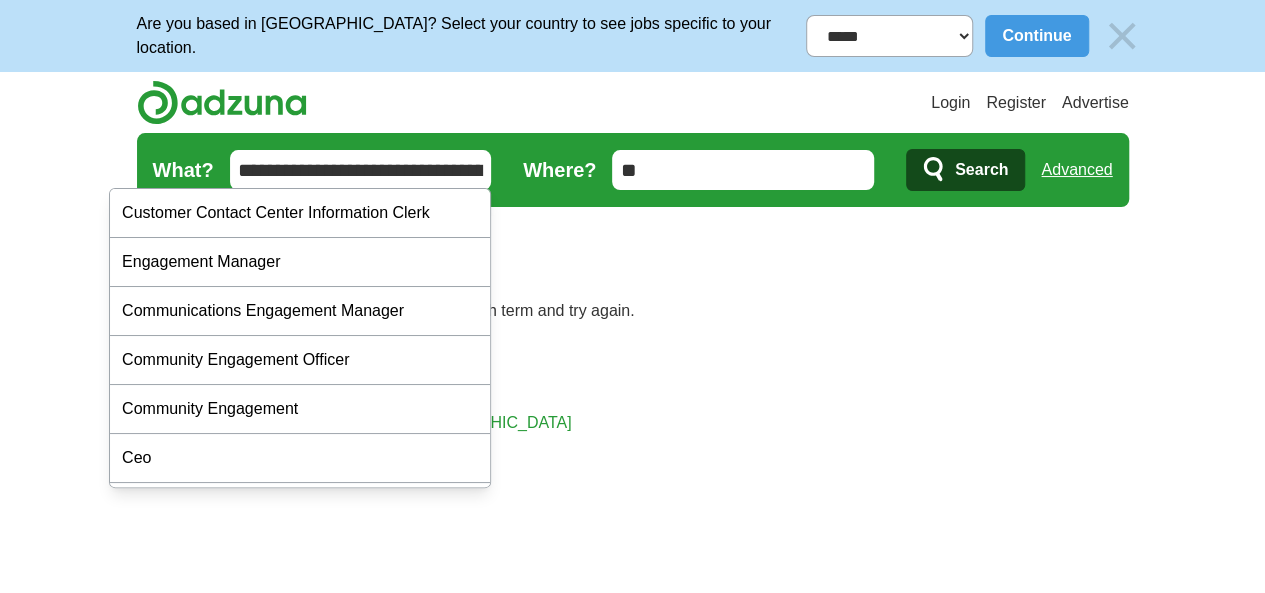 drag, startPoint x: 468, startPoint y: 171, endPoint x: 99, endPoint y: 175, distance: 369.02167 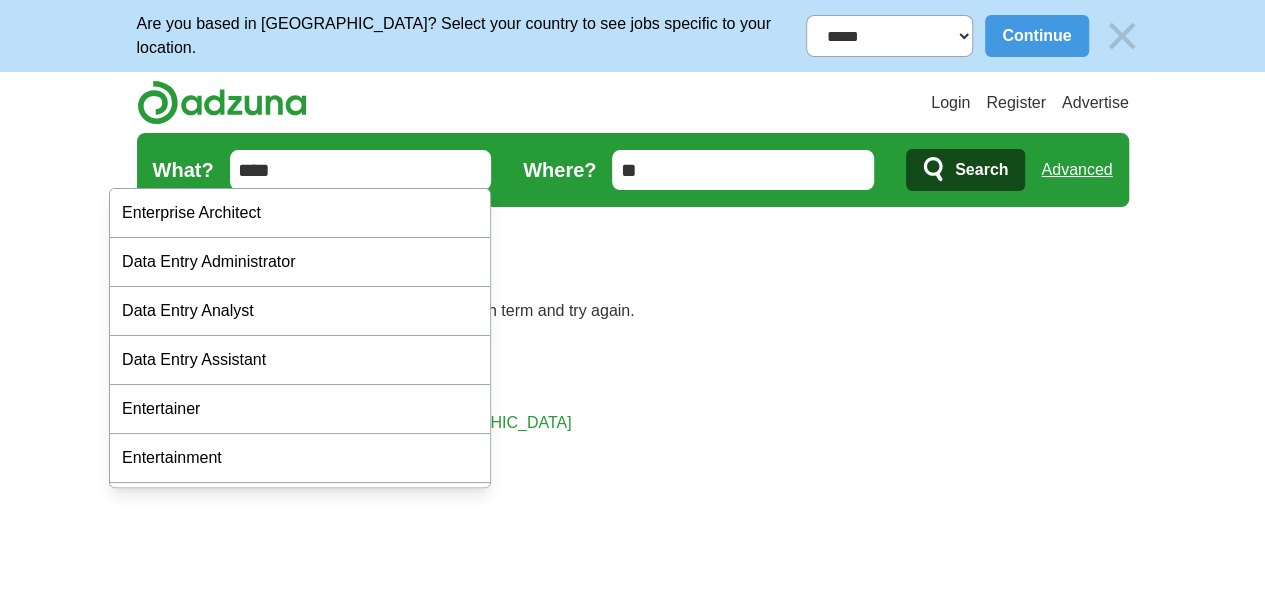drag, startPoint x: 196, startPoint y: 173, endPoint x: 0, endPoint y: 163, distance: 196.25494 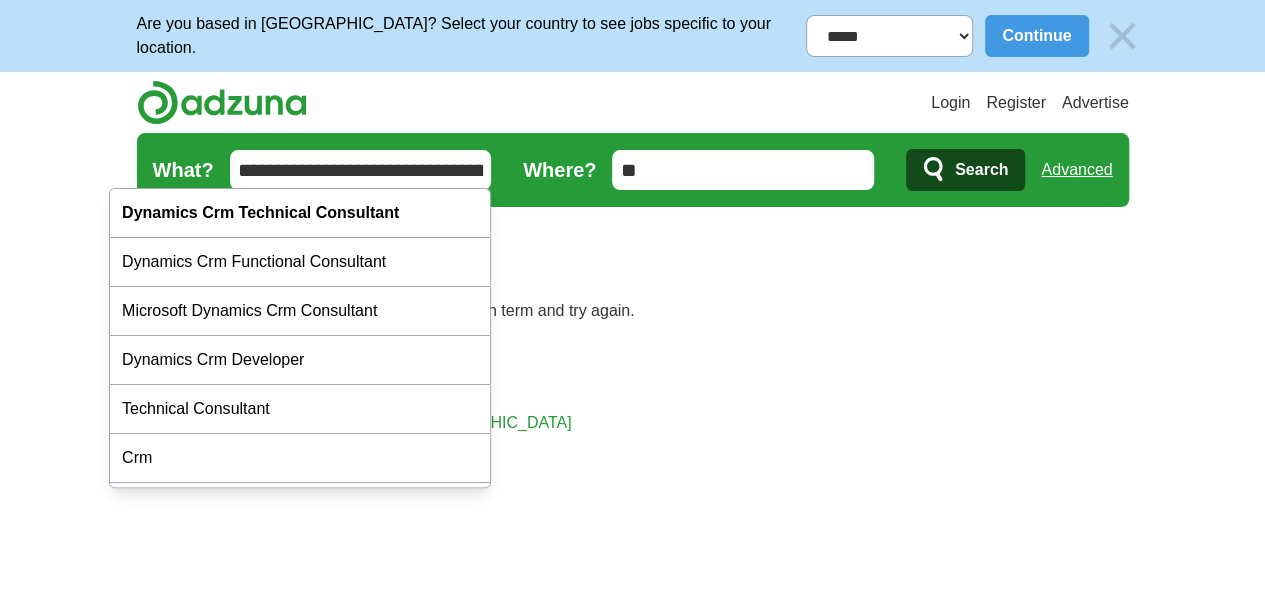 type on "**********" 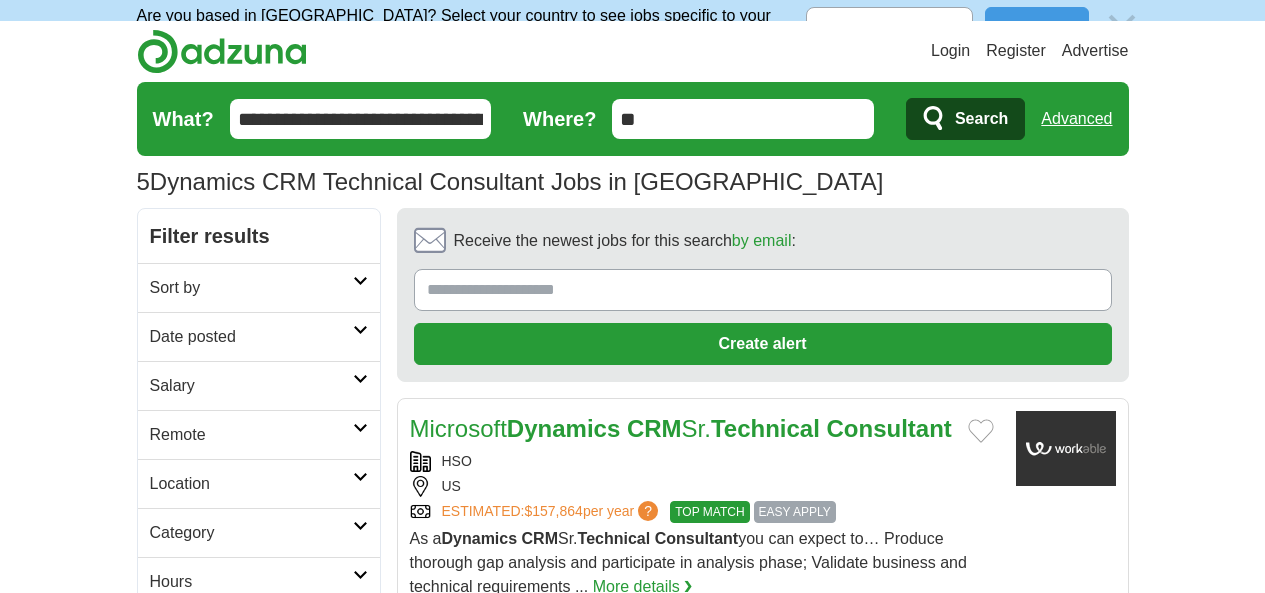 scroll, scrollTop: 0, scrollLeft: 0, axis: both 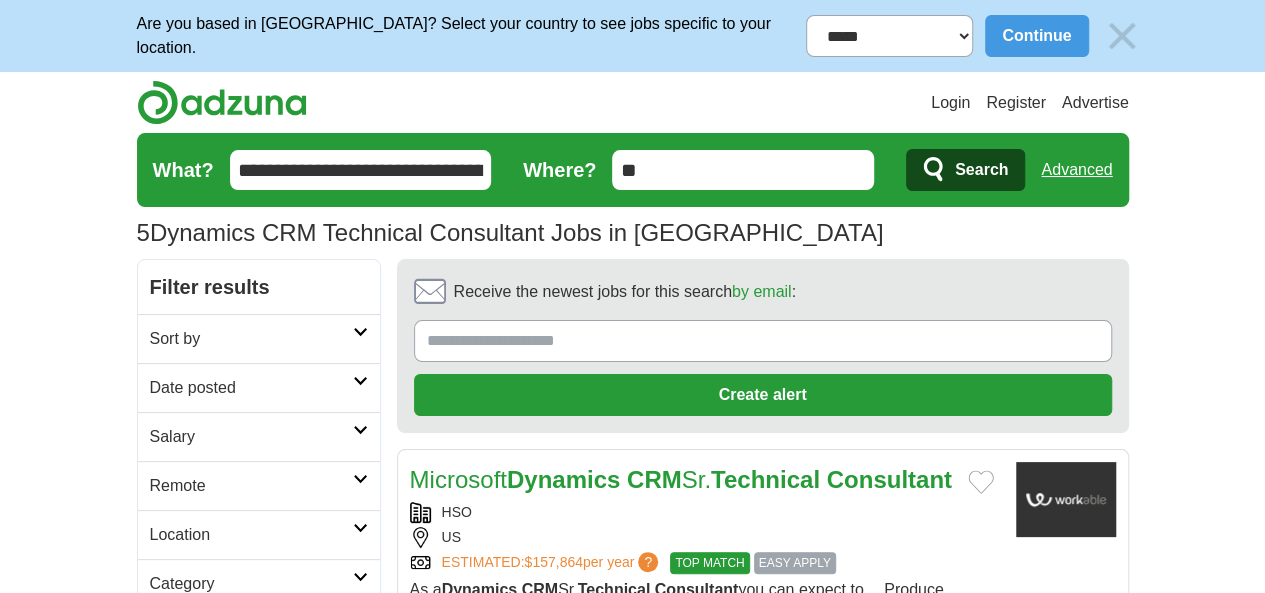 click on "Date posted" at bounding box center (251, 388) 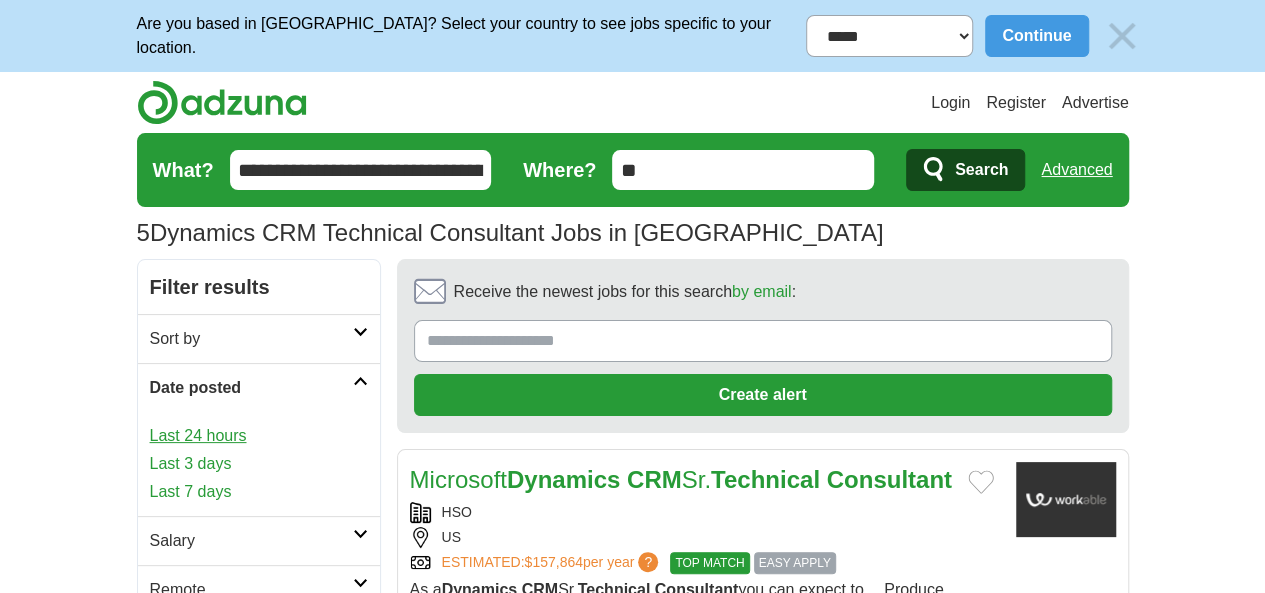 click on "Last 24 hours" at bounding box center (259, 436) 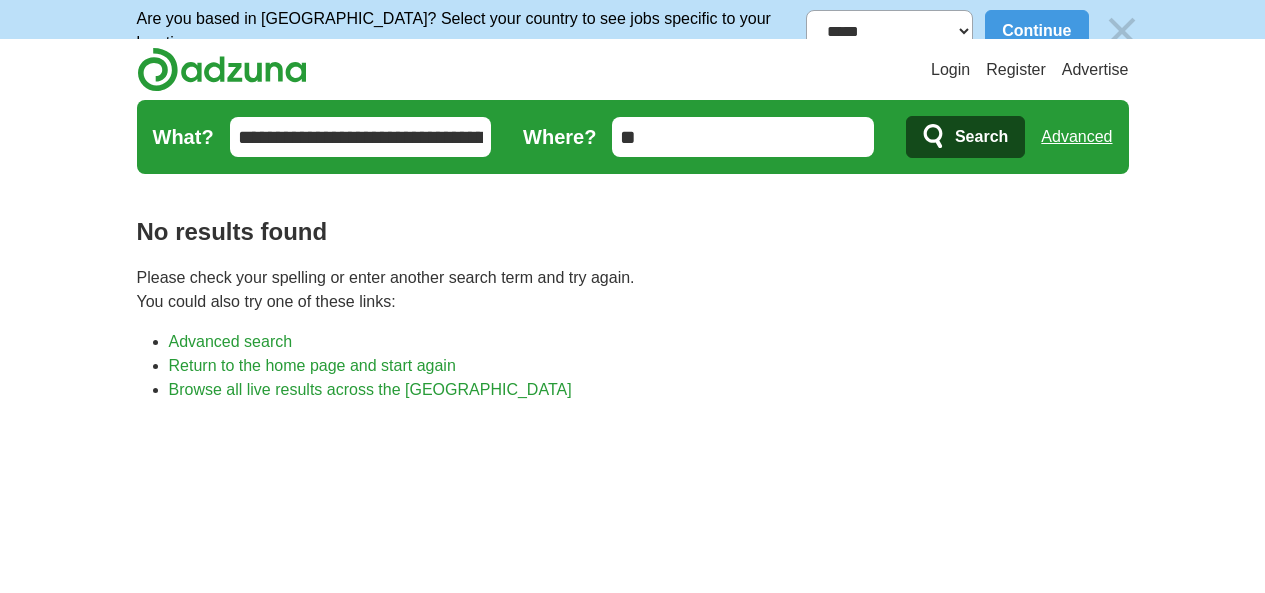 scroll, scrollTop: 0, scrollLeft: 0, axis: both 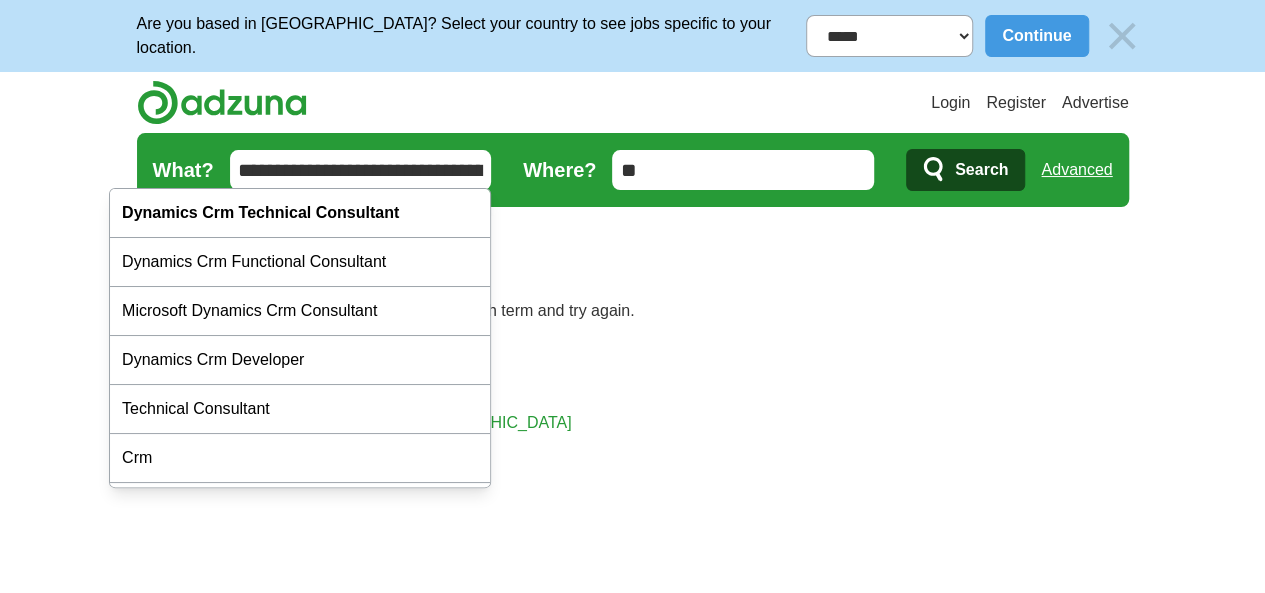 drag, startPoint x: 458, startPoint y: 167, endPoint x: 0, endPoint y: 194, distance: 458.79517 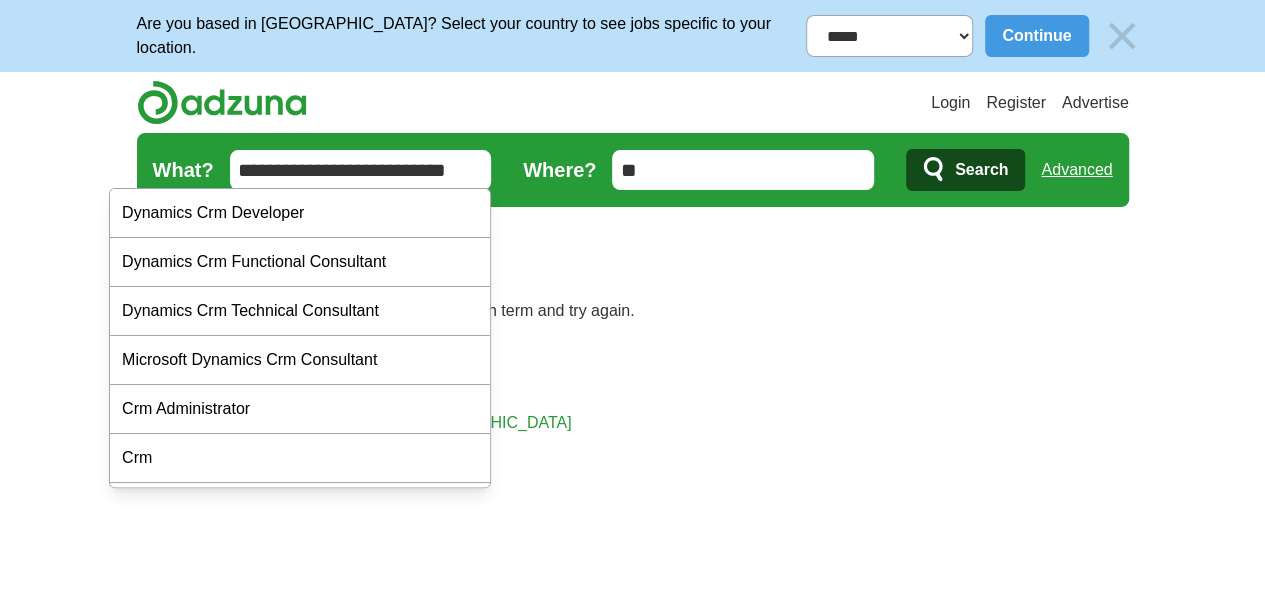 type on "**********" 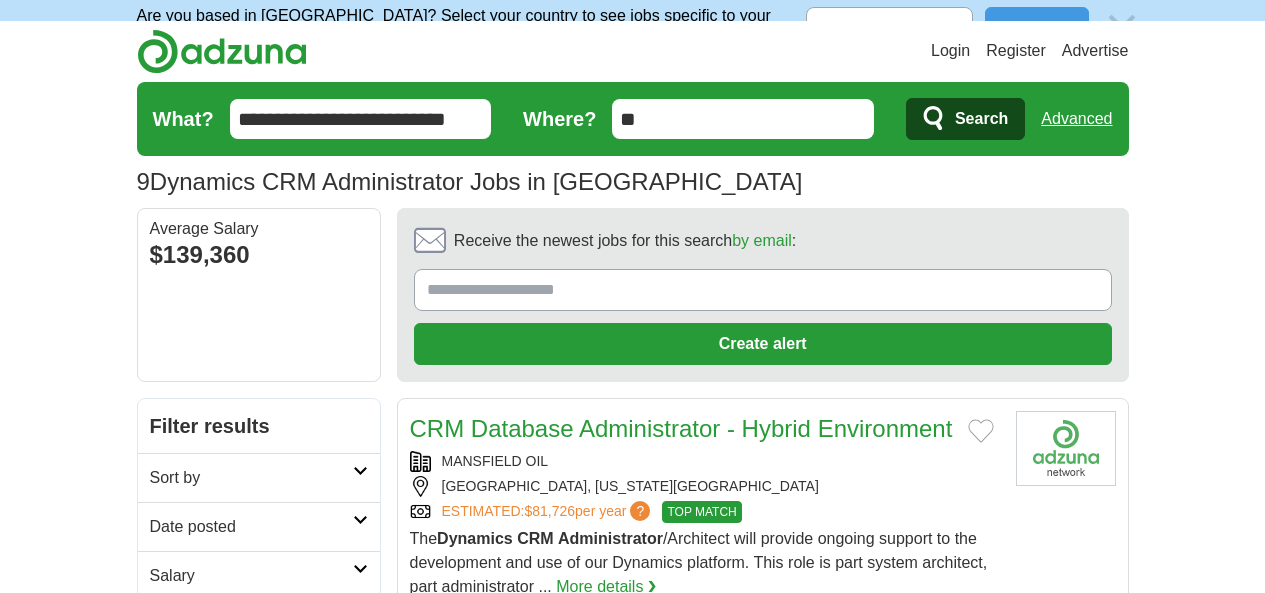 scroll, scrollTop: 0, scrollLeft: 0, axis: both 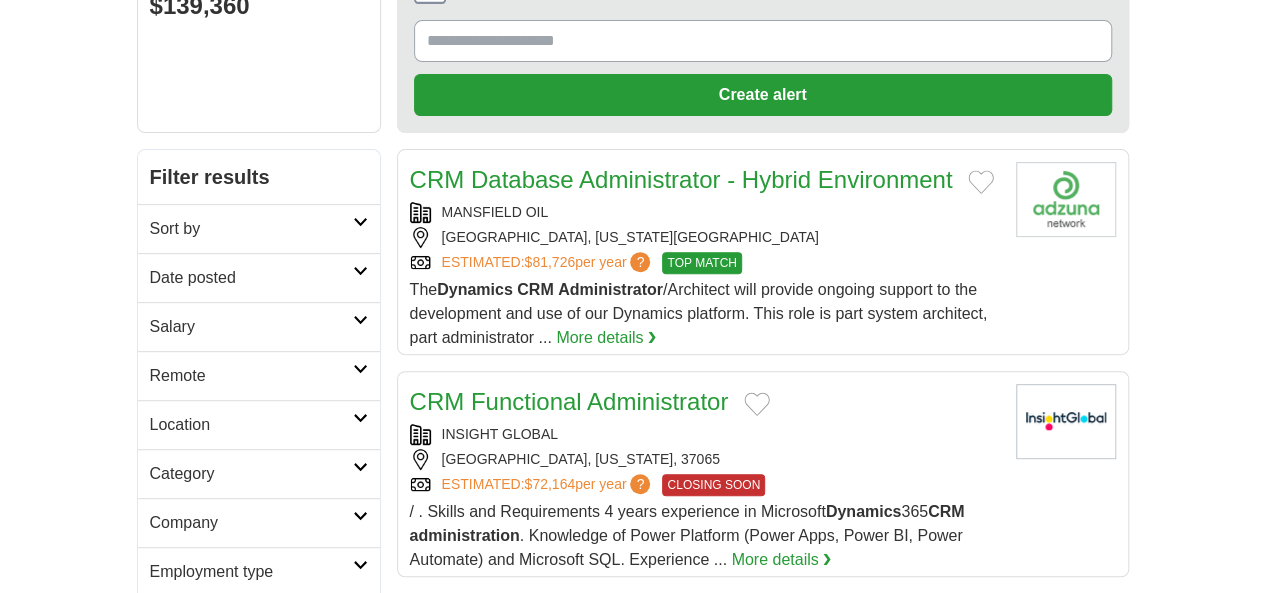 click on "Date posted" at bounding box center [251, 278] 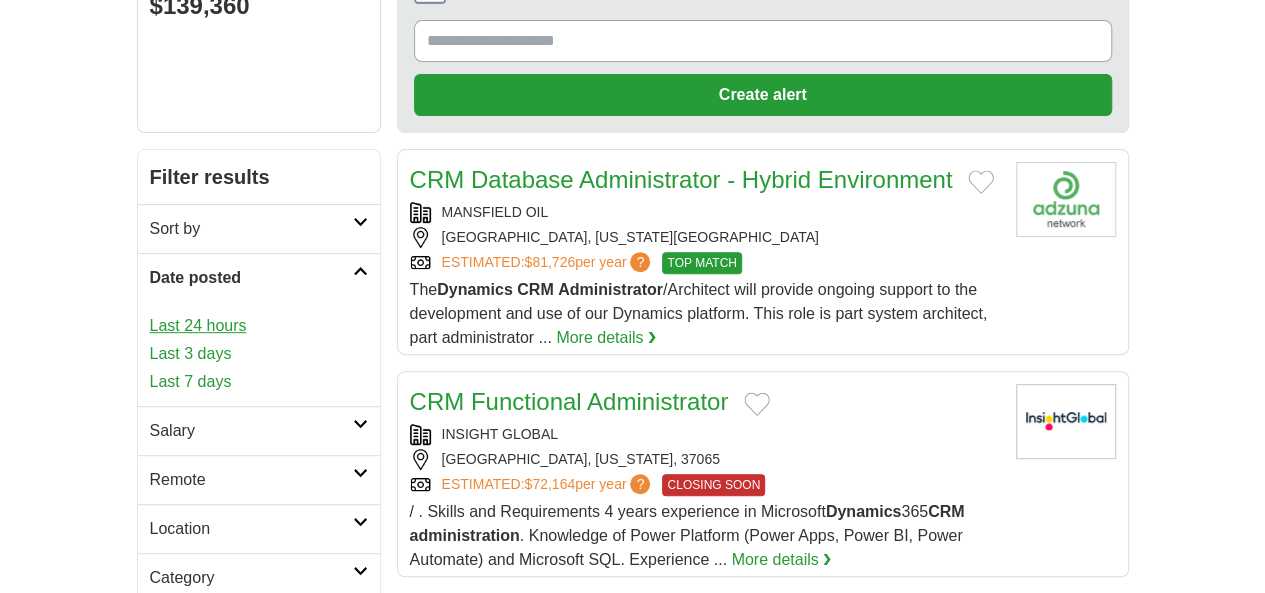 click on "Last 24 hours" at bounding box center (259, 326) 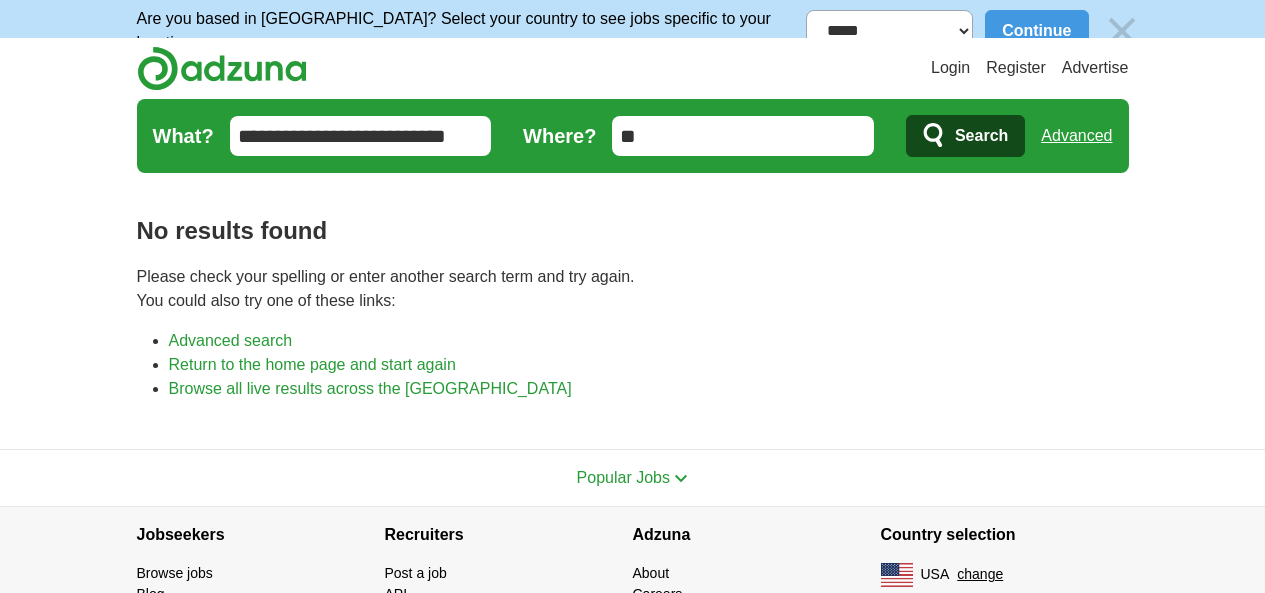scroll, scrollTop: 0, scrollLeft: 0, axis: both 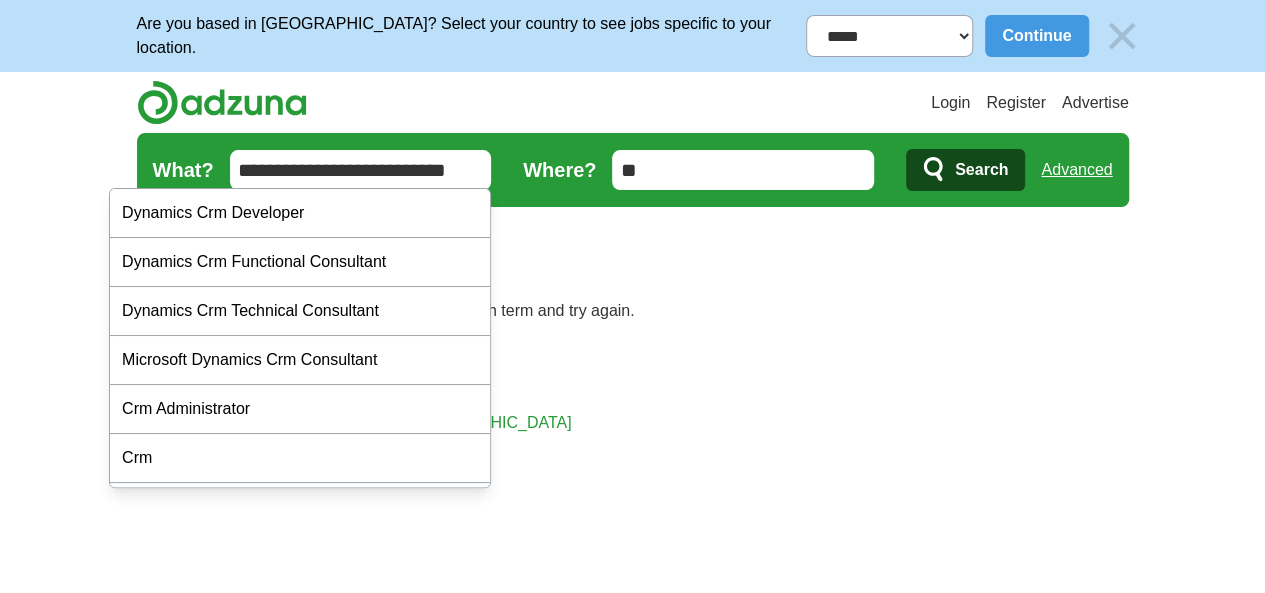 drag, startPoint x: 399, startPoint y: 169, endPoint x: 102, endPoint y: 199, distance: 298.5113 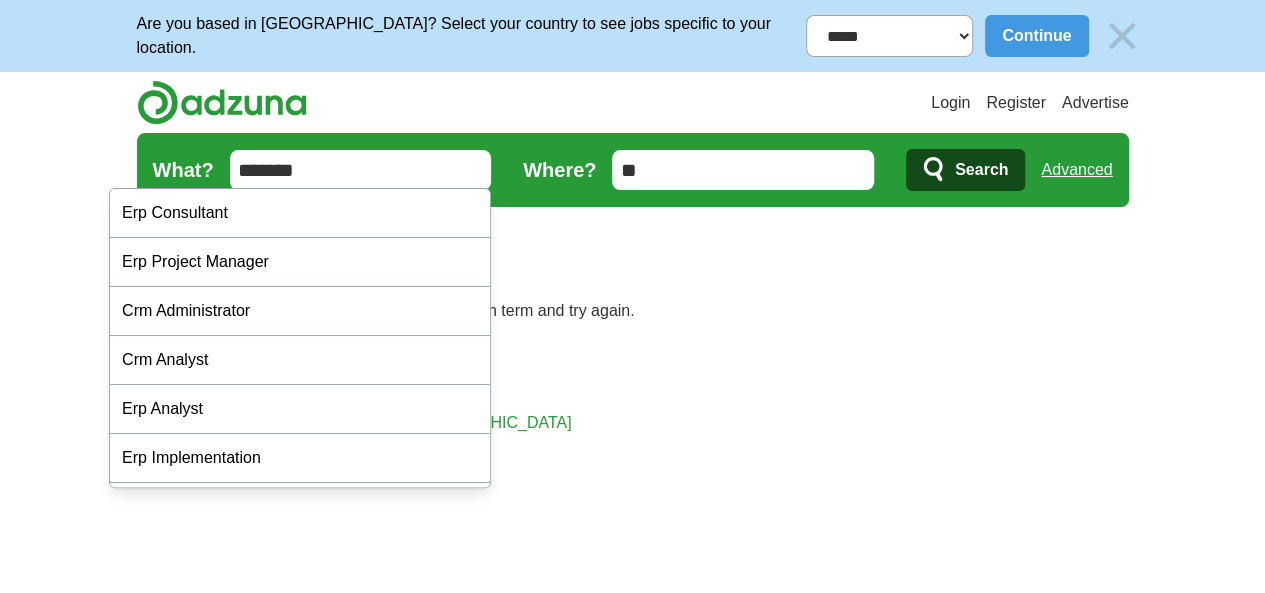 type on "*******" 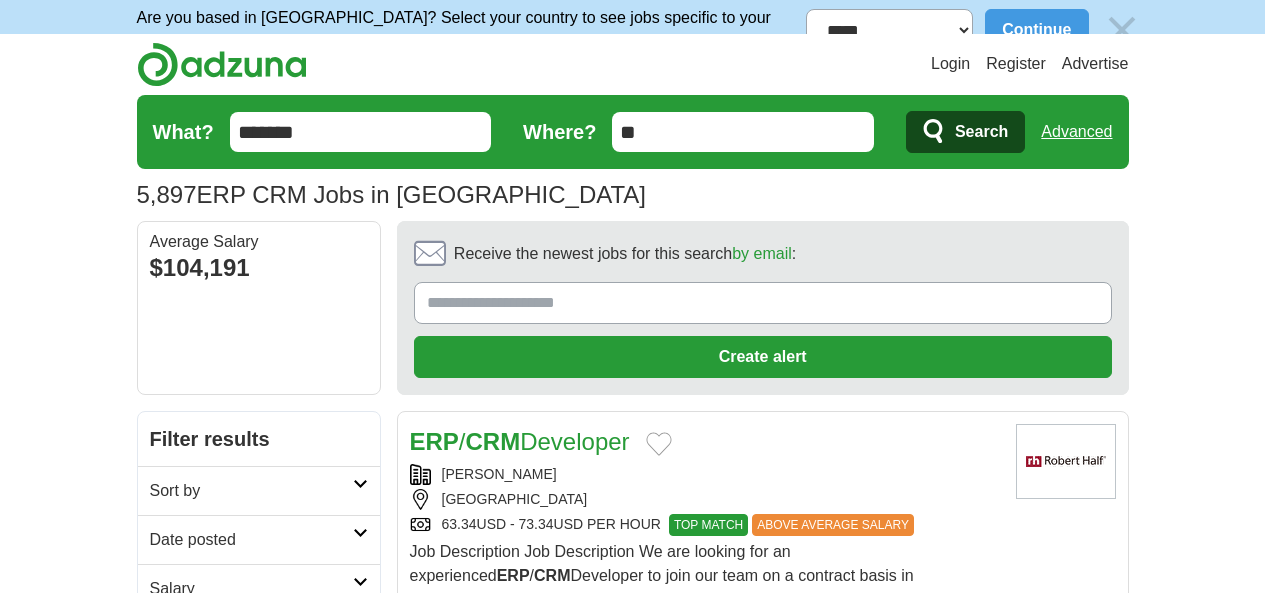 scroll, scrollTop: 0, scrollLeft: 0, axis: both 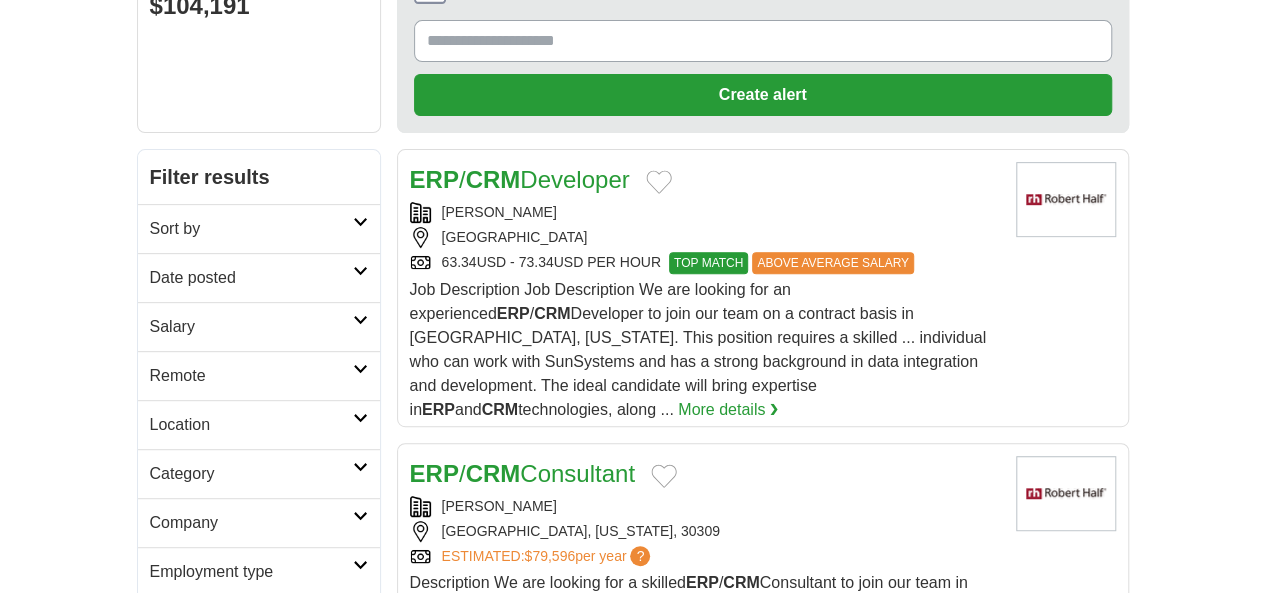 click on "Date posted" at bounding box center [251, 278] 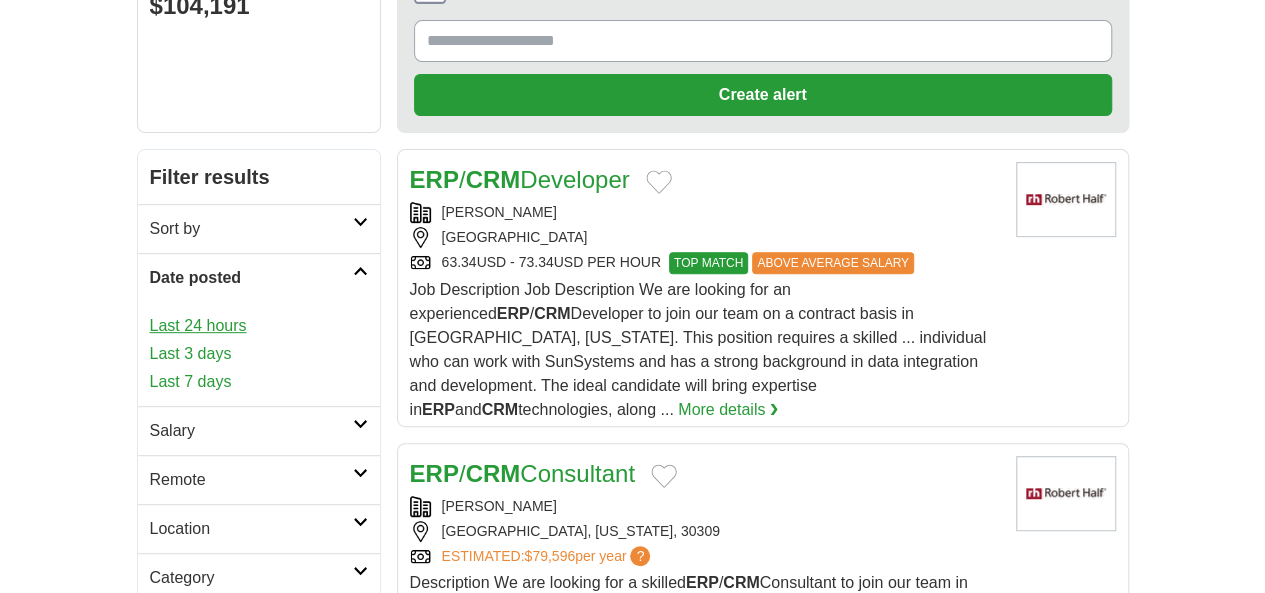 click on "Last 24 hours" at bounding box center (259, 326) 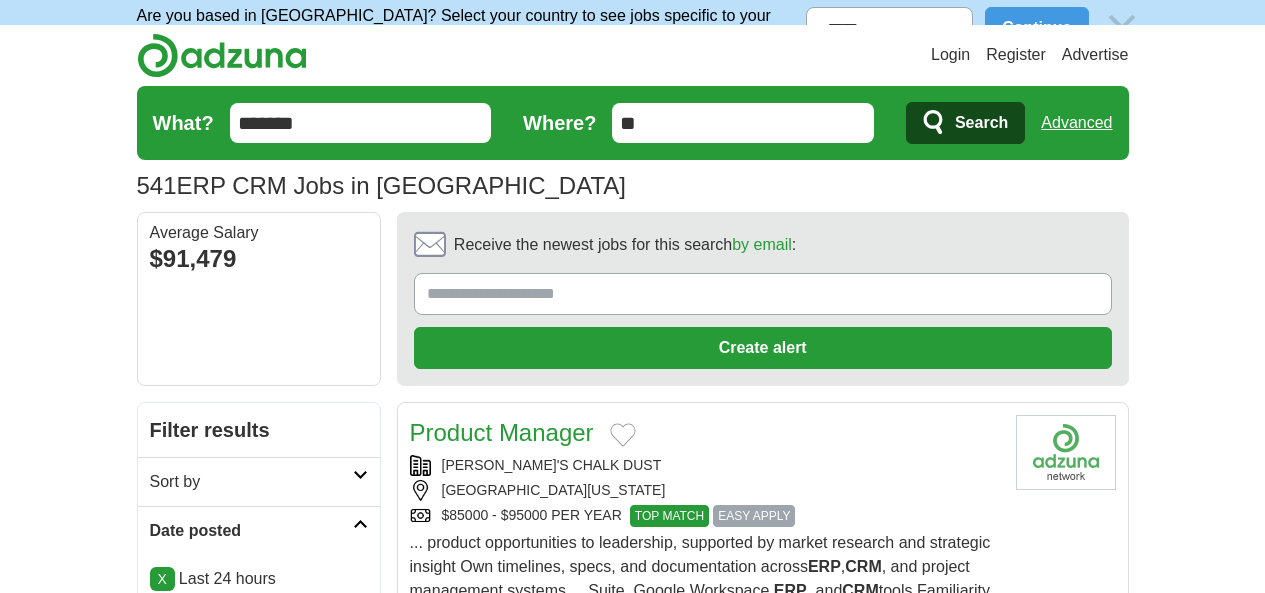 scroll, scrollTop: 0, scrollLeft: 0, axis: both 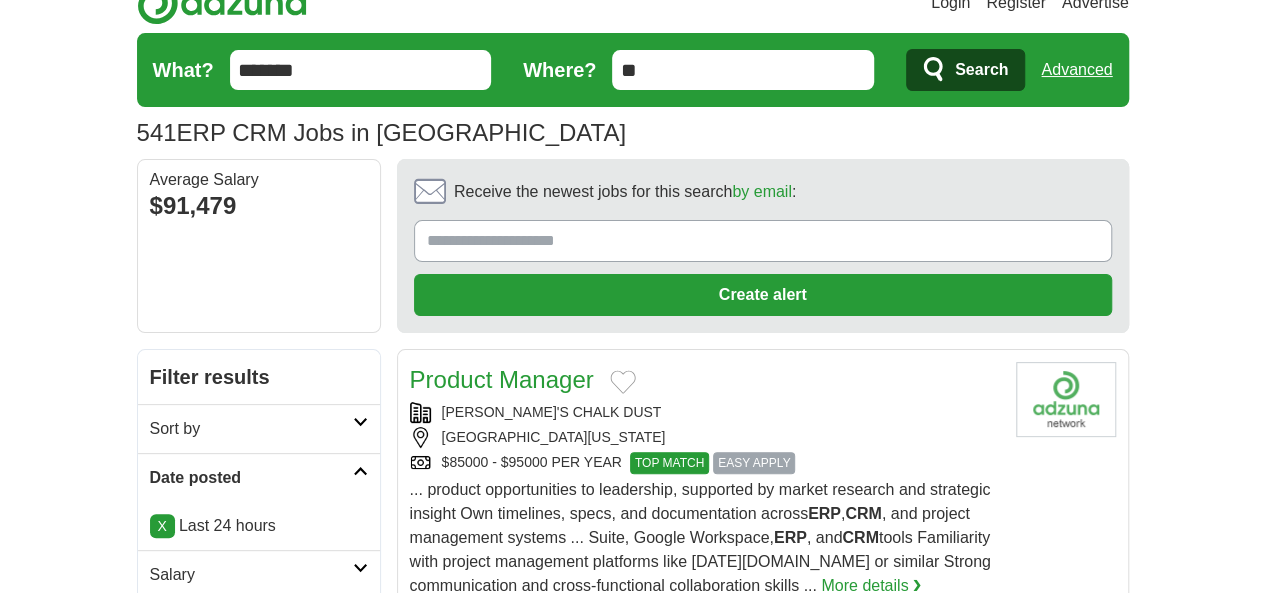 click on "Sort by" at bounding box center (251, 429) 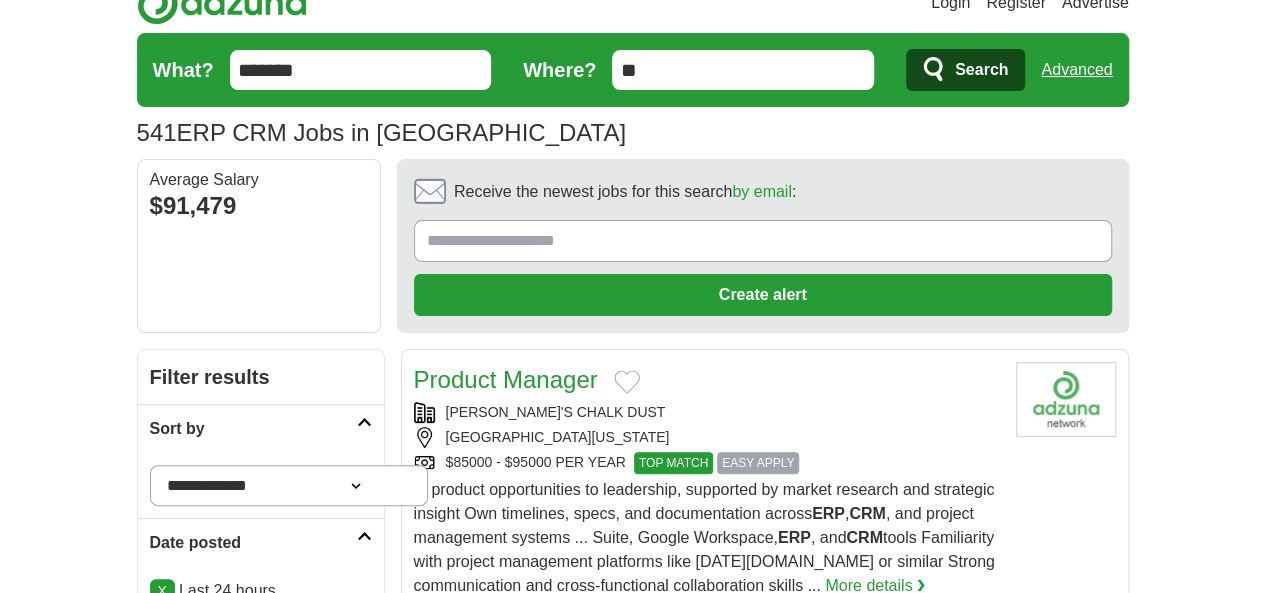 click on "**********" at bounding box center (289, 485) 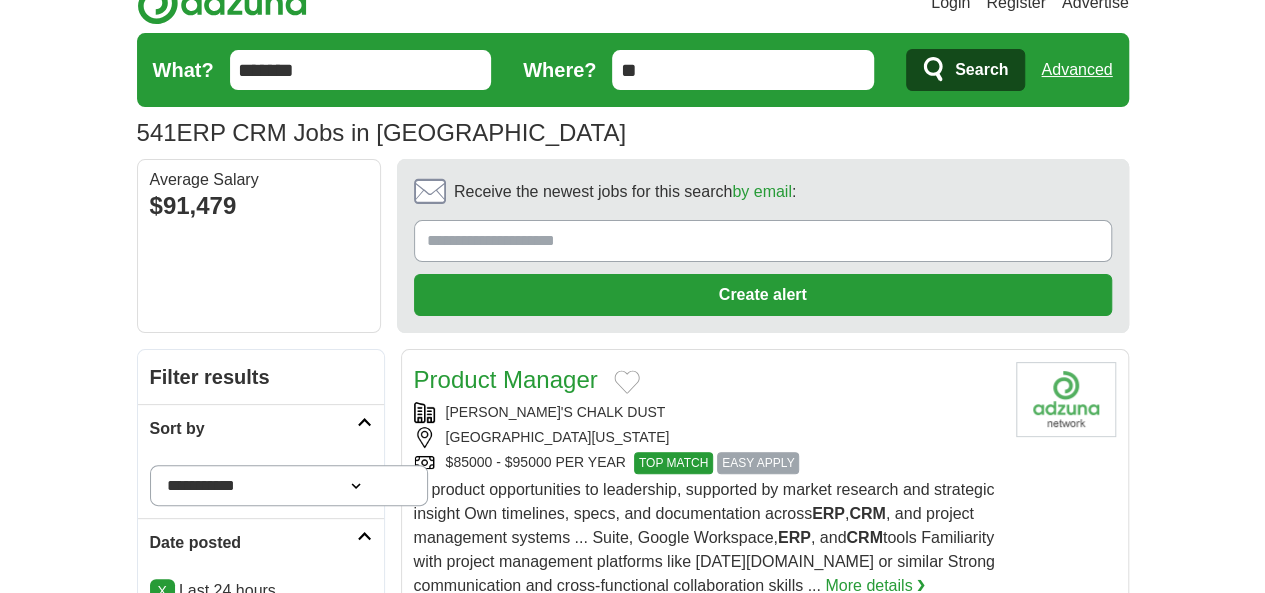 click on "**********" at bounding box center (289, 485) 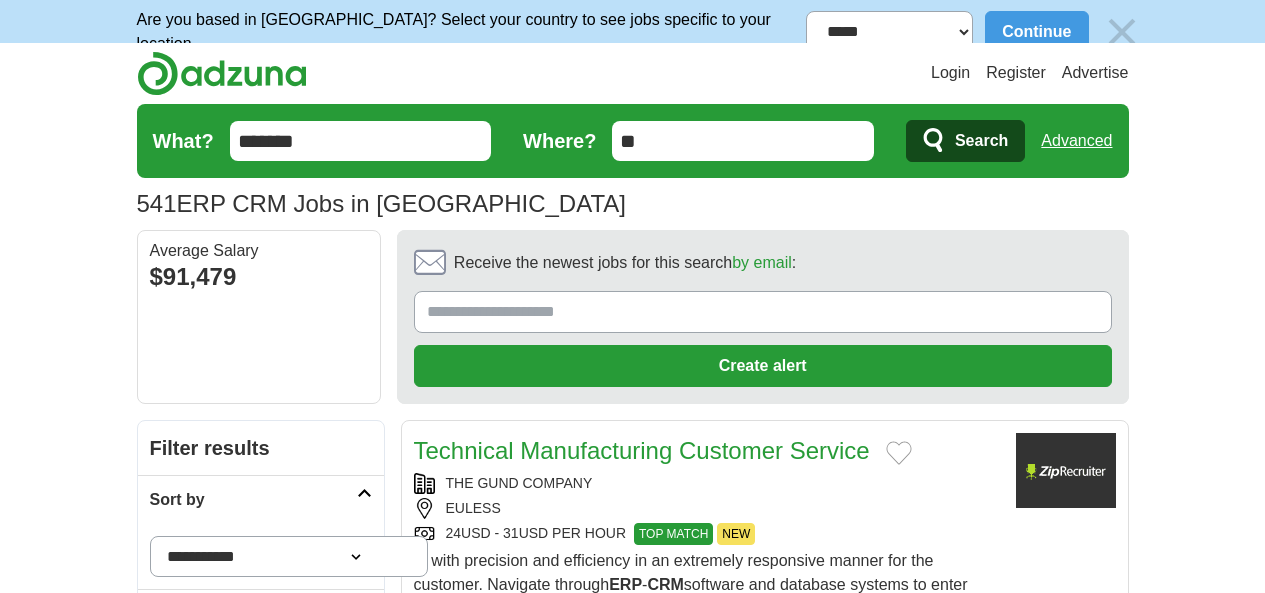 scroll, scrollTop: 0, scrollLeft: 0, axis: both 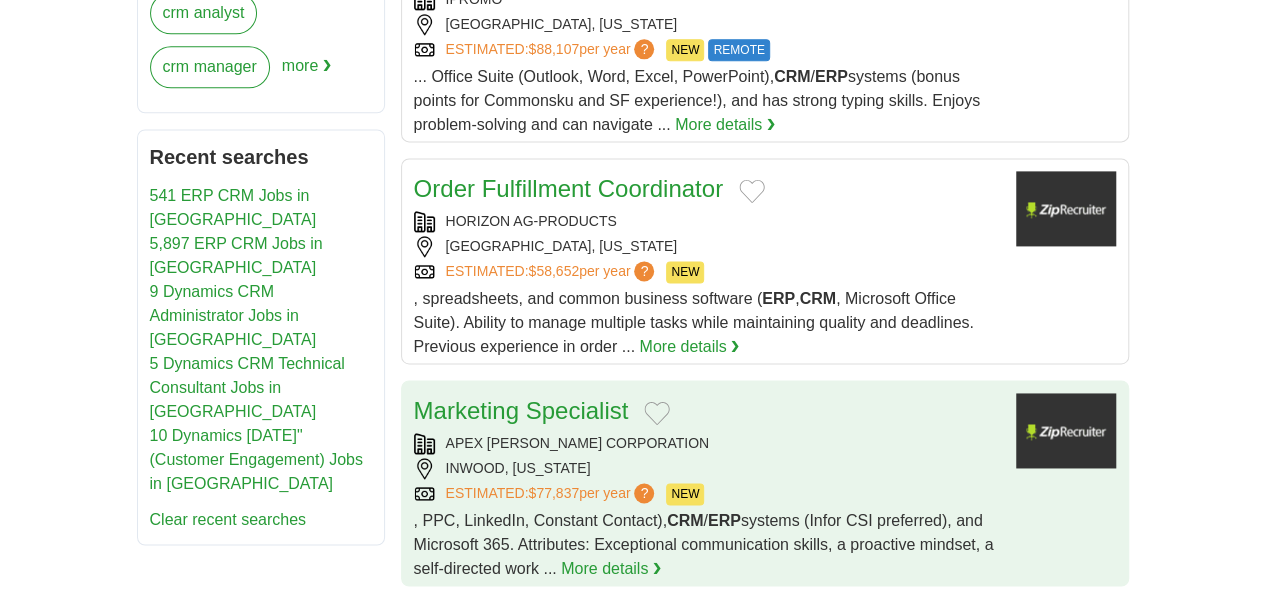 click on "APEX [PERSON_NAME] CORPORATION" at bounding box center (707, 443) 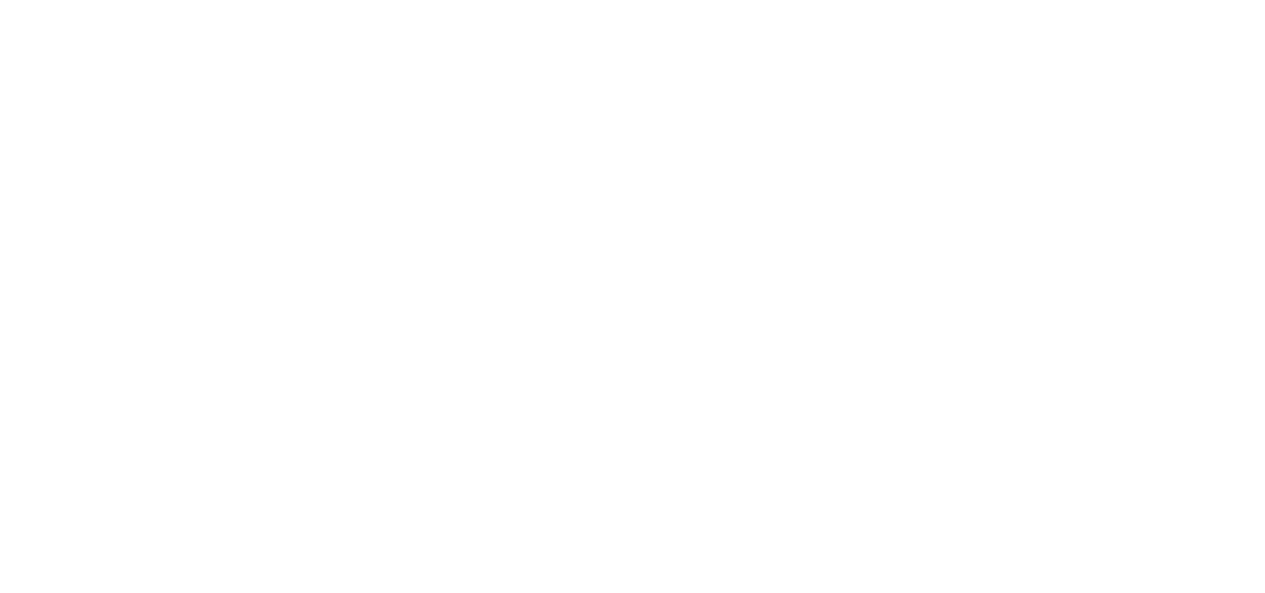 scroll, scrollTop: 3400, scrollLeft: 0, axis: vertical 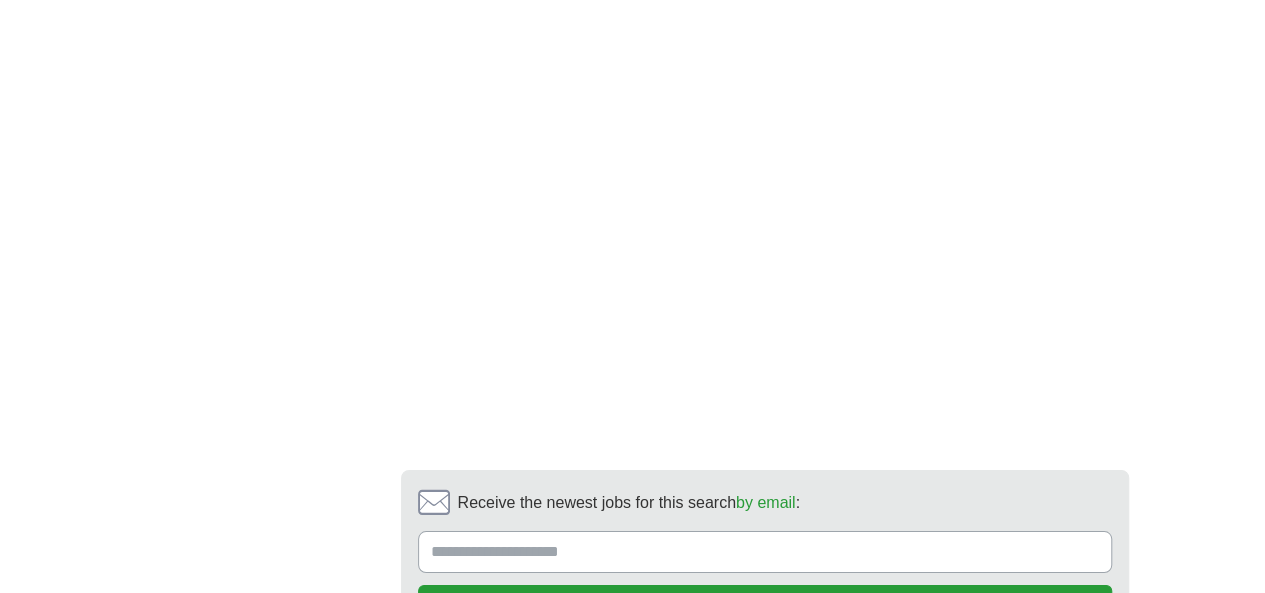 click on "2" at bounding box center (552, 710) 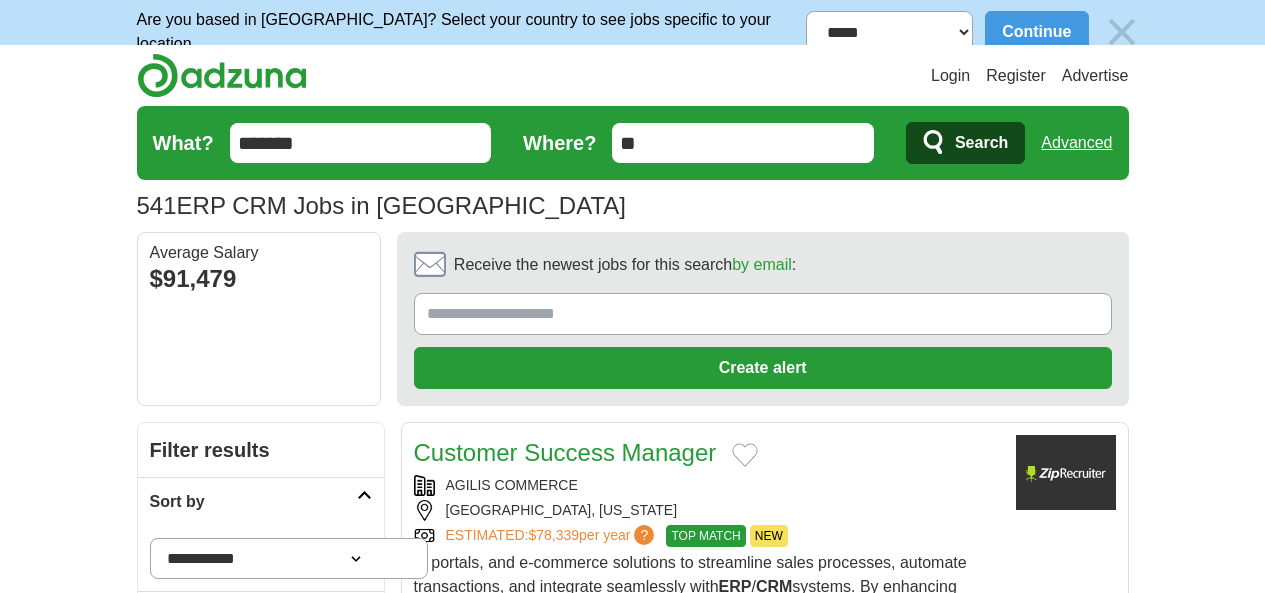 scroll, scrollTop: 0, scrollLeft: 0, axis: both 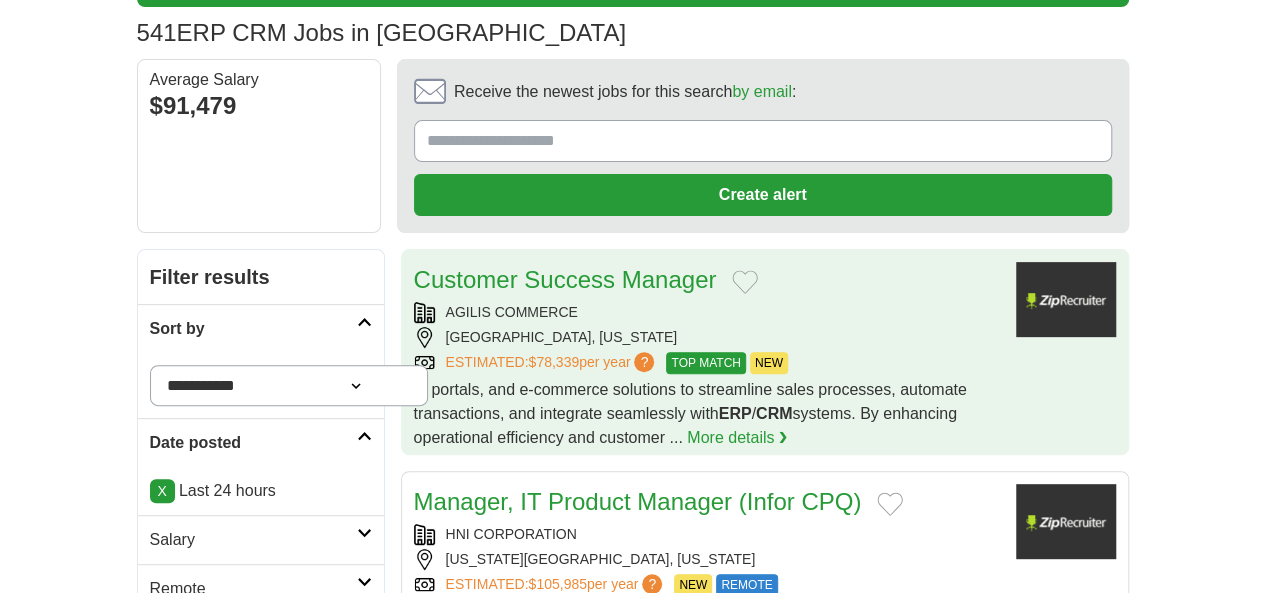 click on "Customer Success Manager" at bounding box center (707, 280) 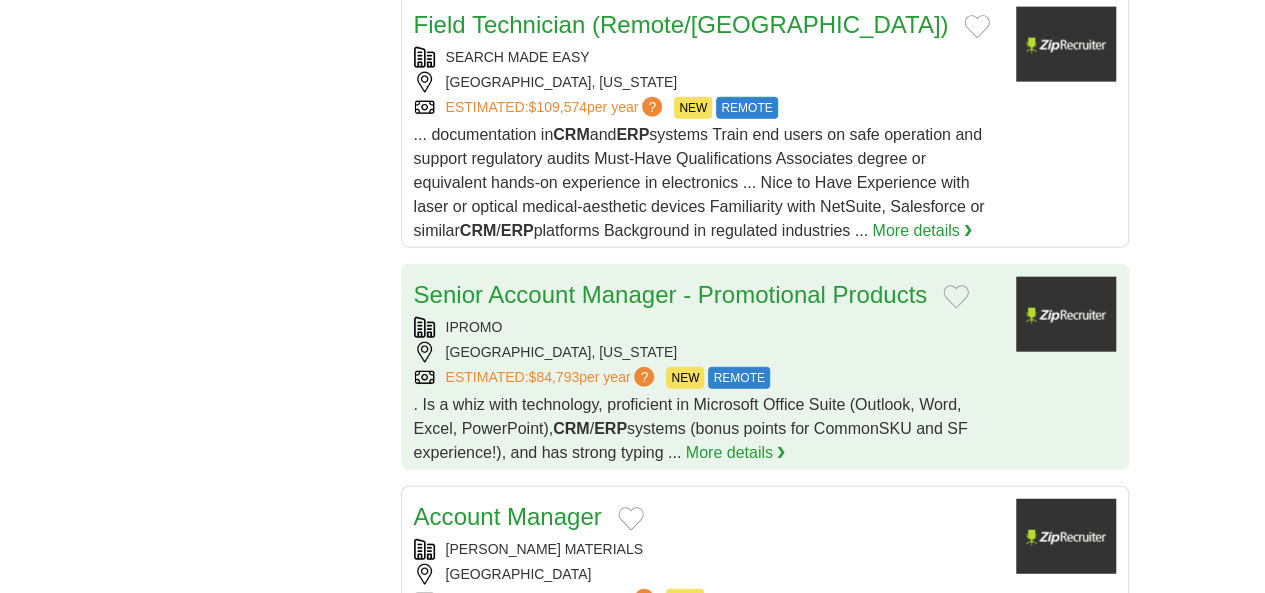 scroll, scrollTop: 2600, scrollLeft: 0, axis: vertical 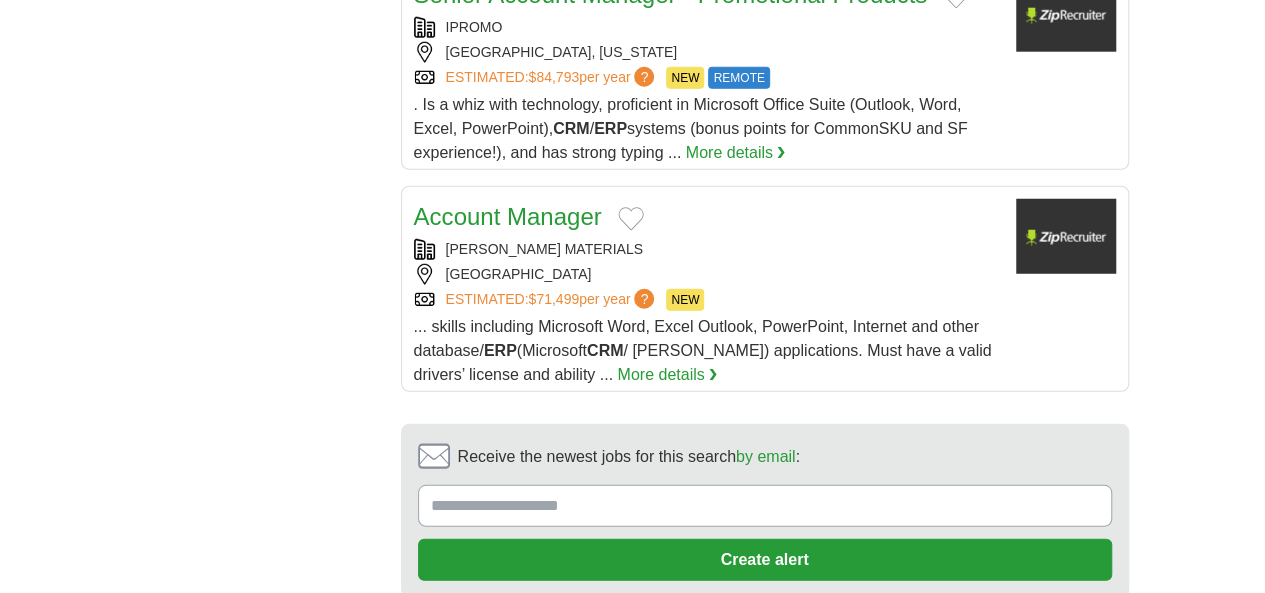 click on "3" at bounding box center [653, 664] 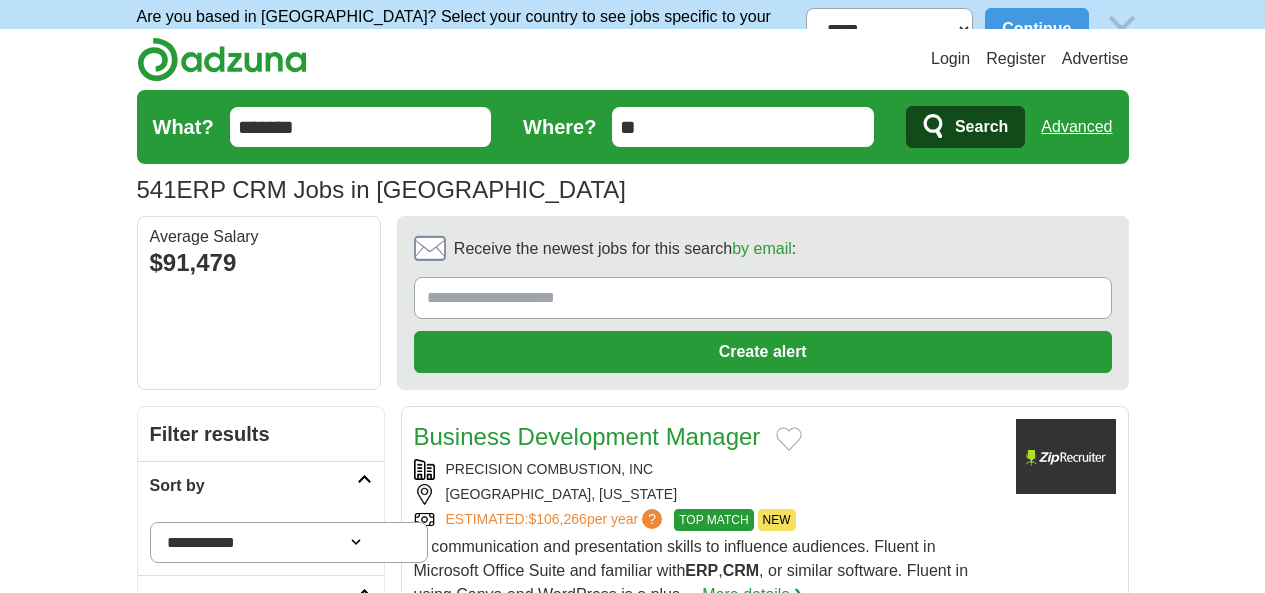 scroll, scrollTop: 0, scrollLeft: 0, axis: both 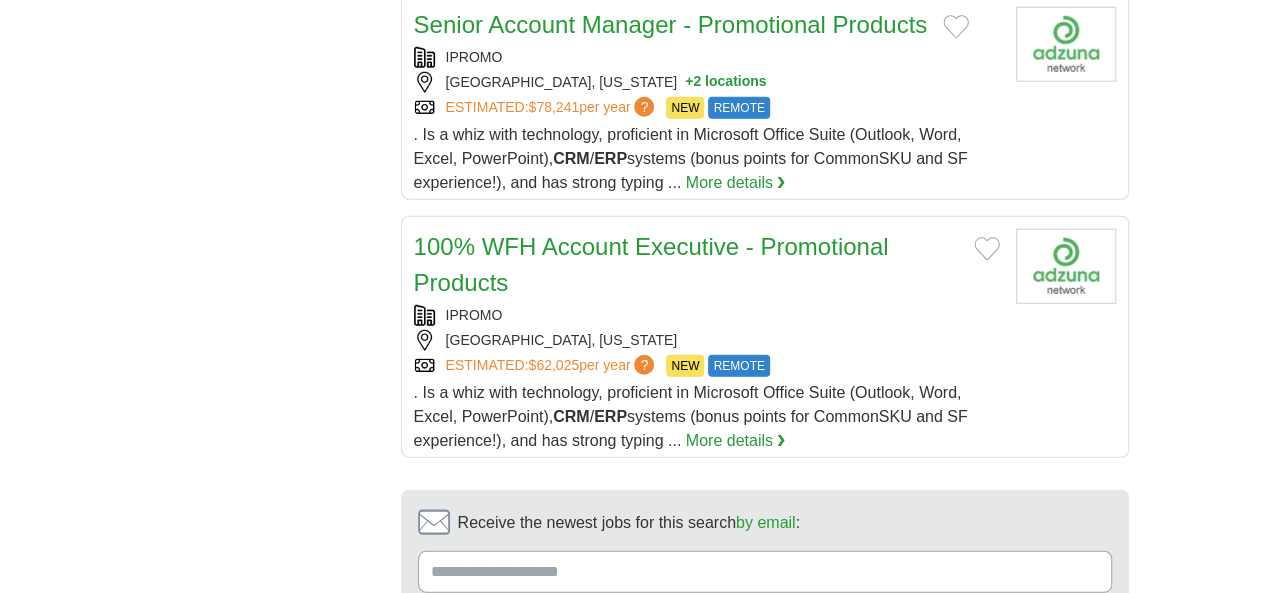 click on "4" at bounding box center (701, 730) 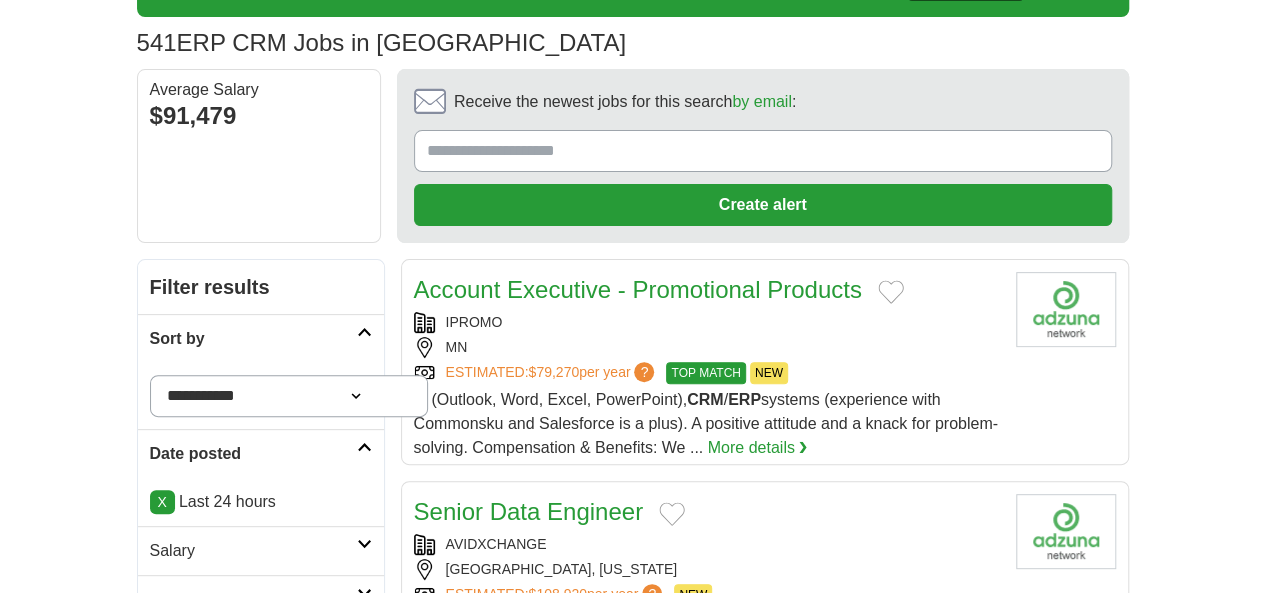 scroll, scrollTop: 0, scrollLeft: 0, axis: both 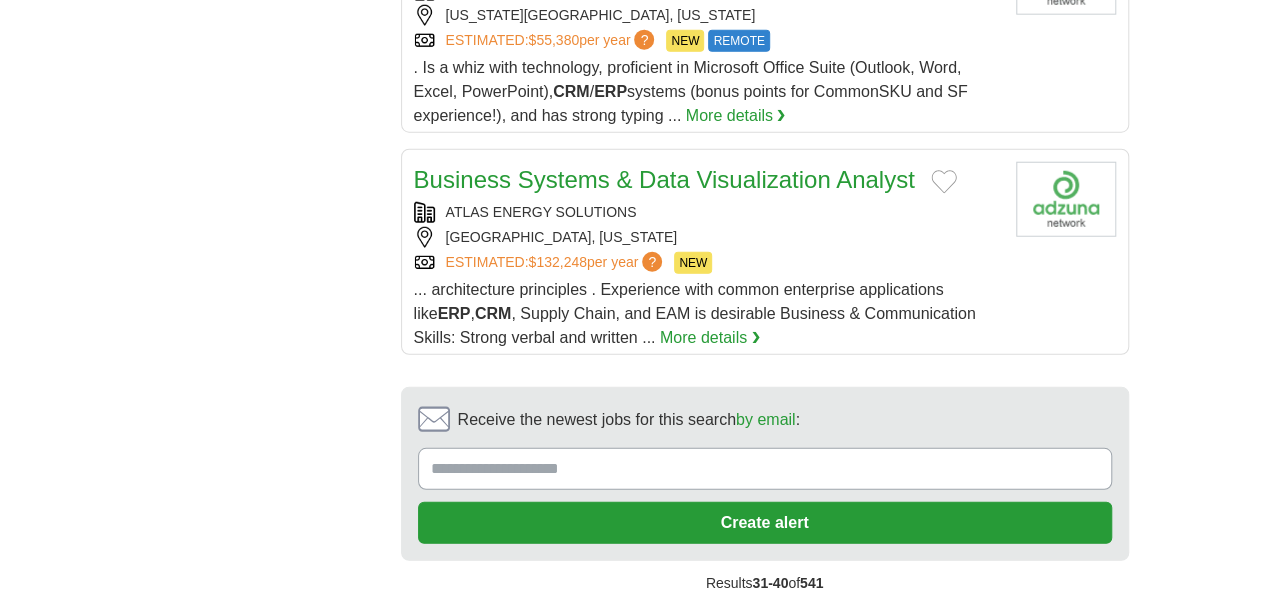 click on "5" at bounding box center (748, 627) 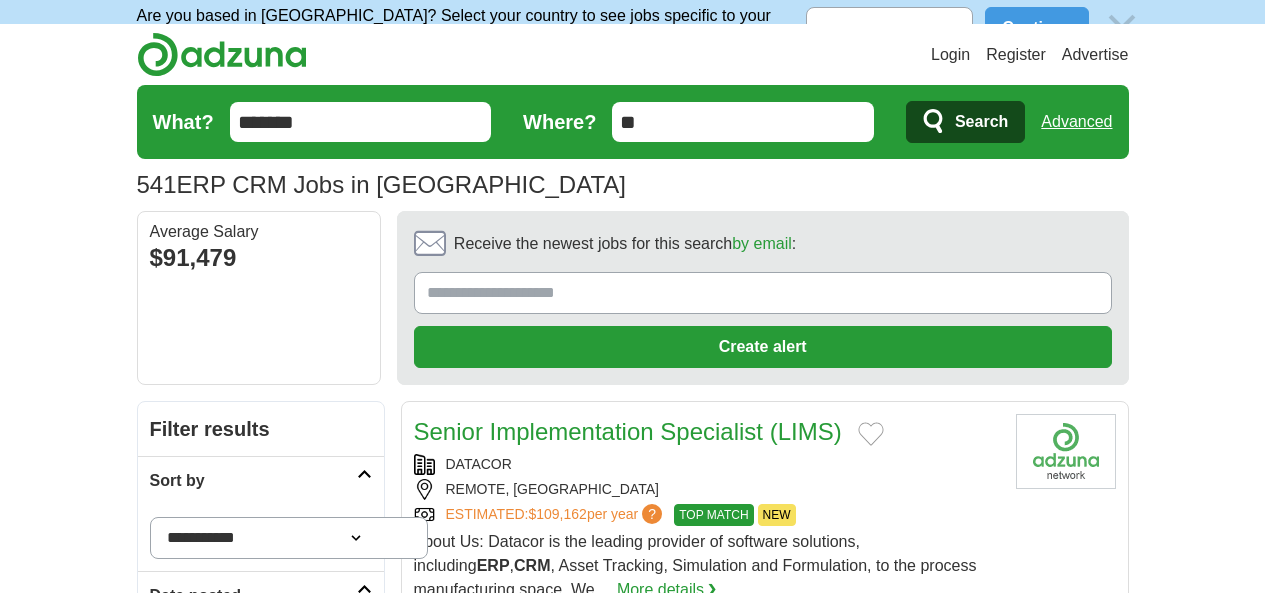 scroll, scrollTop: 0, scrollLeft: 0, axis: both 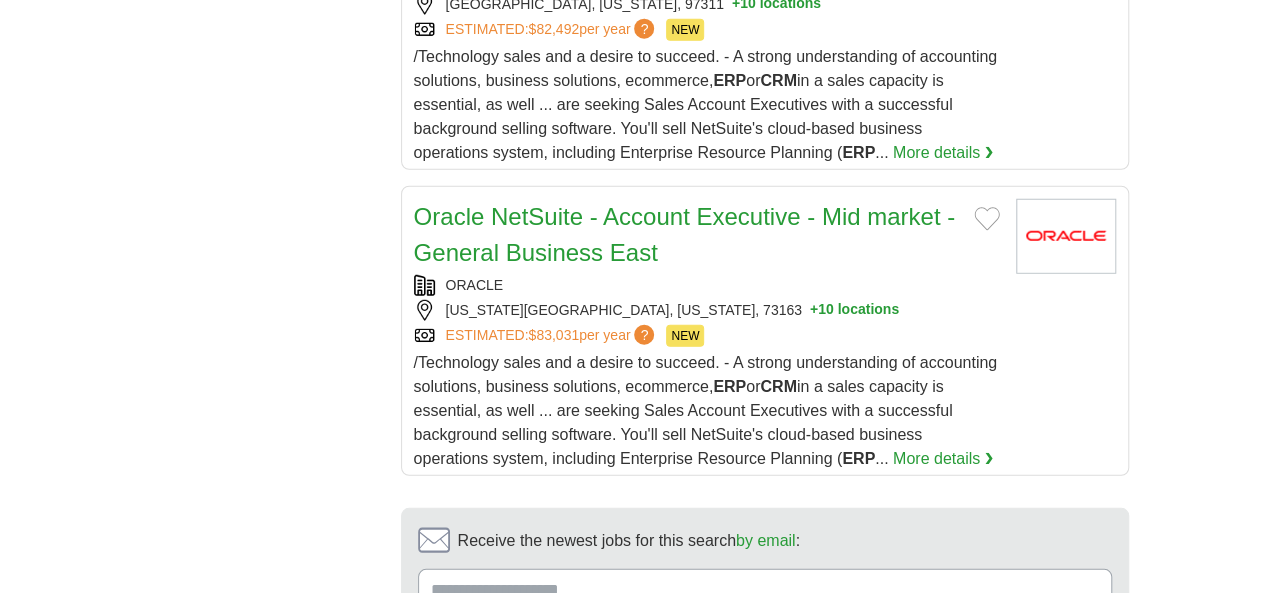 click on "6" at bounding box center [810, 748] 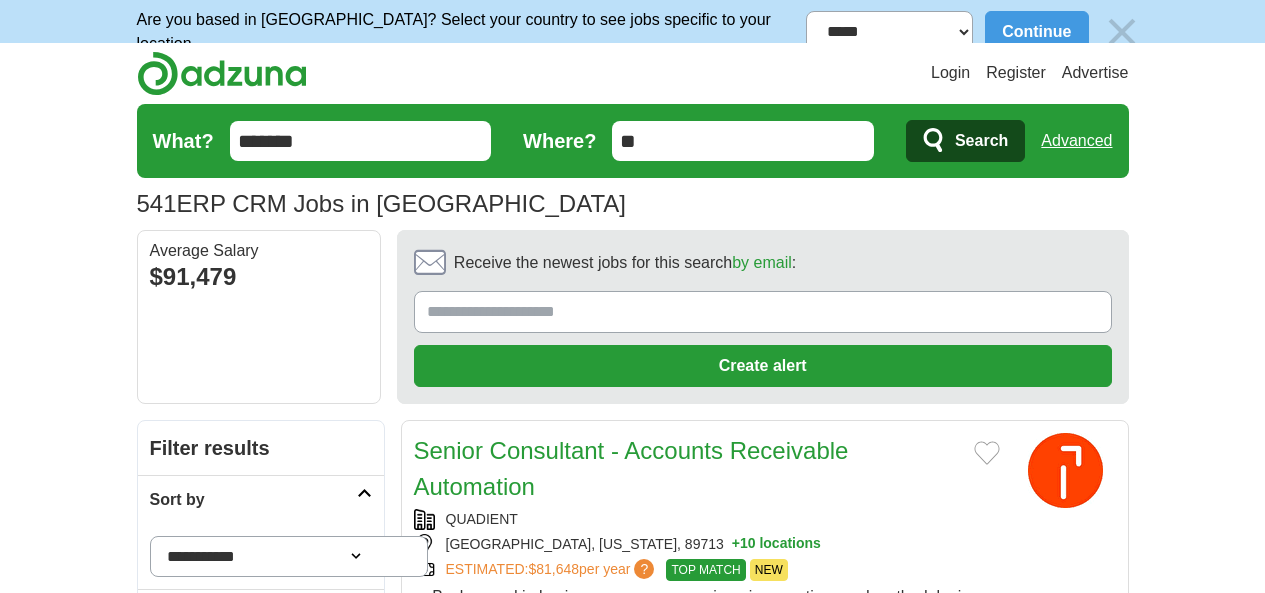 scroll, scrollTop: 0, scrollLeft: 0, axis: both 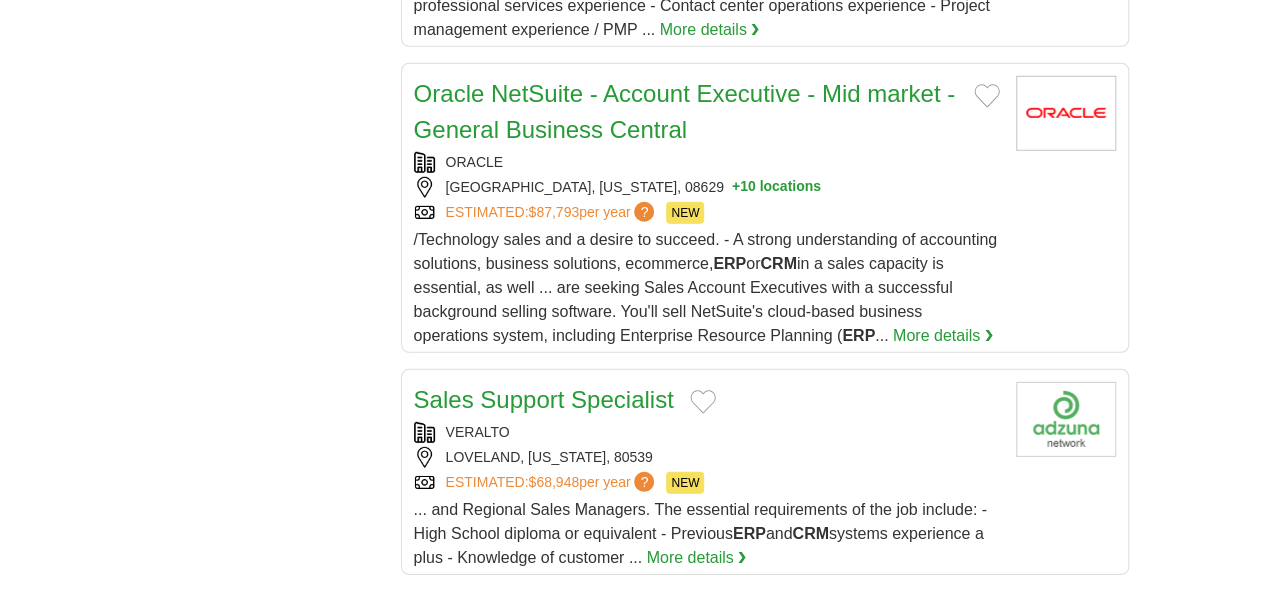 click on "7" at bounding box center [834, 847] 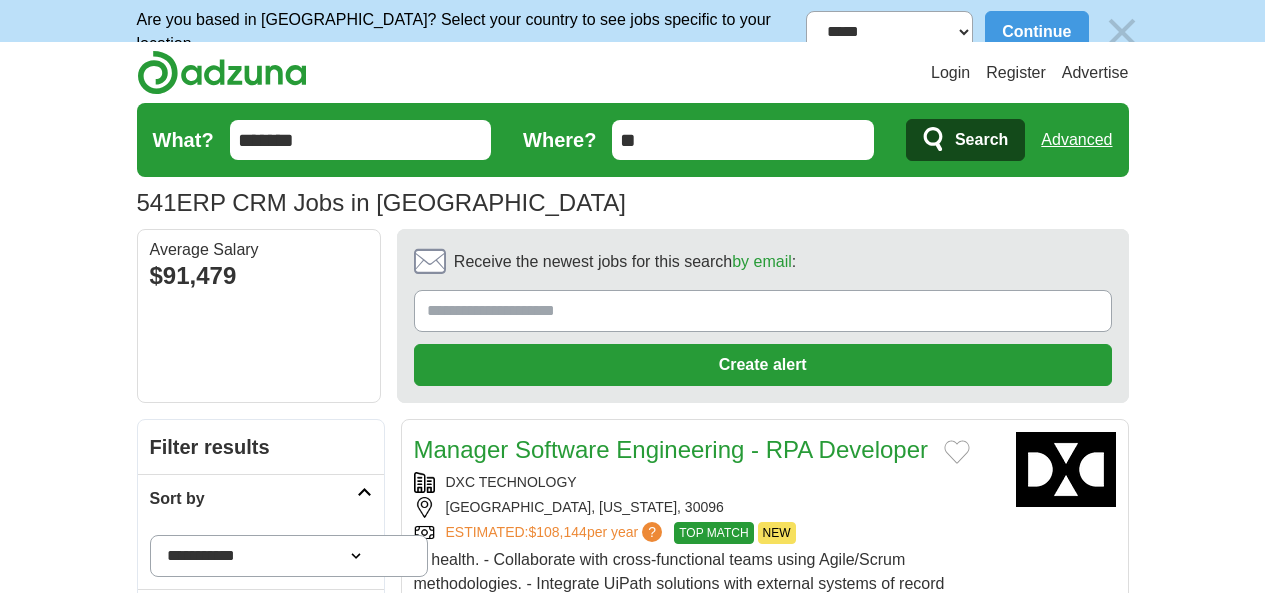 scroll, scrollTop: 0, scrollLeft: 0, axis: both 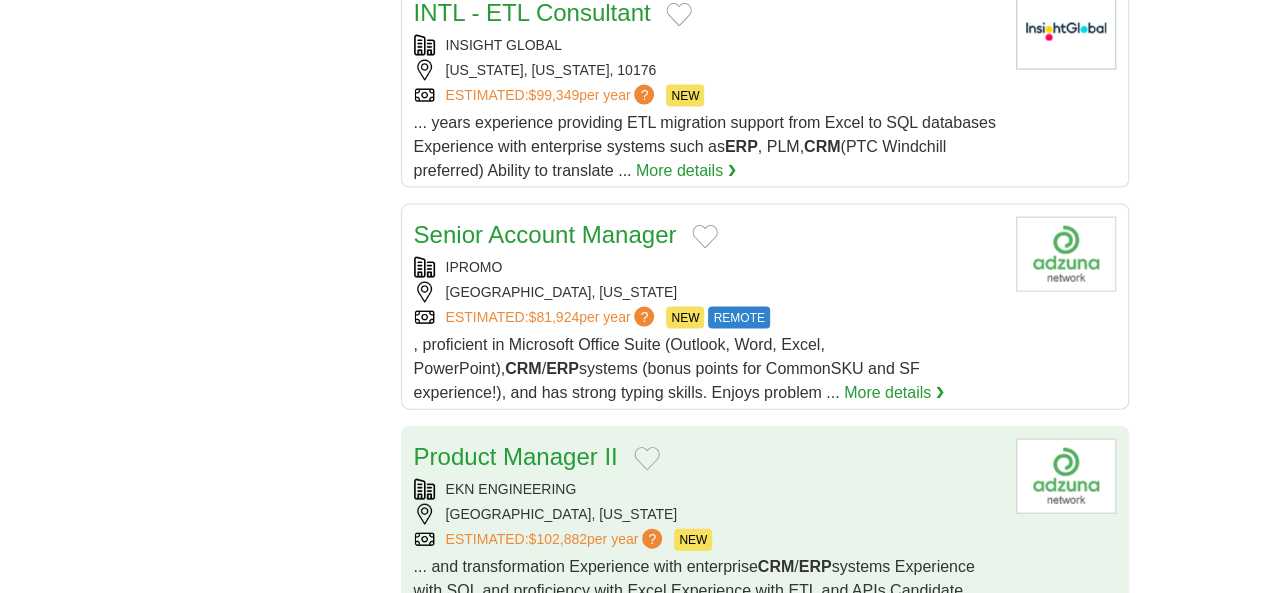 click on "EKN ENGINEERING
IRVINE, CALIFORNIA
ESTIMATED:
$102,882
per year
?
NEW" at bounding box center [707, 515] 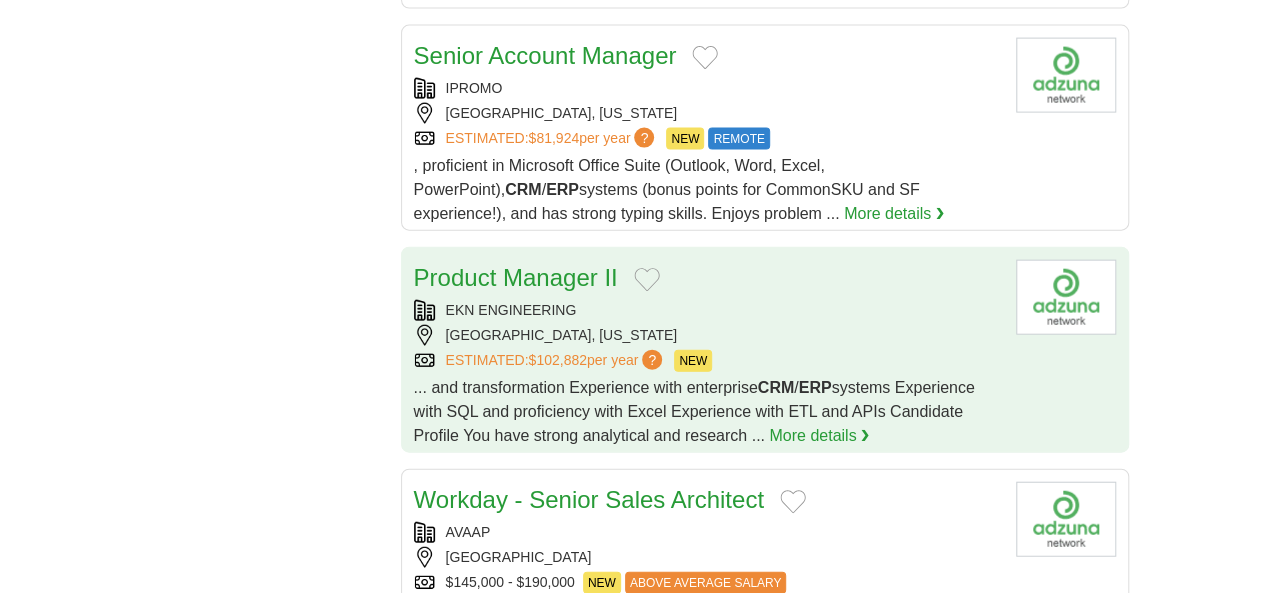 scroll, scrollTop: 2206, scrollLeft: 0, axis: vertical 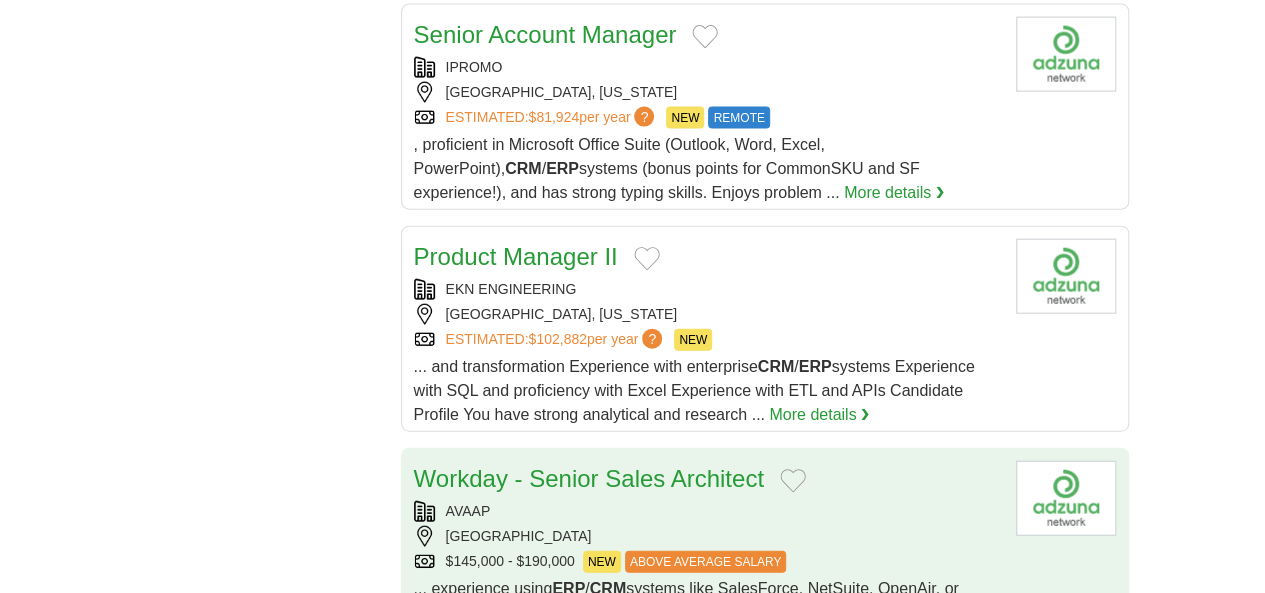 click on "Workday - Senior Sales Architect" at bounding box center (707, 479) 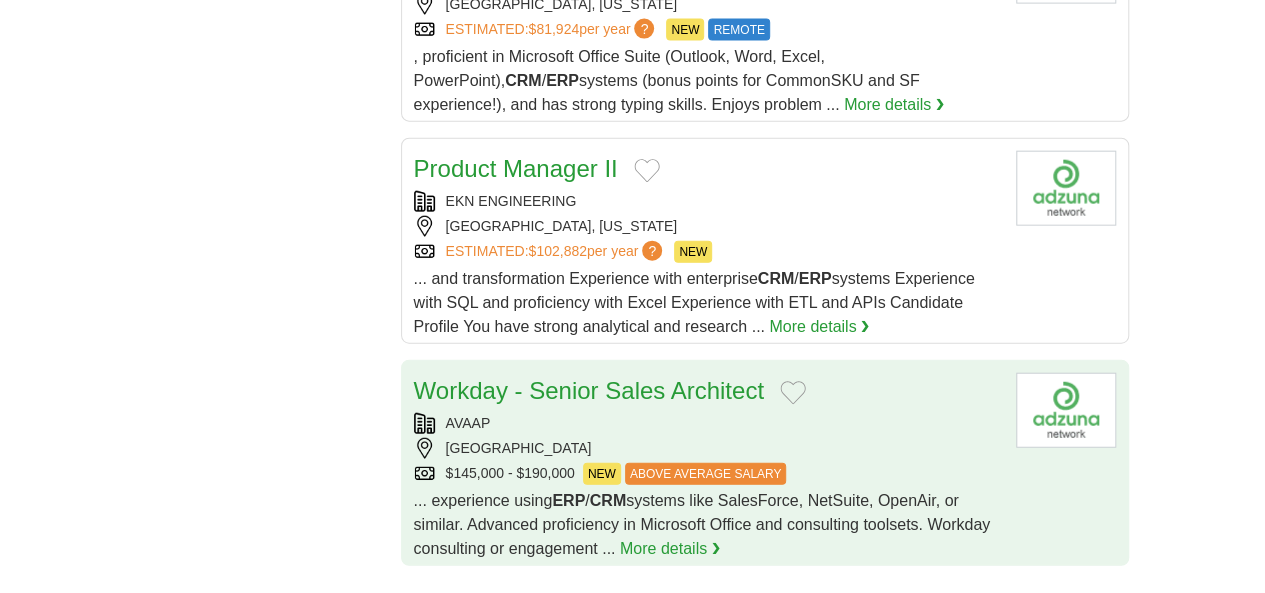 scroll, scrollTop: 2406, scrollLeft: 0, axis: vertical 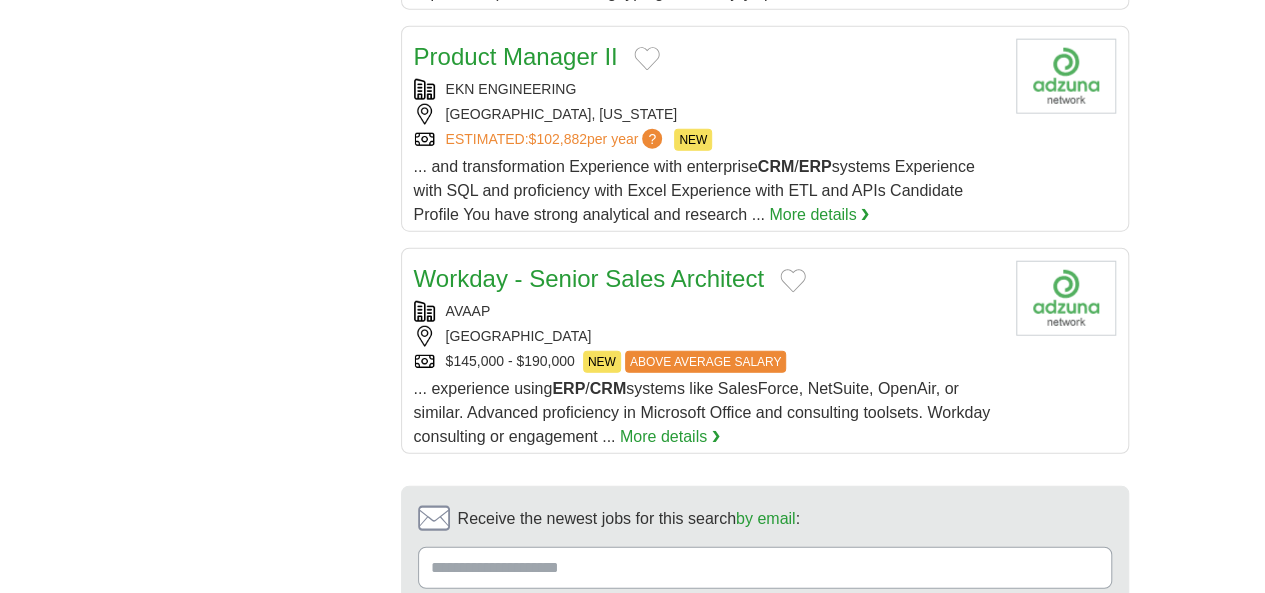 click on "❮ previous
1
2
...
4
5
6
7
next ❯" at bounding box center (765, 747) 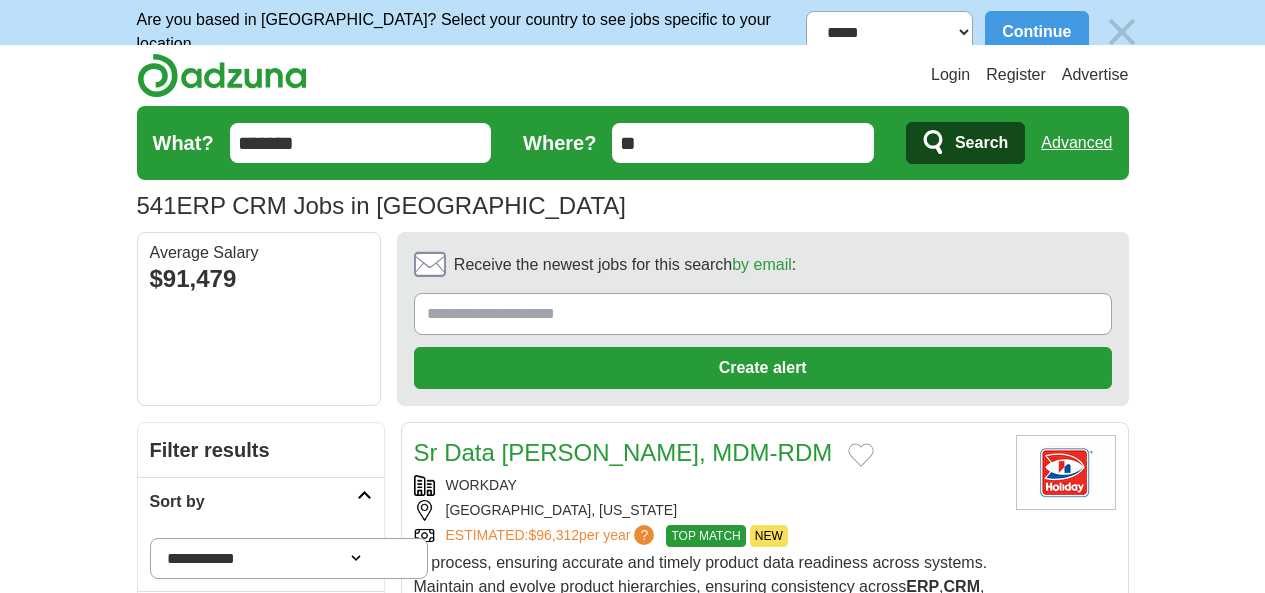 scroll, scrollTop: 81, scrollLeft: 0, axis: vertical 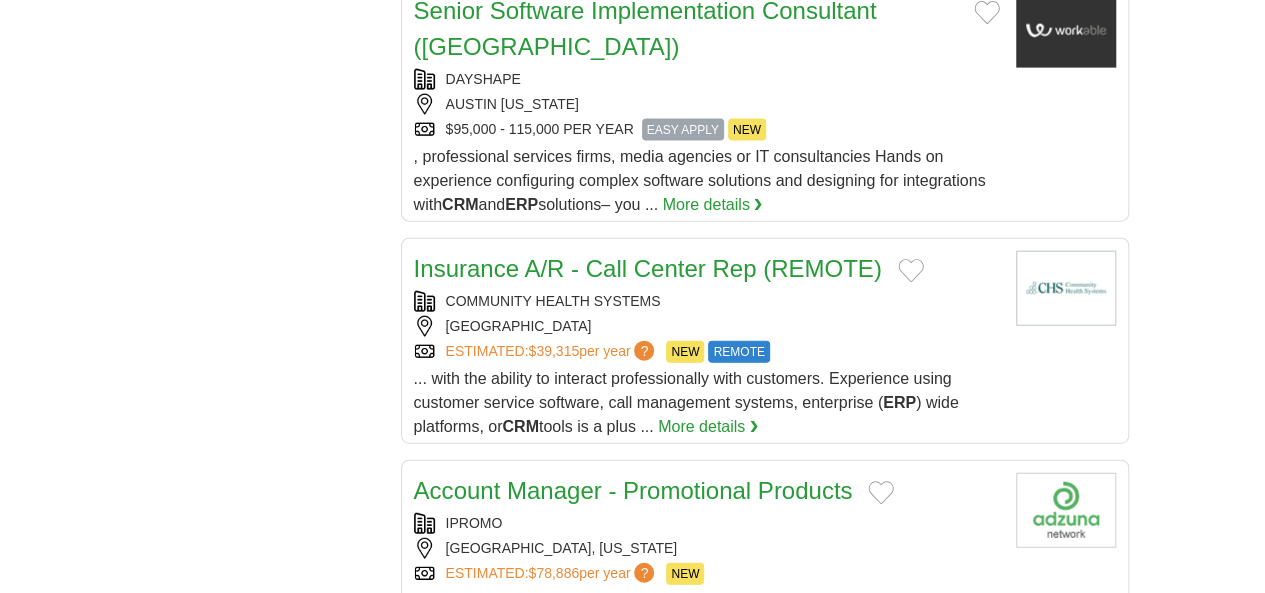 click on "9" at bounding box center (898, 938) 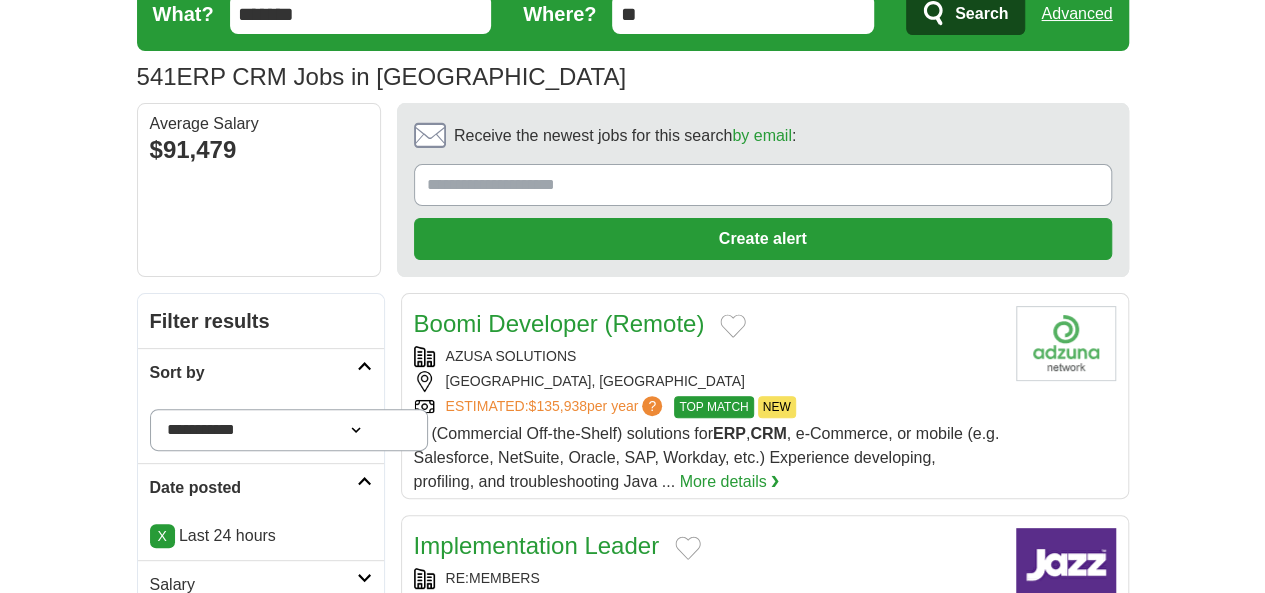 scroll, scrollTop: 0, scrollLeft: 0, axis: both 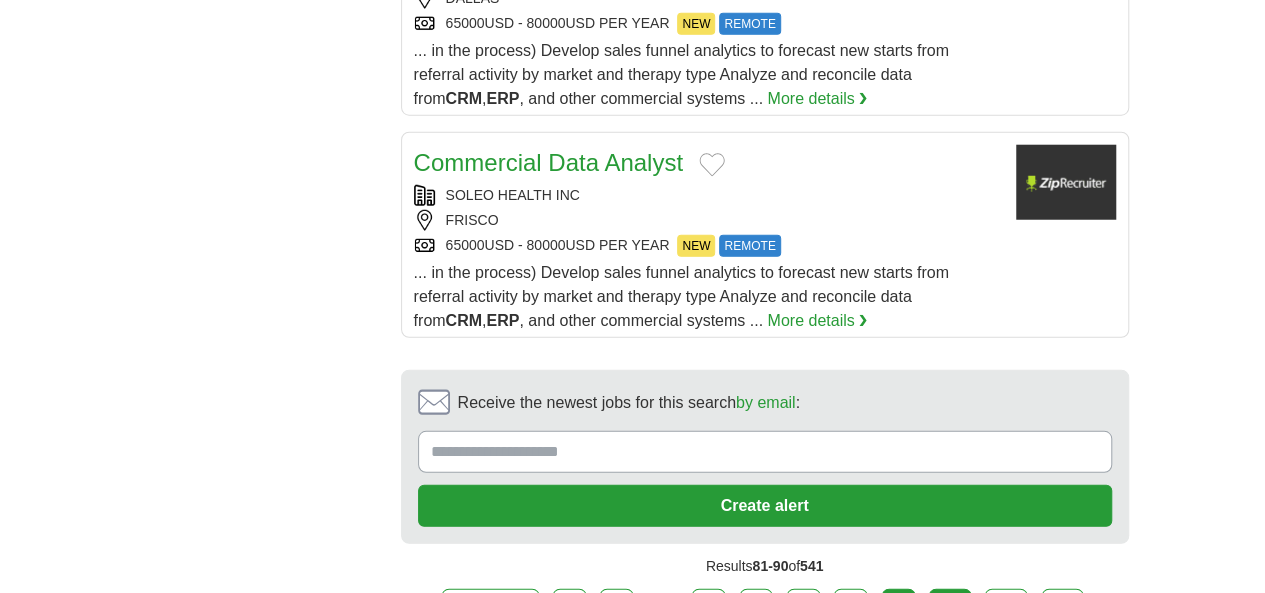 click on "10" at bounding box center (950, 610) 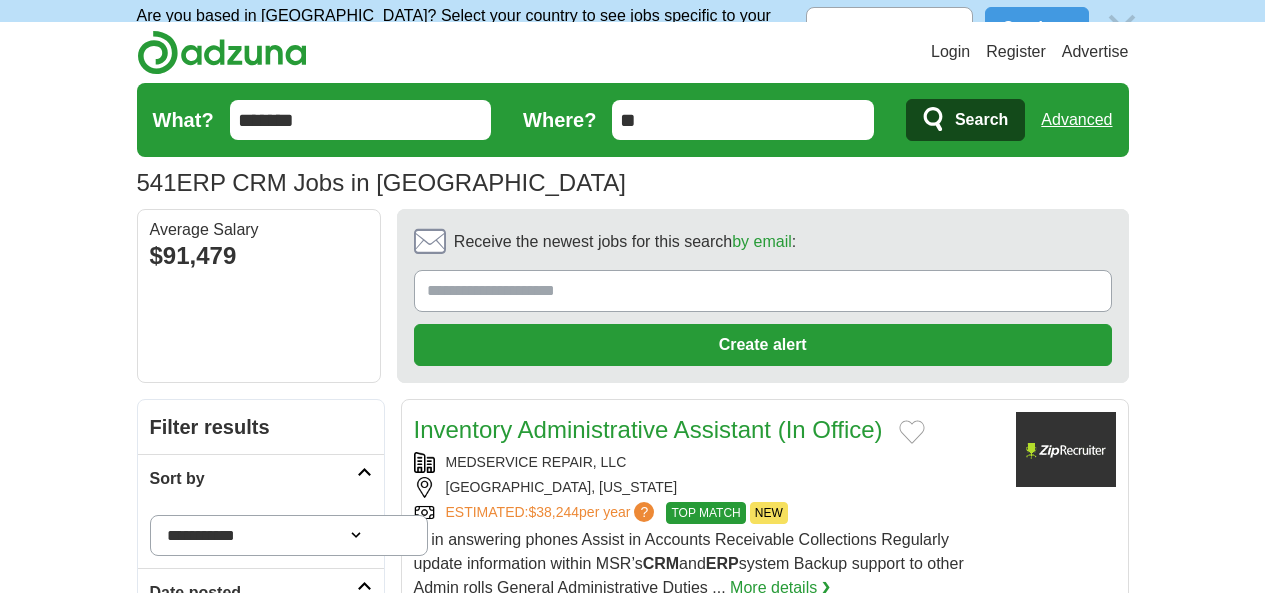 scroll, scrollTop: 102, scrollLeft: 0, axis: vertical 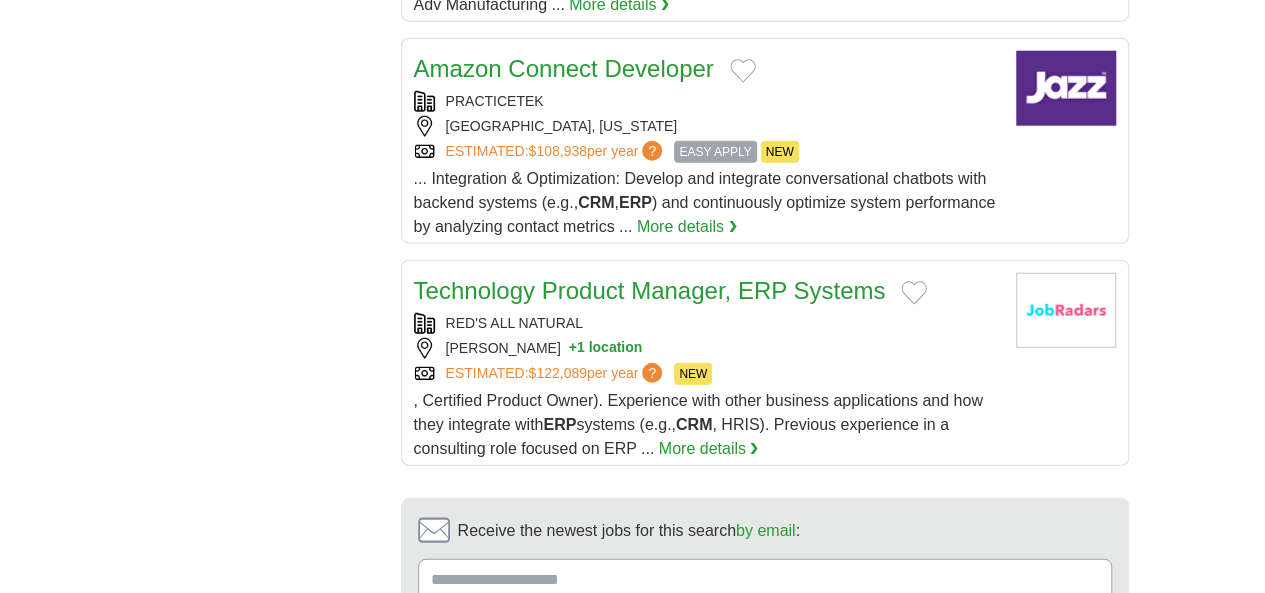 click on "11" at bounding box center (1006, 738) 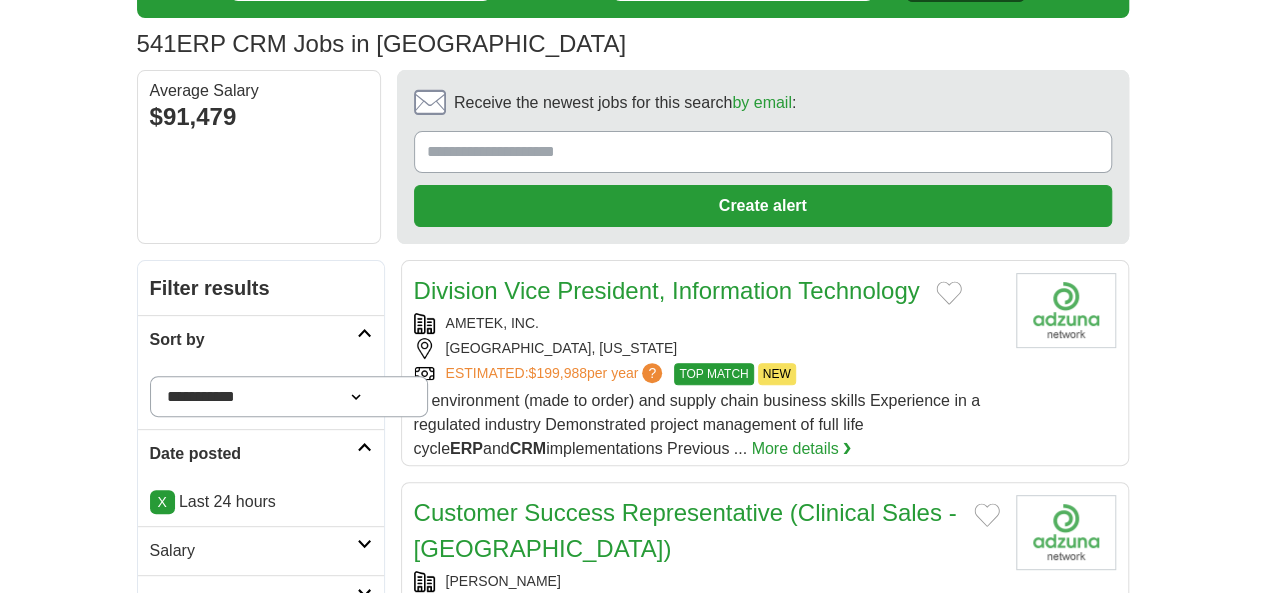 scroll, scrollTop: 0, scrollLeft: 0, axis: both 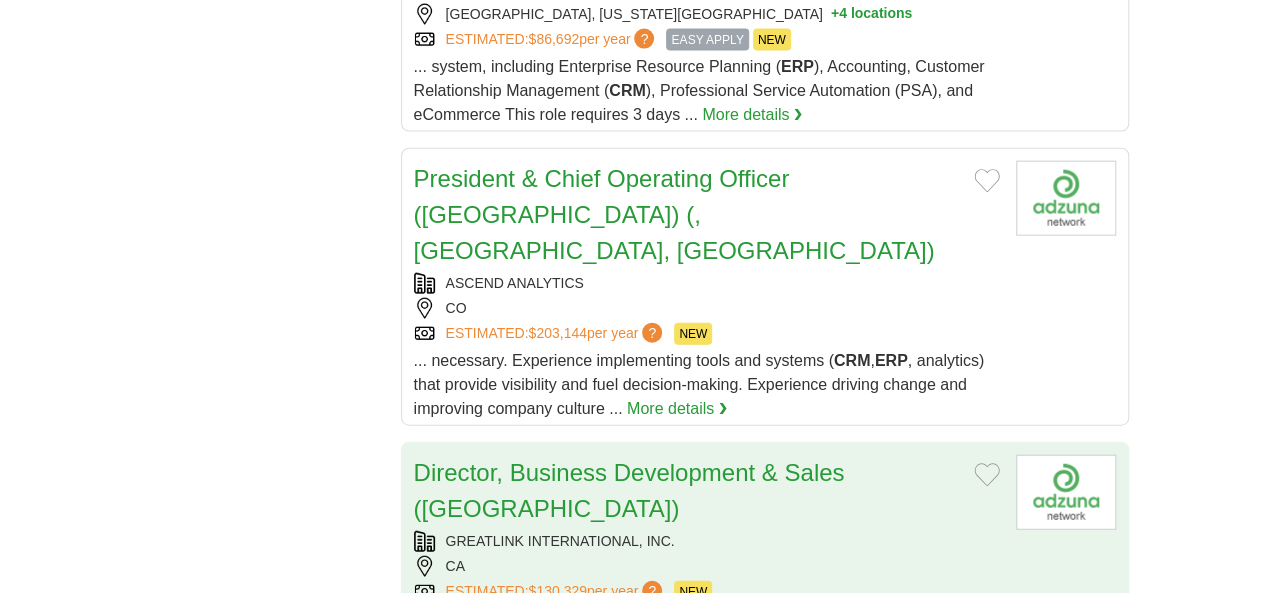 click on "...  in business, communications, or related field (or equivalent experience that prove you're a leader). Masterful negotiation skills and a passion for closing big deals.  ERP / CRM -savvy ..." at bounding box center (693, 642) 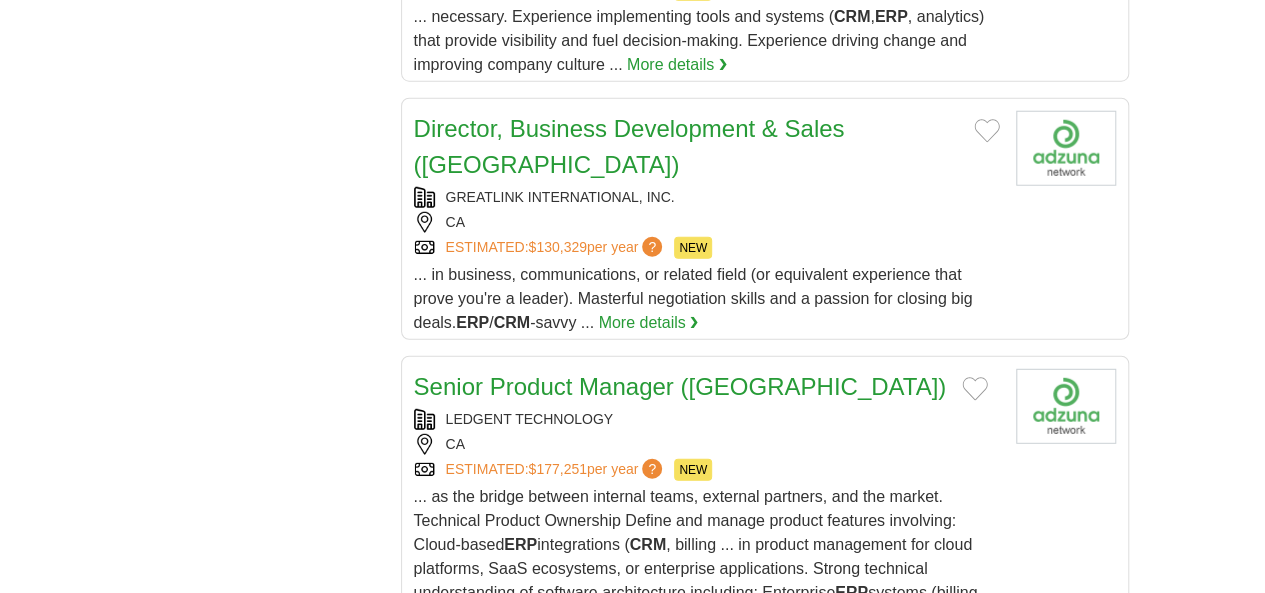 scroll, scrollTop: 2549, scrollLeft: 0, axis: vertical 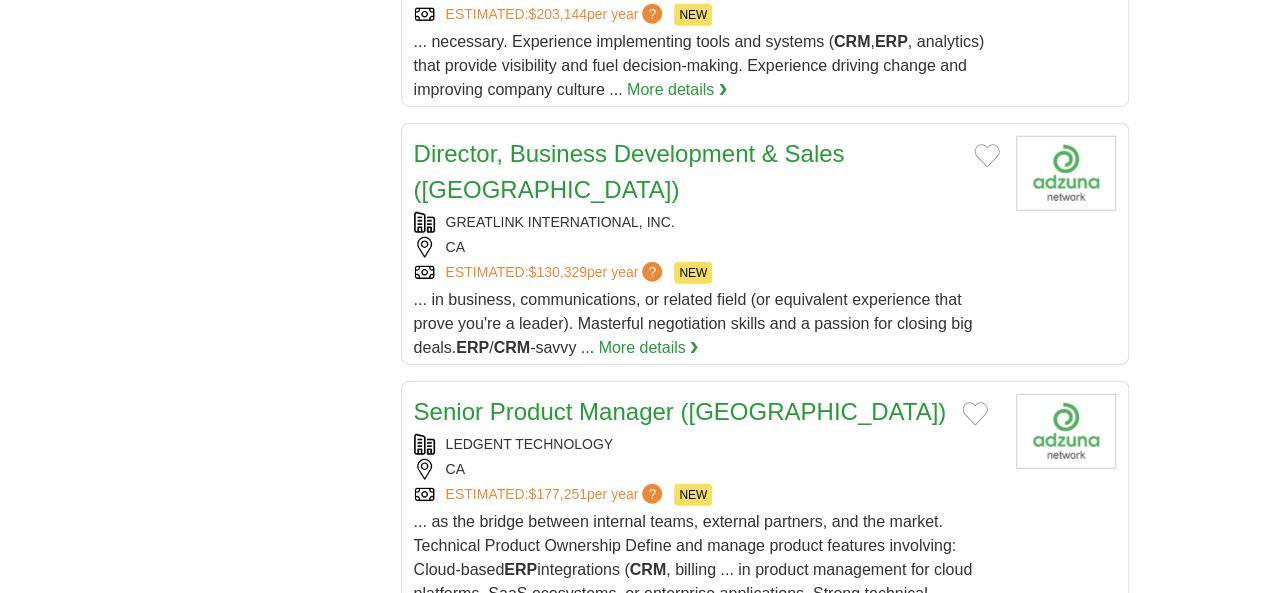 click on "12" at bounding box center [1063, 931] 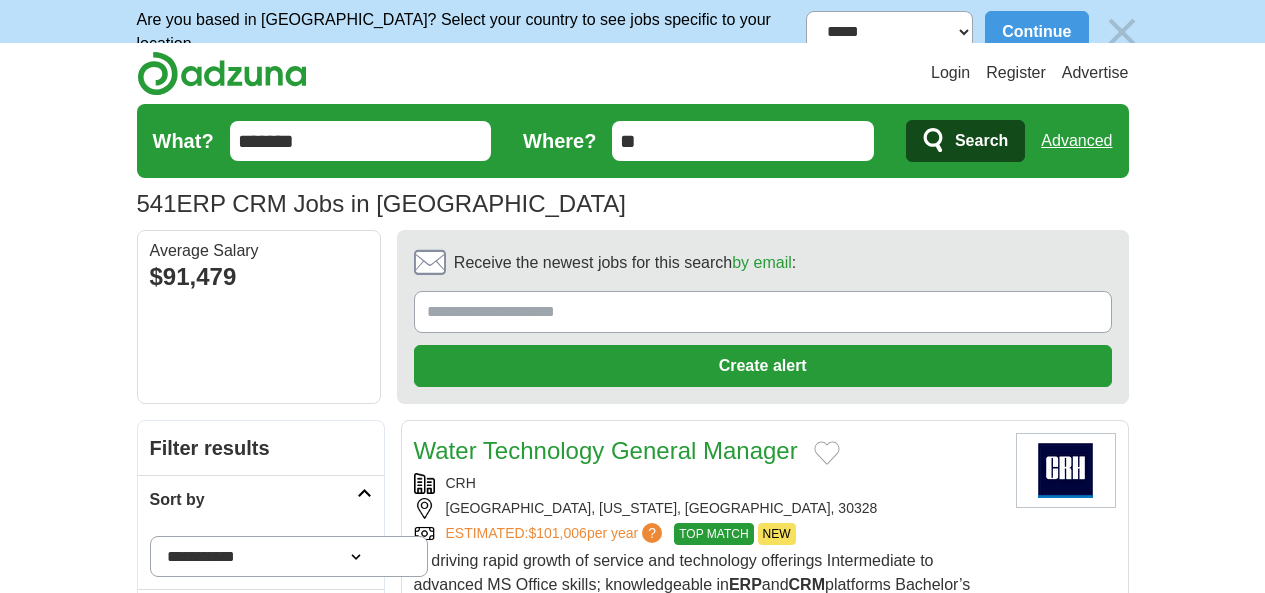 scroll, scrollTop: 0, scrollLeft: 0, axis: both 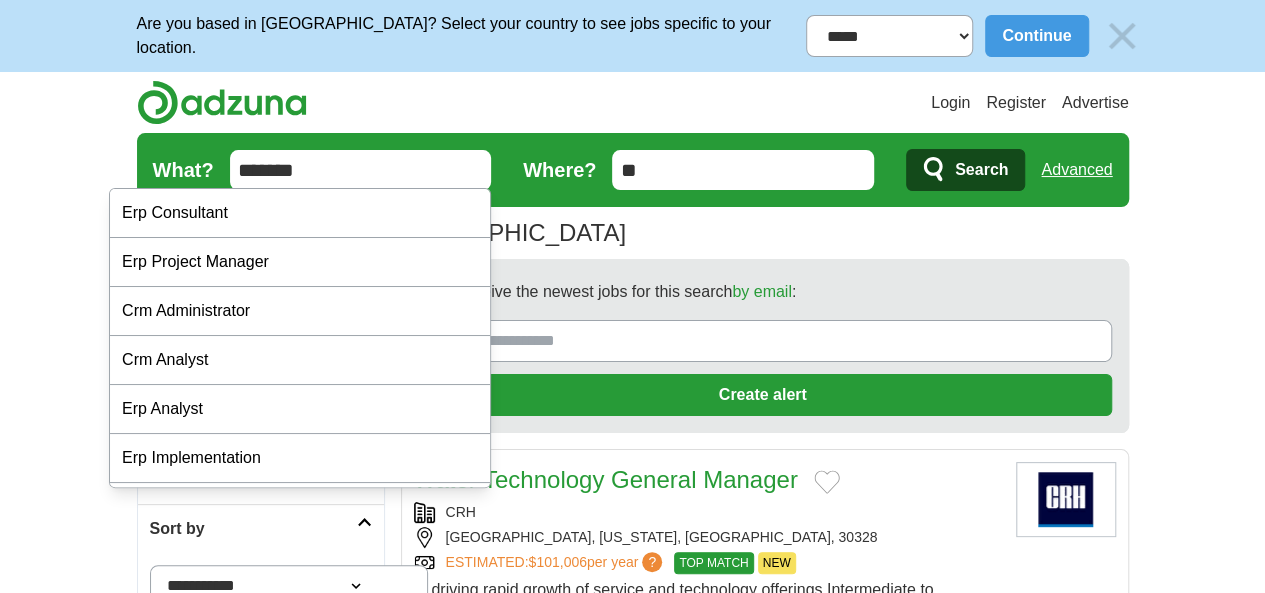 drag, startPoint x: 332, startPoint y: 168, endPoint x: 118, endPoint y: 161, distance: 214.11446 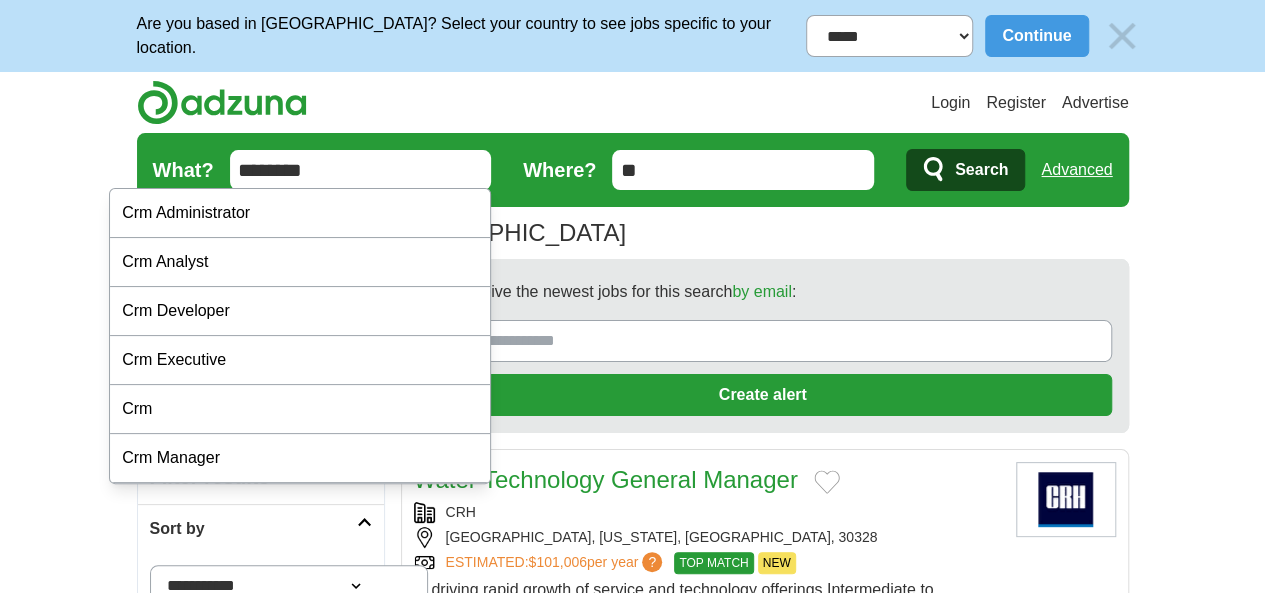 type on "********" 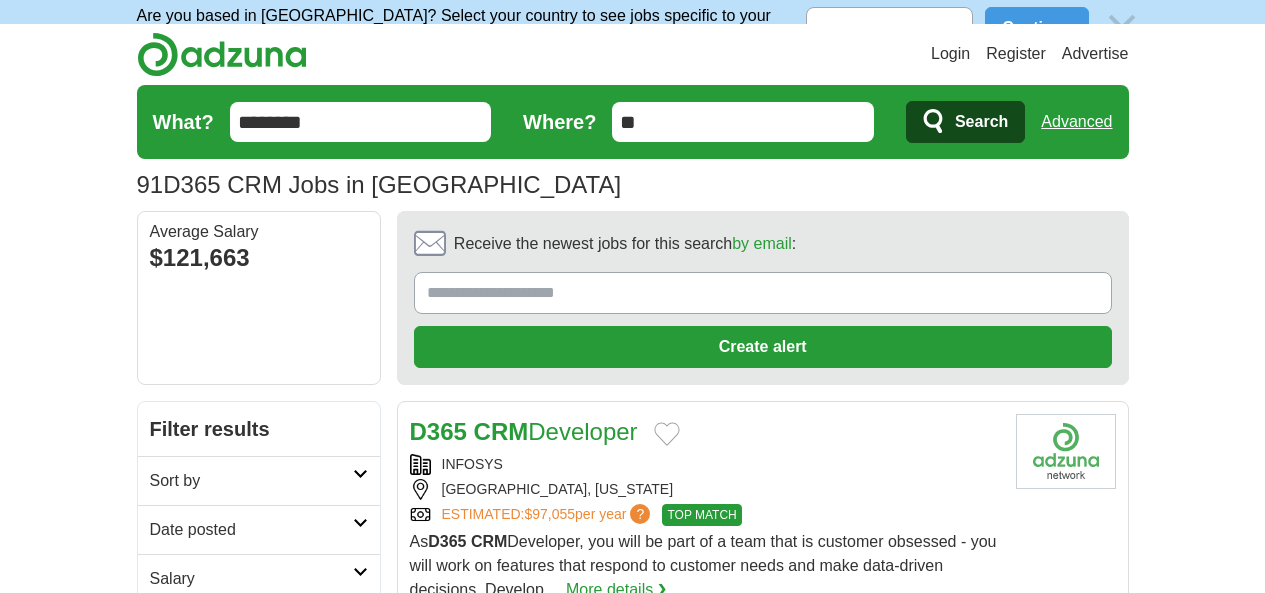 scroll, scrollTop: 0, scrollLeft: 0, axis: both 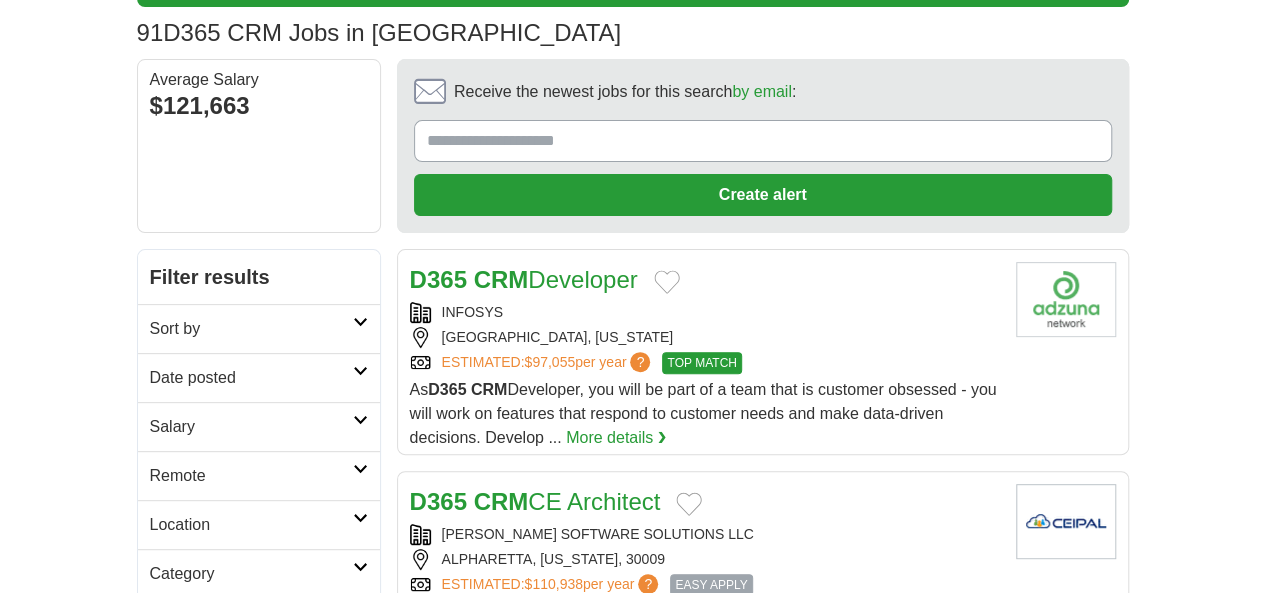 click on "Date posted" at bounding box center (251, 378) 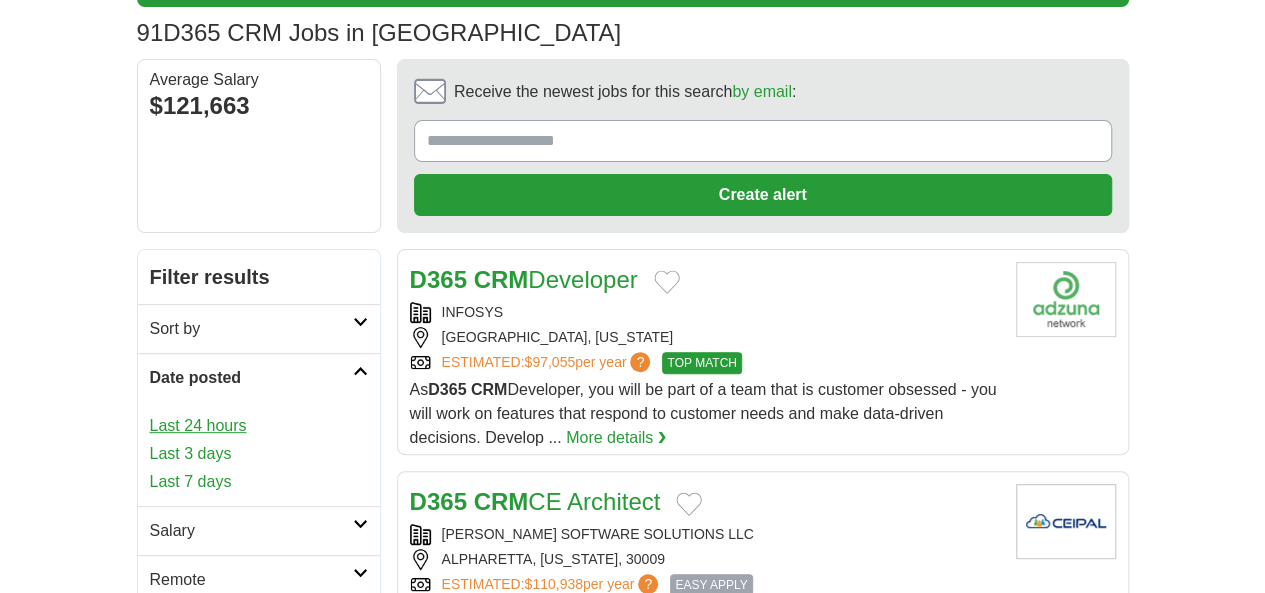 click on "Last 24 hours" at bounding box center (259, 426) 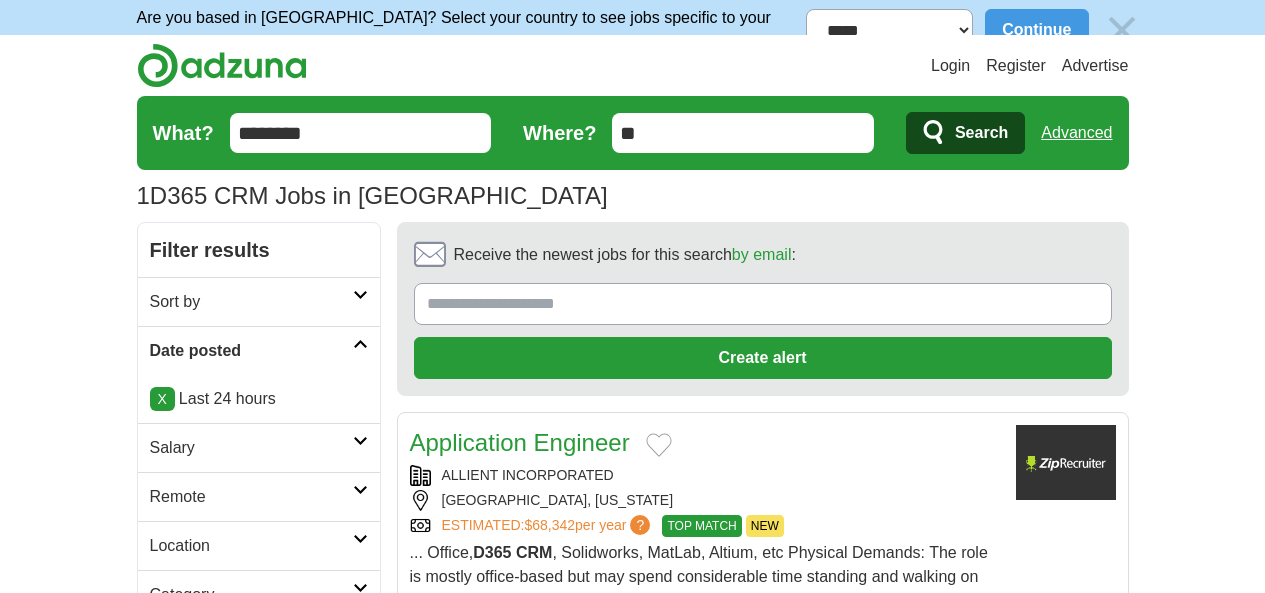 scroll, scrollTop: 0, scrollLeft: 0, axis: both 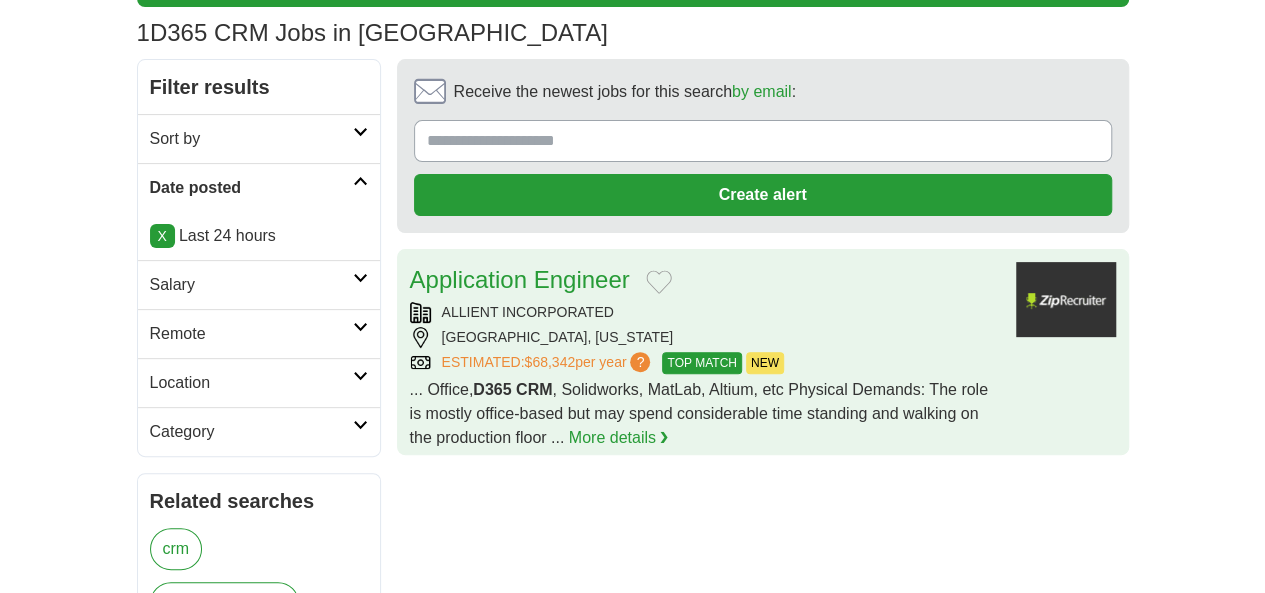 click on "ALLIENT INCORPORATED" at bounding box center (705, 312) 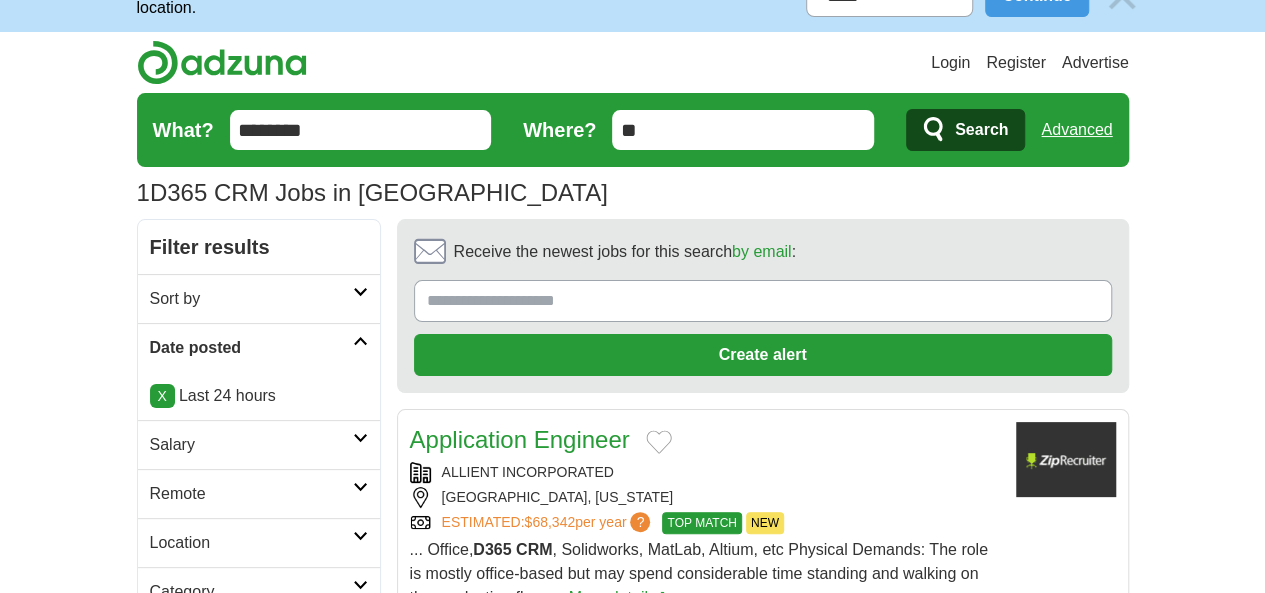 scroll, scrollTop: 0, scrollLeft: 0, axis: both 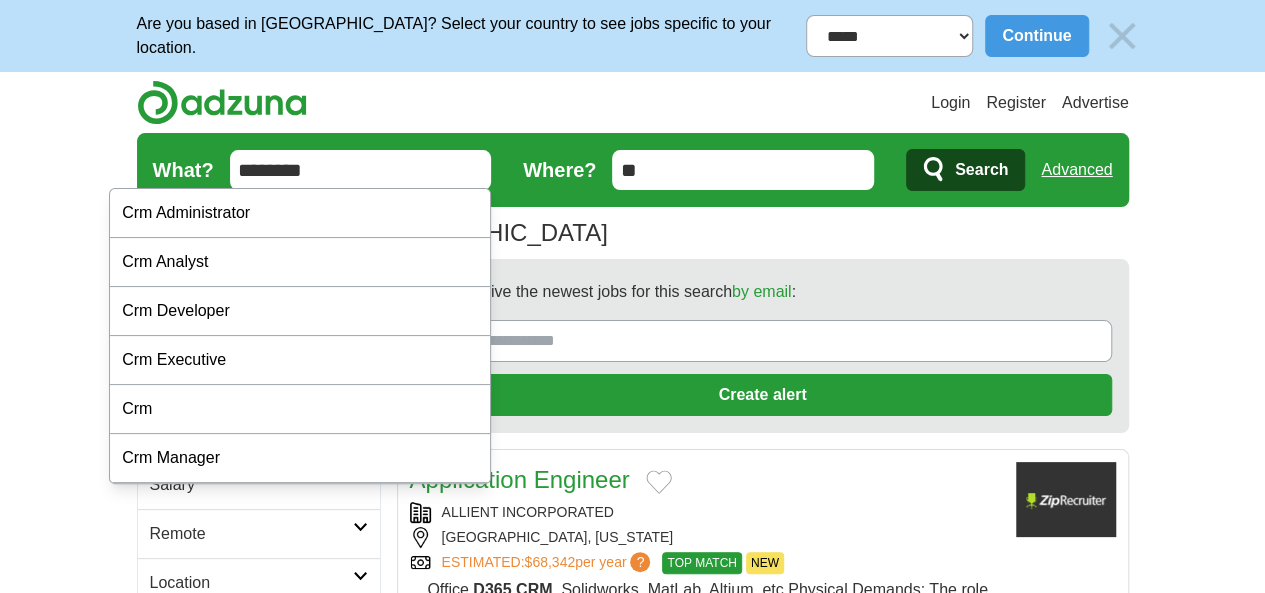 drag, startPoint x: 306, startPoint y: 168, endPoint x: 68, endPoint y: 185, distance: 238.60637 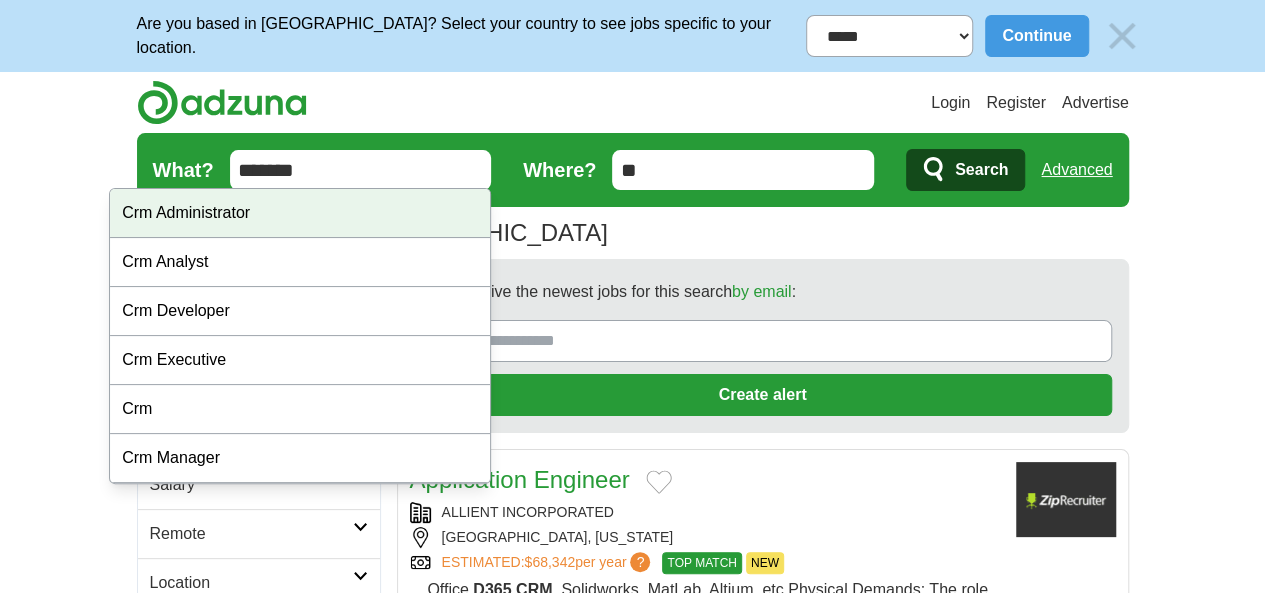 click on "Crm Administrator" at bounding box center [300, 213] 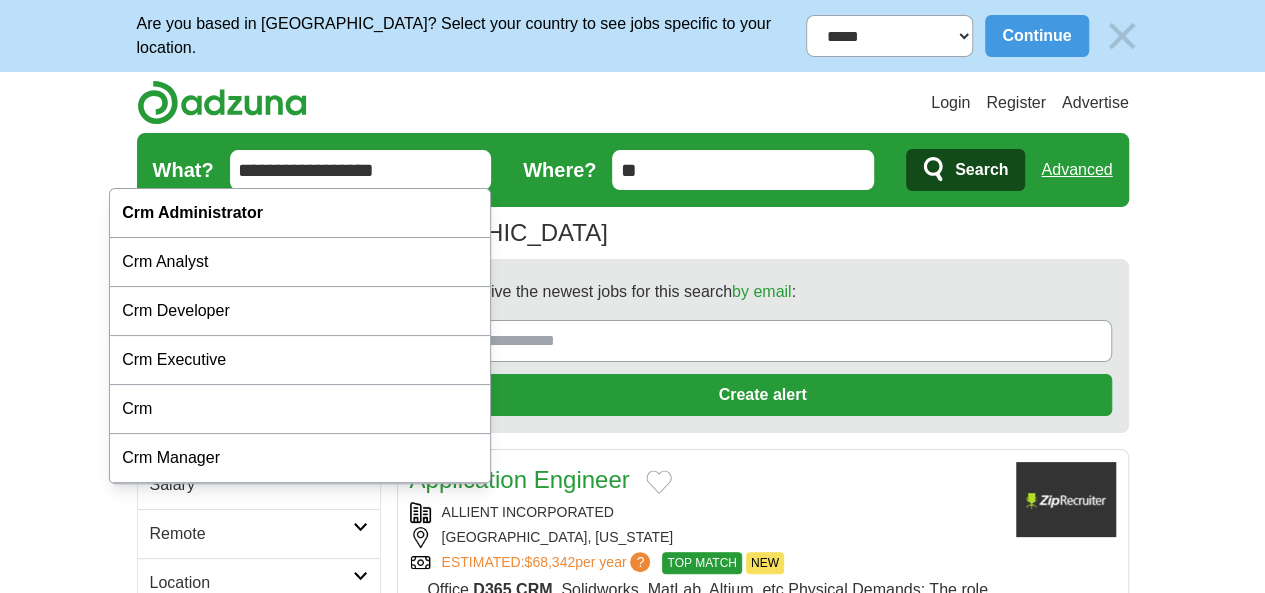 drag, startPoint x: 346, startPoint y: 163, endPoint x: 107, endPoint y: 182, distance: 239.75404 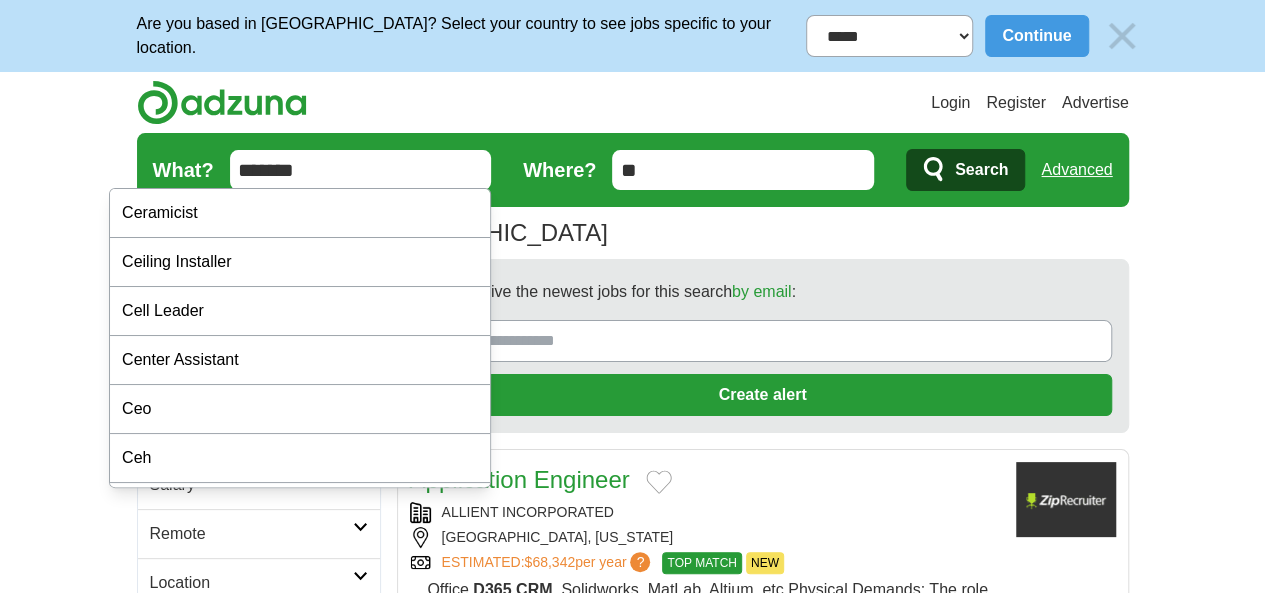 type on "*******" 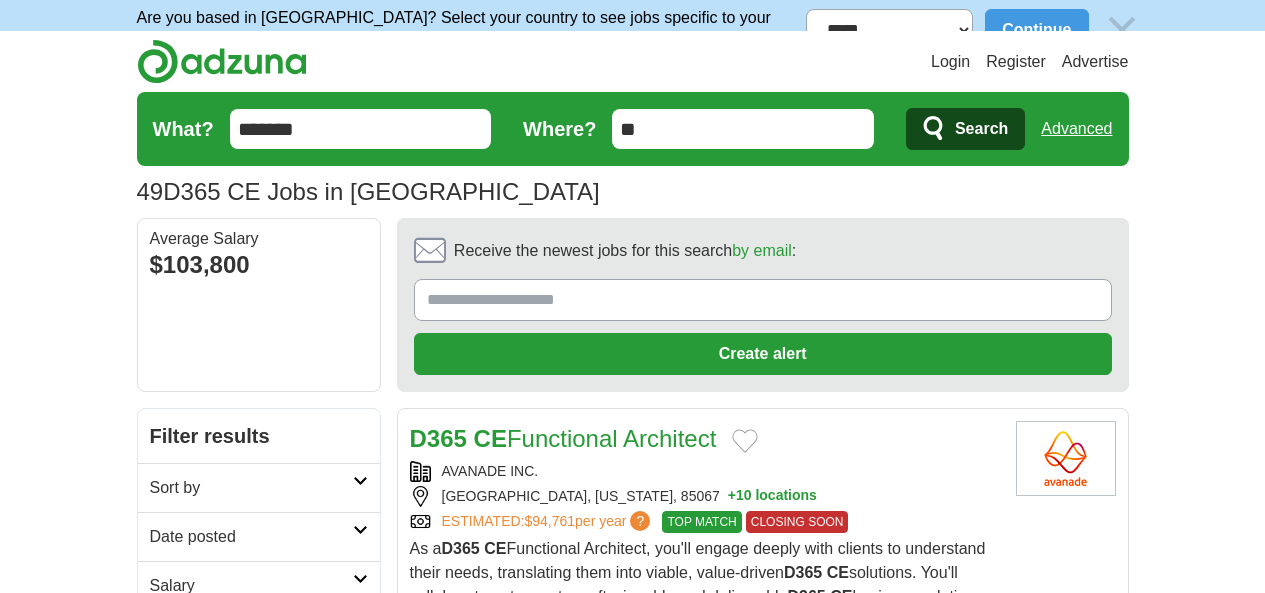scroll, scrollTop: 0, scrollLeft: 0, axis: both 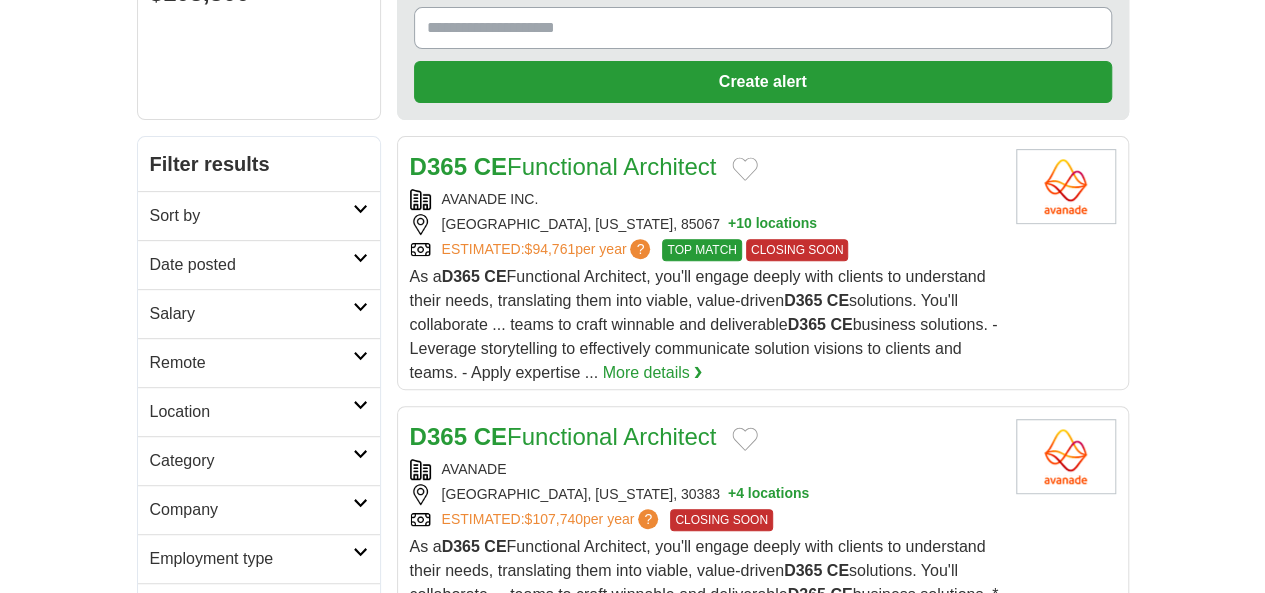click on "Date posted" at bounding box center (251, 265) 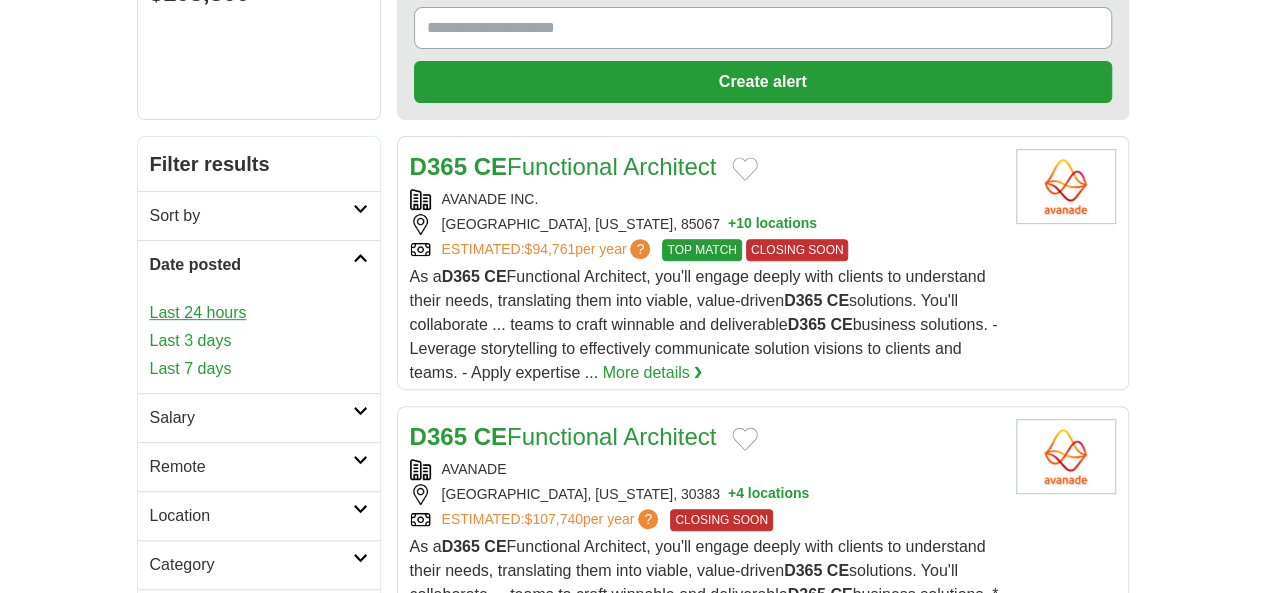 click on "Last 24 hours" at bounding box center [259, 313] 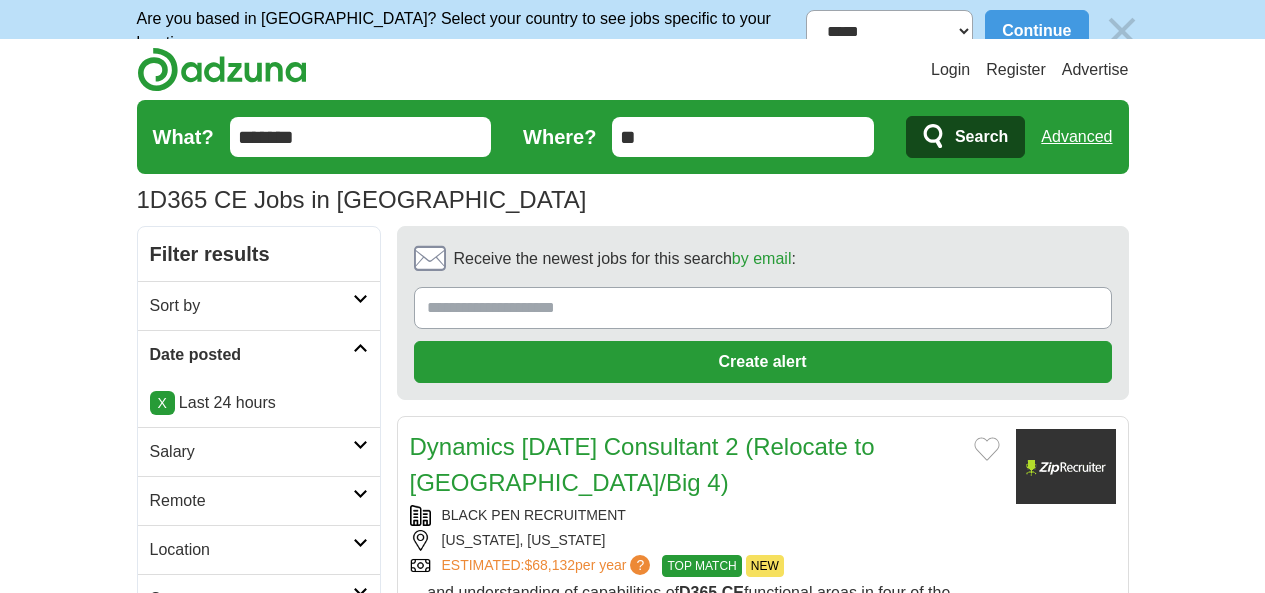 scroll, scrollTop: 0, scrollLeft: 0, axis: both 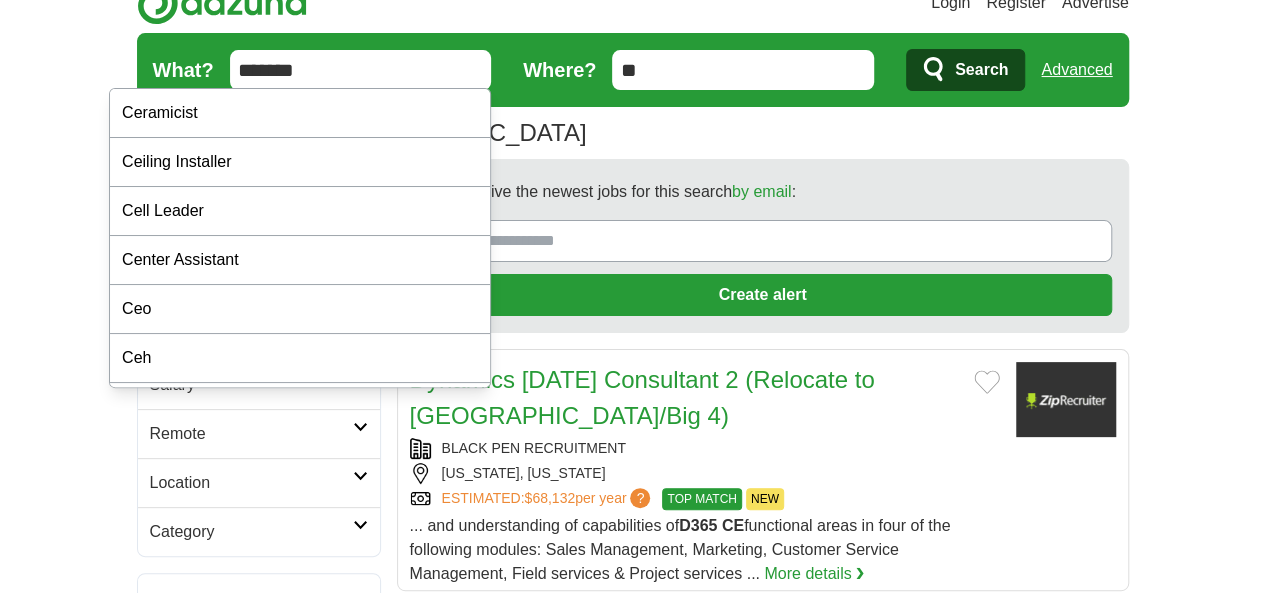 click on "*******" at bounding box center [361, 70] 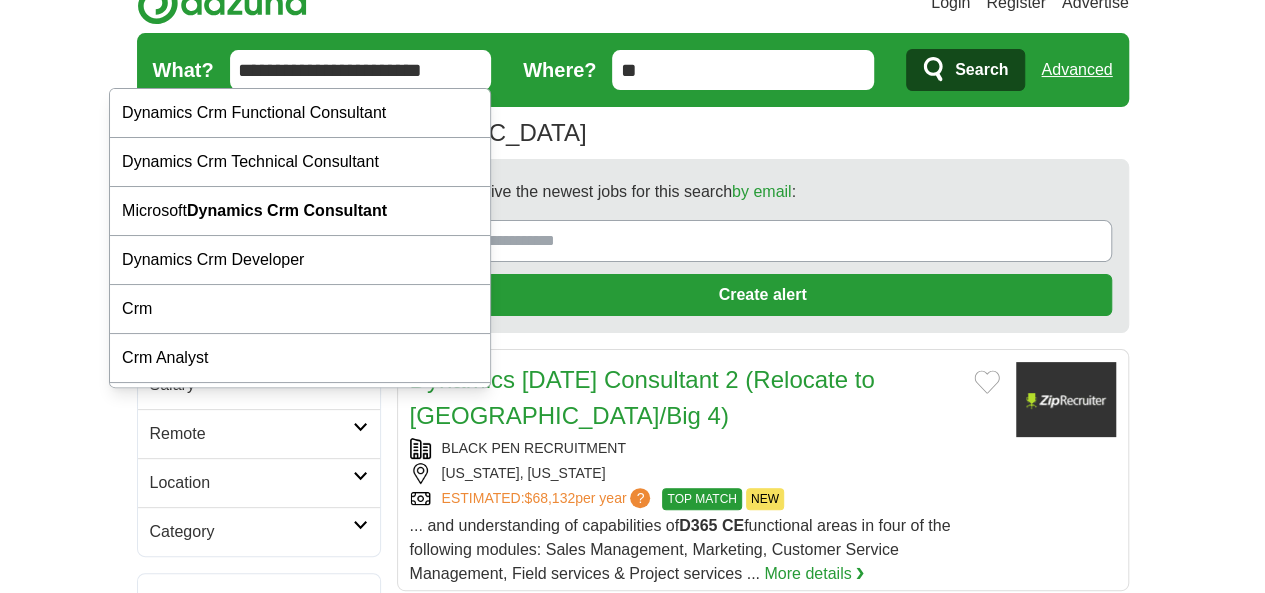 click on "**********" at bounding box center [361, 70] 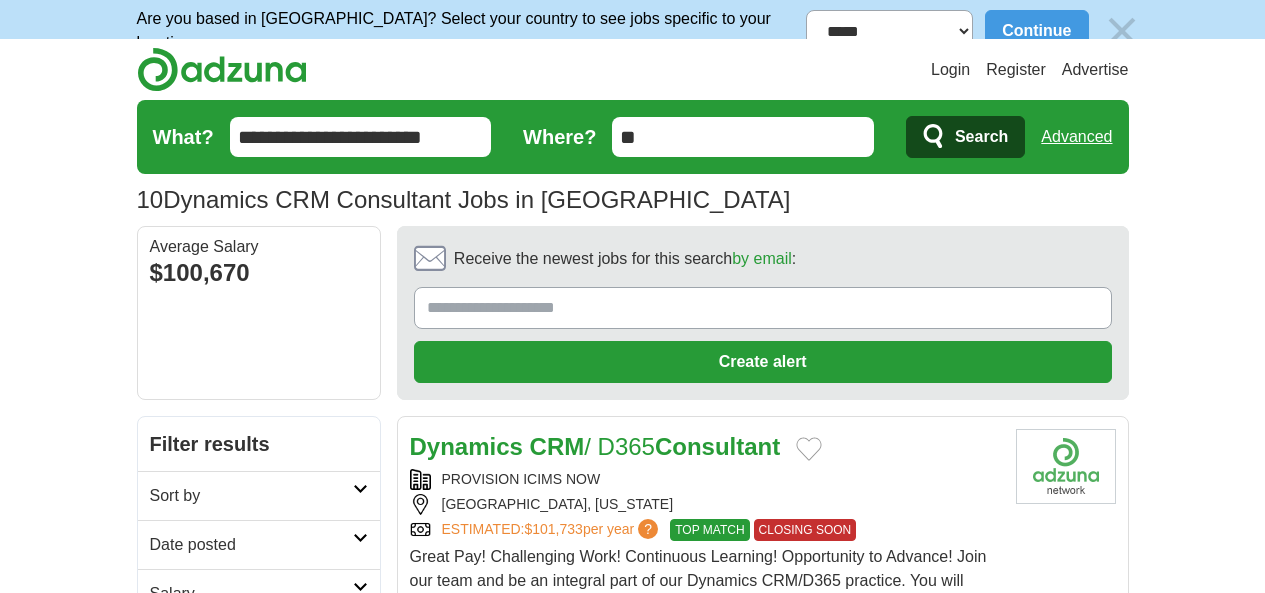 scroll, scrollTop: 0, scrollLeft: 0, axis: both 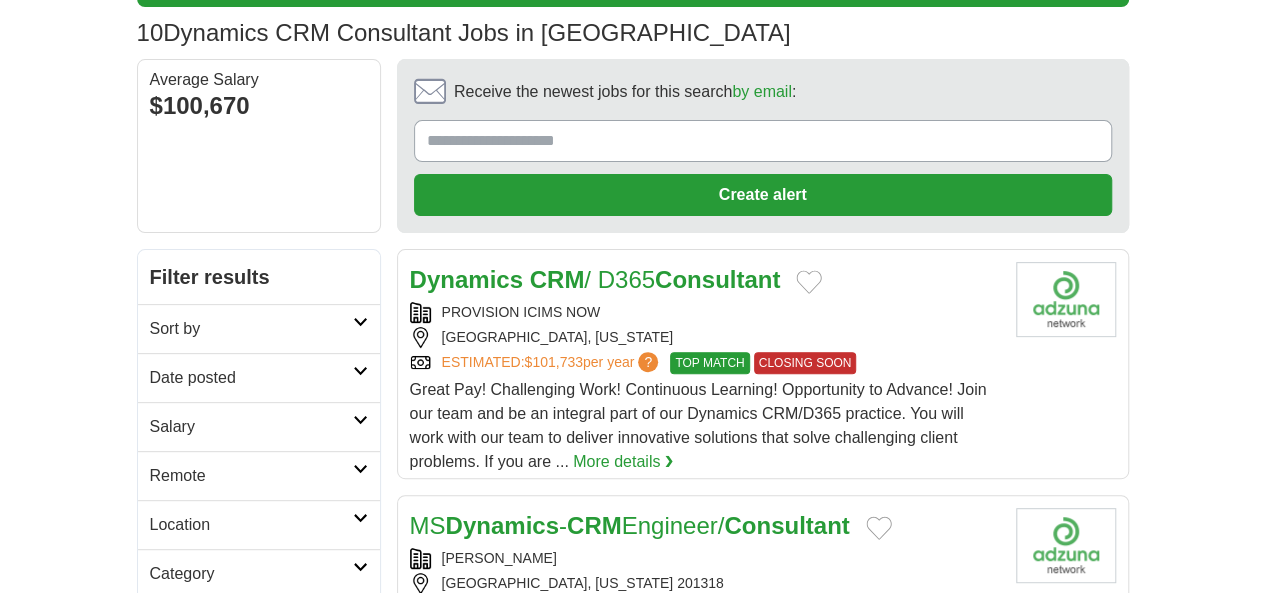 click on "Sort by" at bounding box center (259, 328) 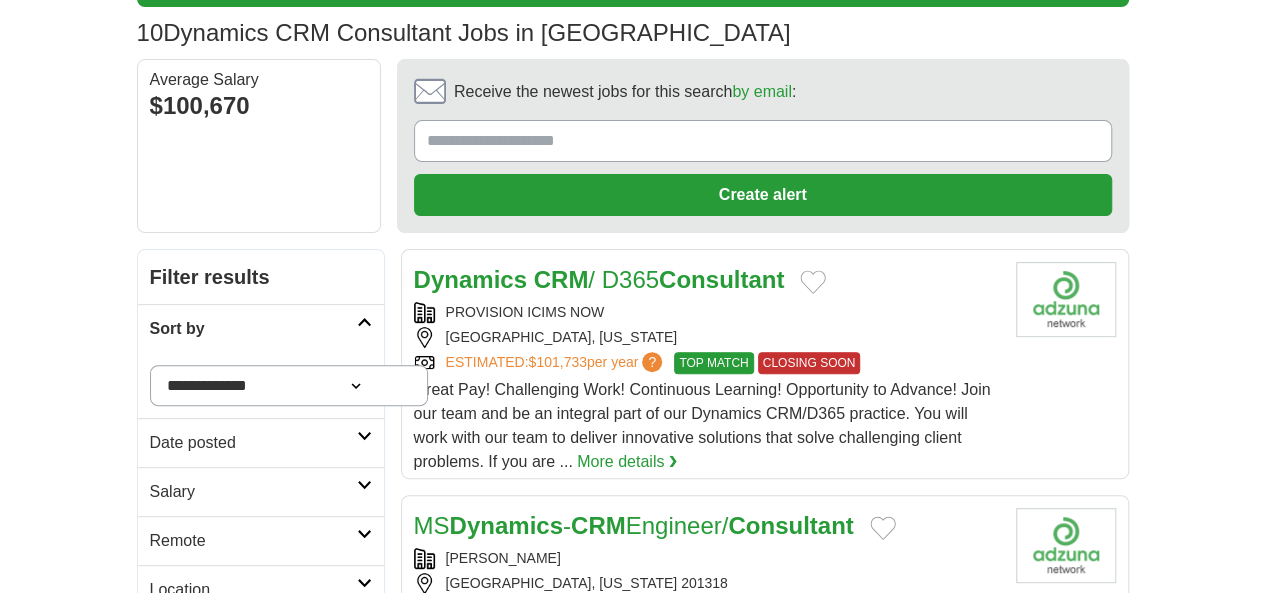 click on "Date posted" at bounding box center (261, 442) 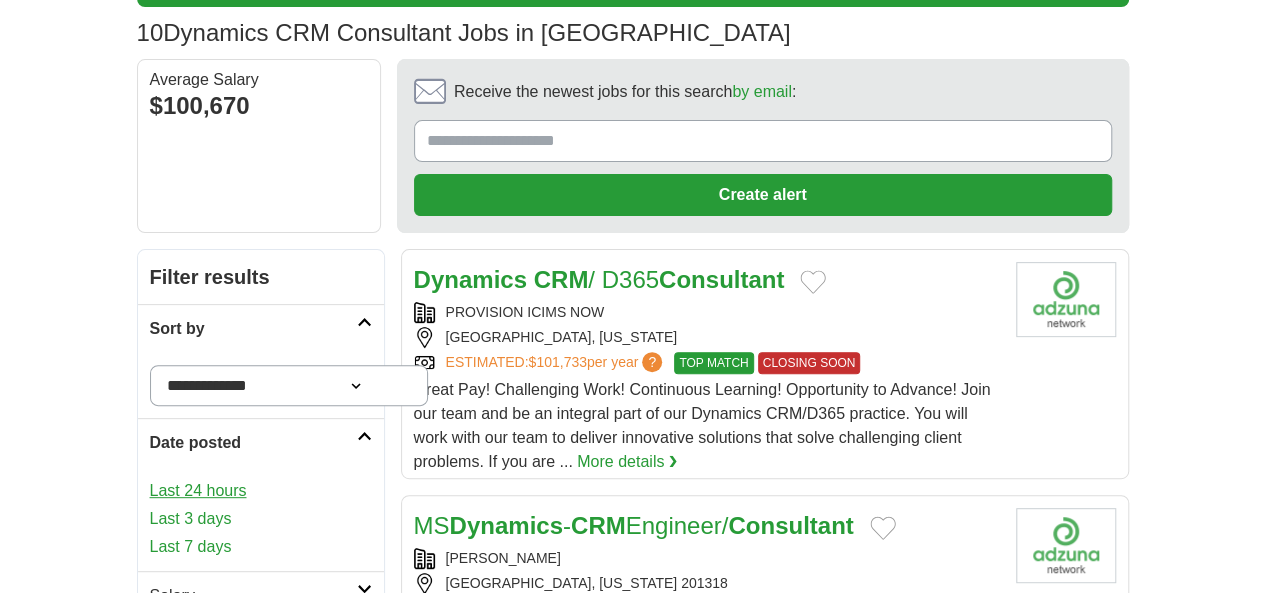 click on "Last 24 hours" at bounding box center (261, 491) 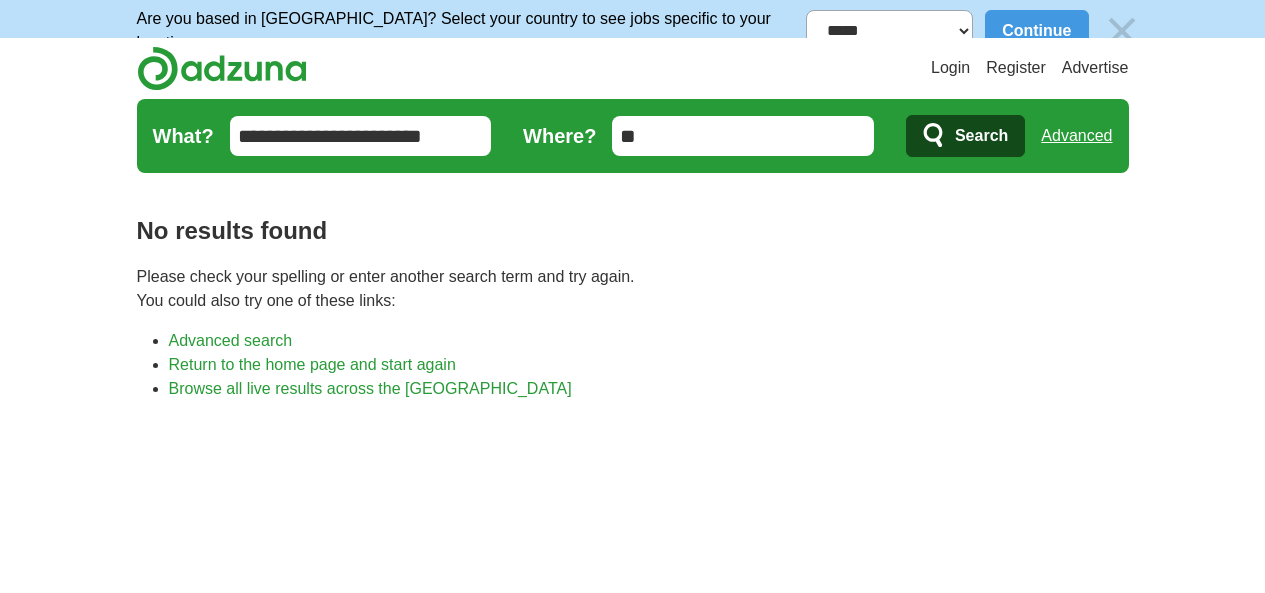 scroll, scrollTop: 0, scrollLeft: 0, axis: both 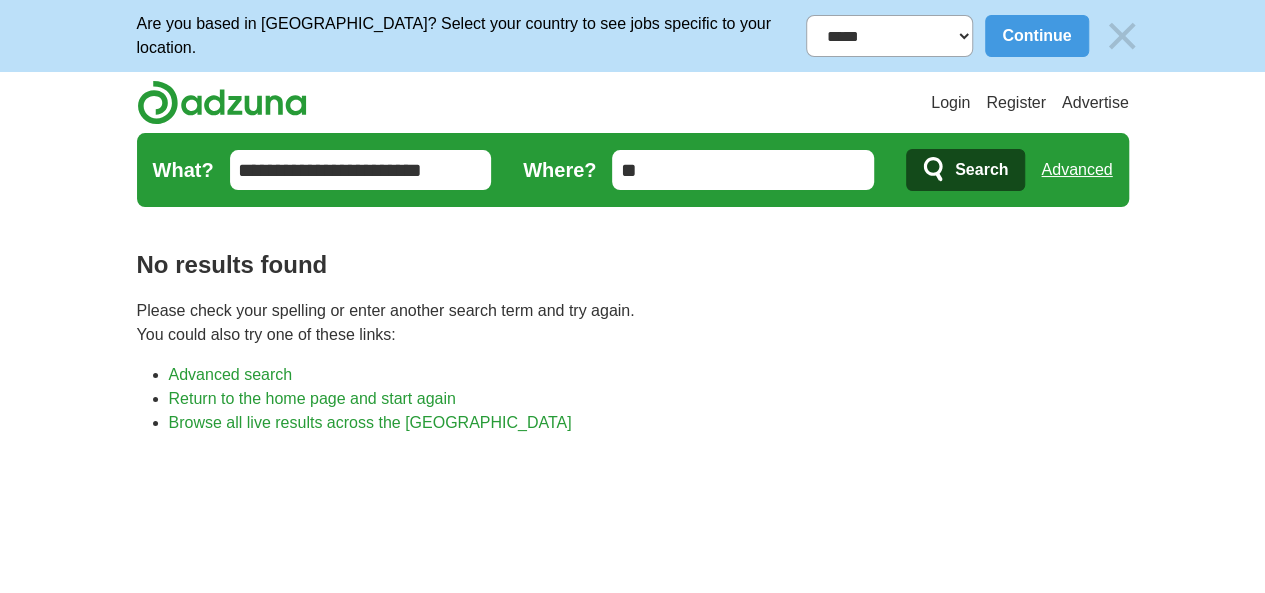 click on "**********" at bounding box center (361, 170) 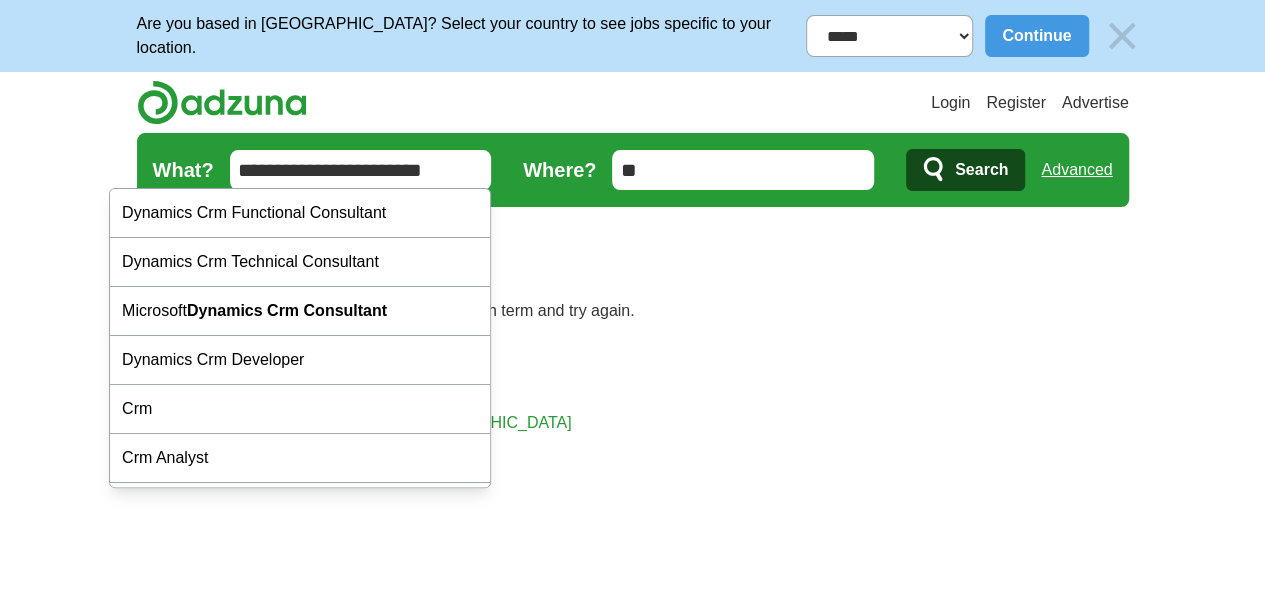 drag, startPoint x: 381, startPoint y: 169, endPoint x: 32, endPoint y: 190, distance: 349.63123 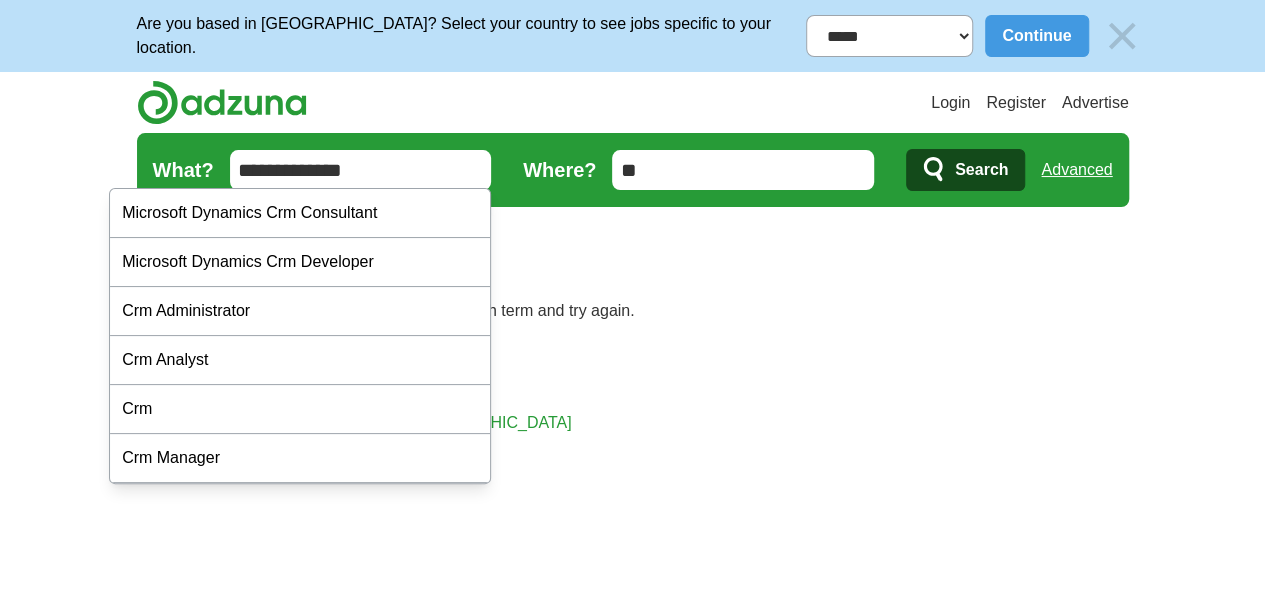 click on "**********" at bounding box center (361, 170) 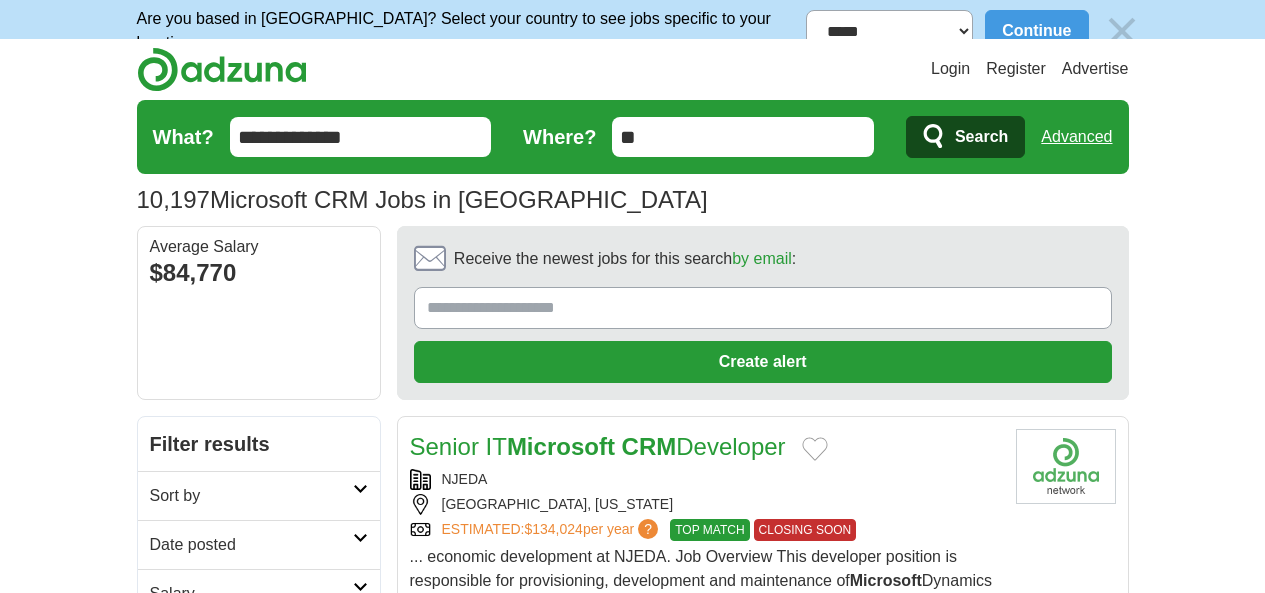 scroll, scrollTop: 0, scrollLeft: 0, axis: both 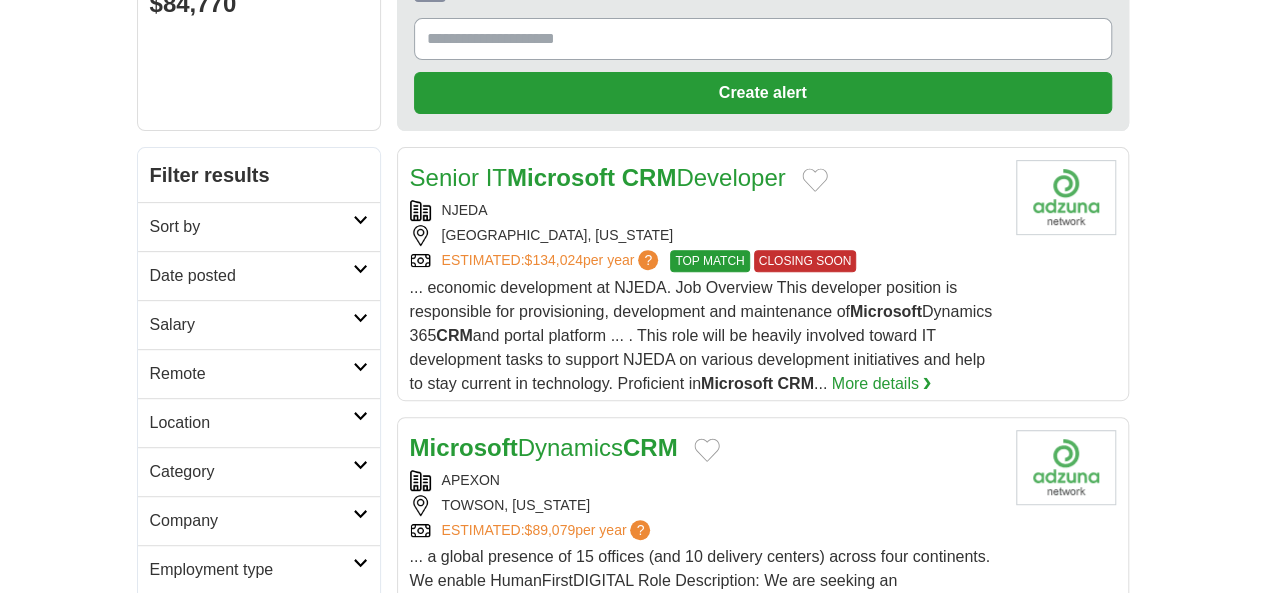 click on "Date posted" at bounding box center (251, 276) 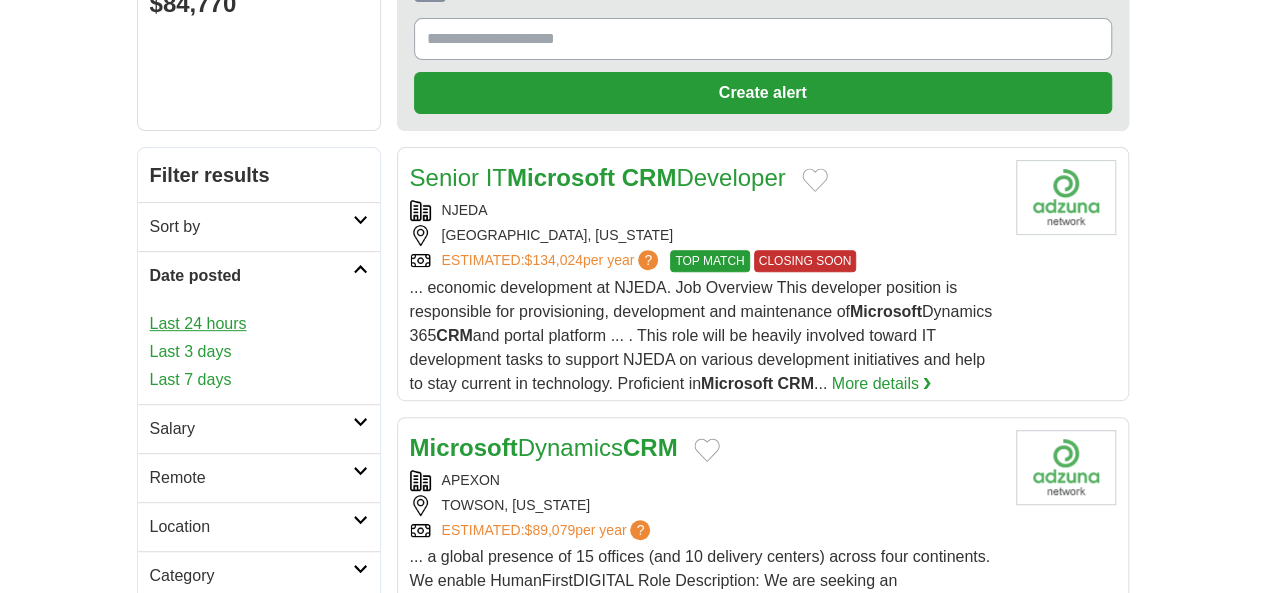 click on "Last 24 hours" at bounding box center (259, 324) 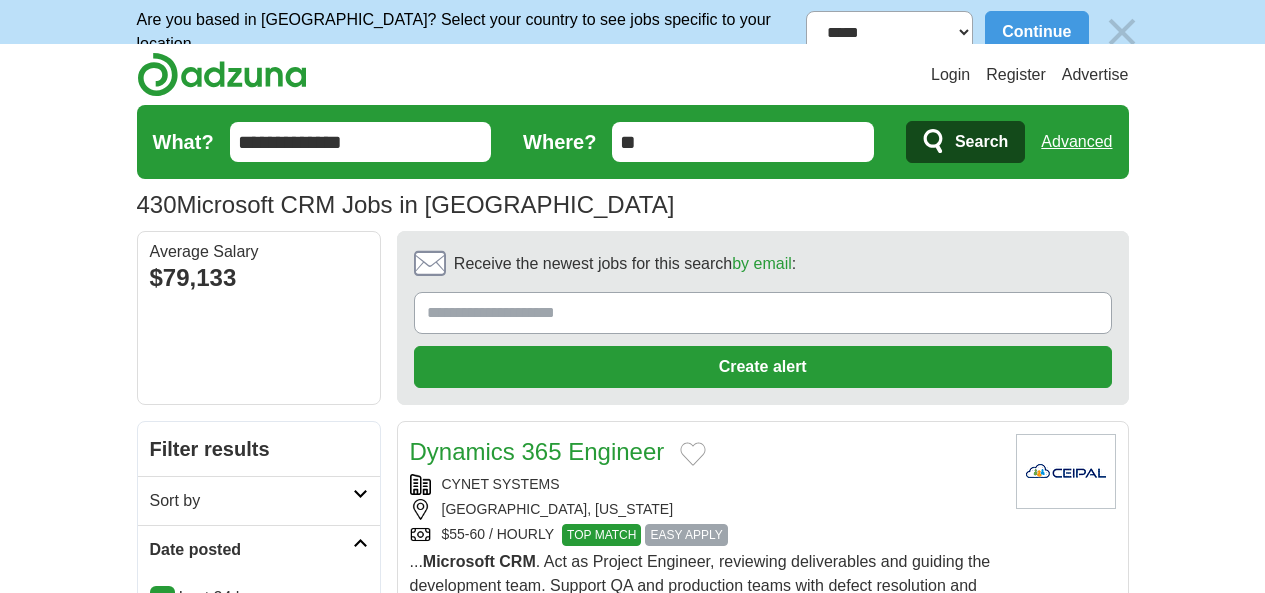 scroll, scrollTop: 0, scrollLeft: 0, axis: both 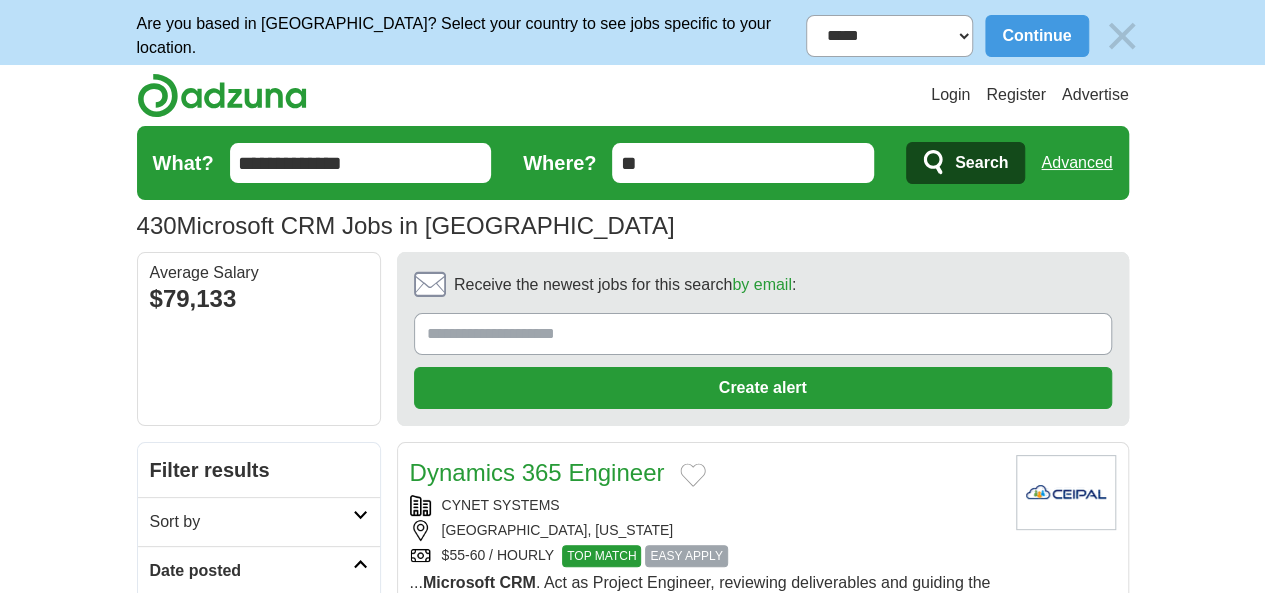 click on "Sort by" at bounding box center [251, 522] 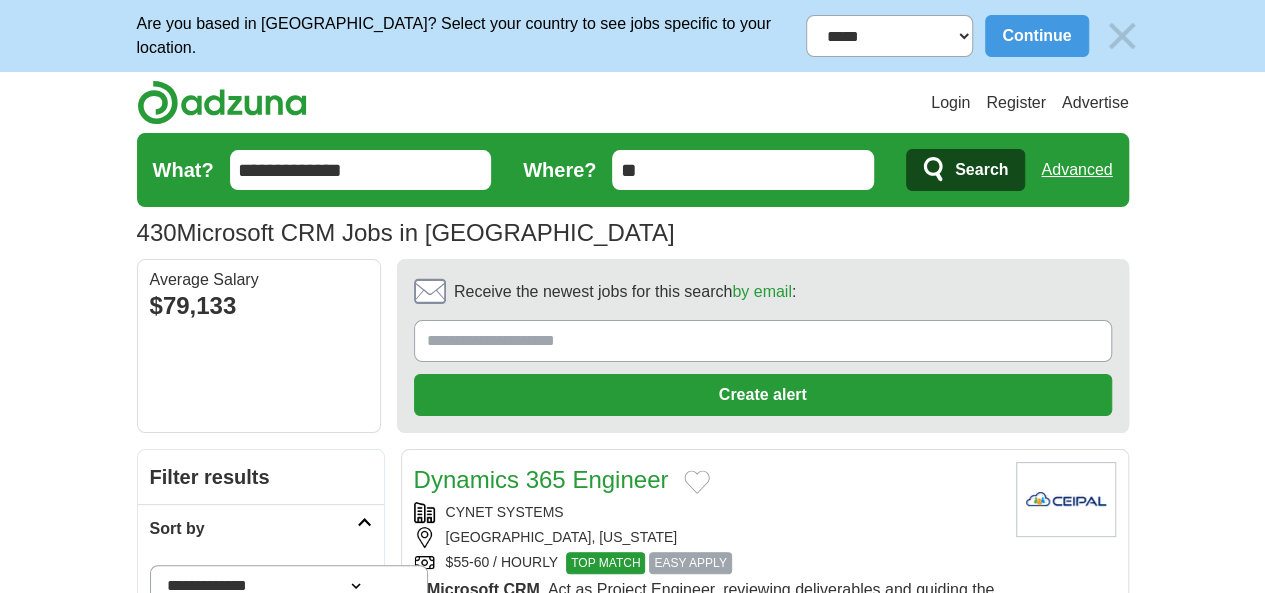 click on "**********" at bounding box center [289, 585] 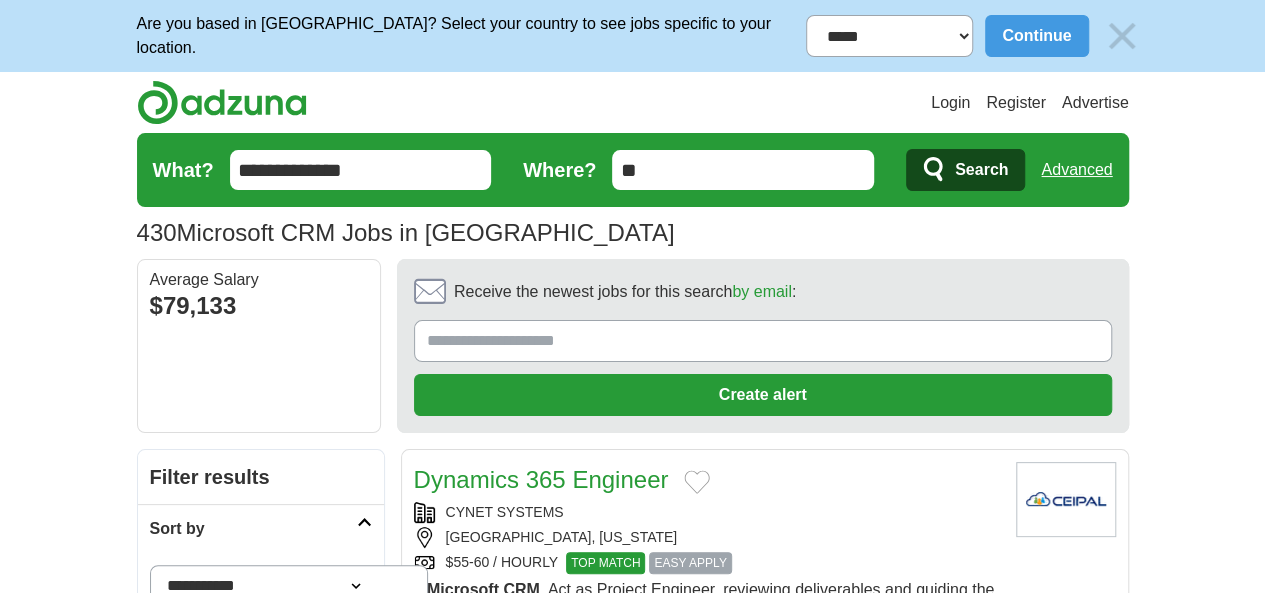 click on "**********" at bounding box center [289, 585] 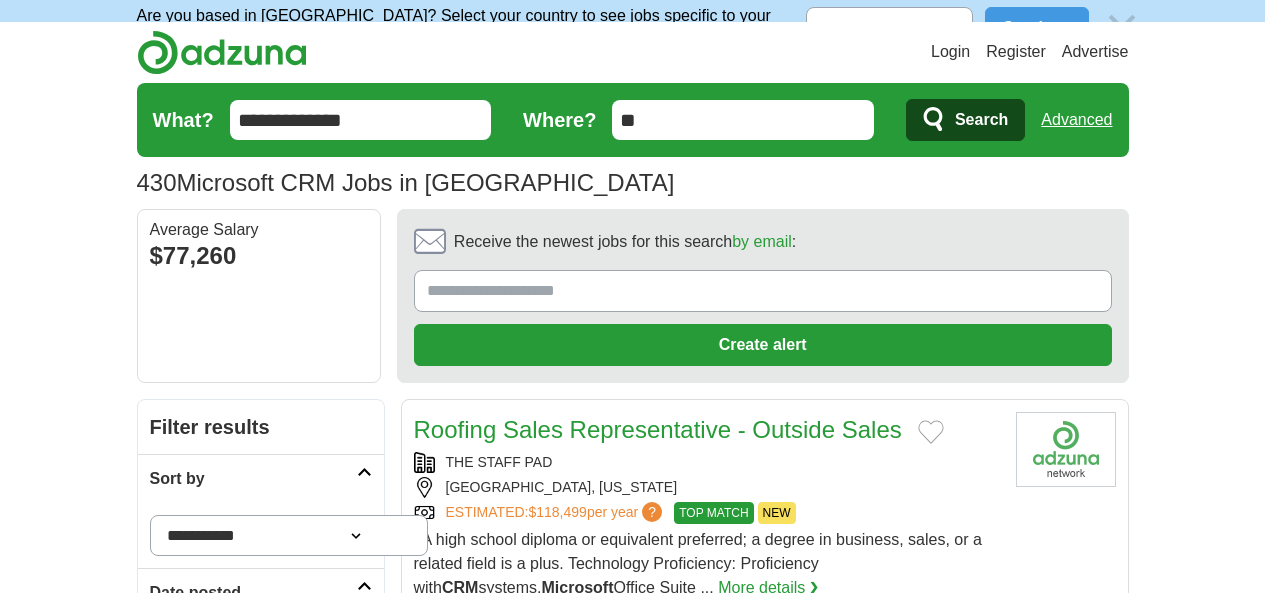 scroll, scrollTop: 0, scrollLeft: 0, axis: both 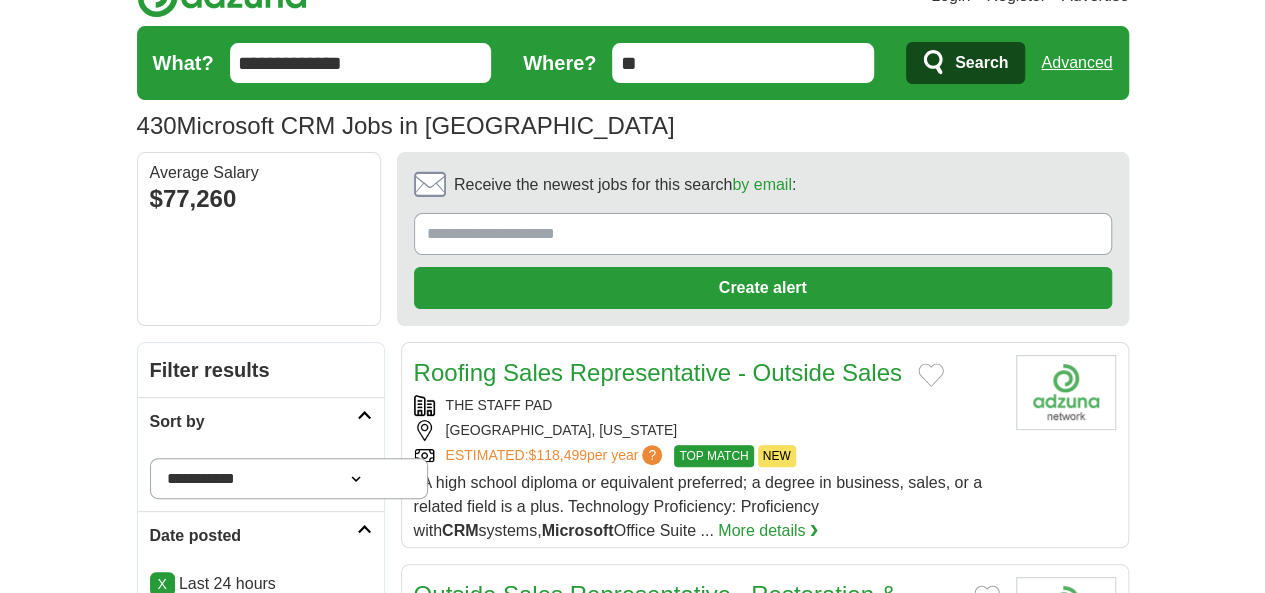 click on "**********" at bounding box center (289, 478) 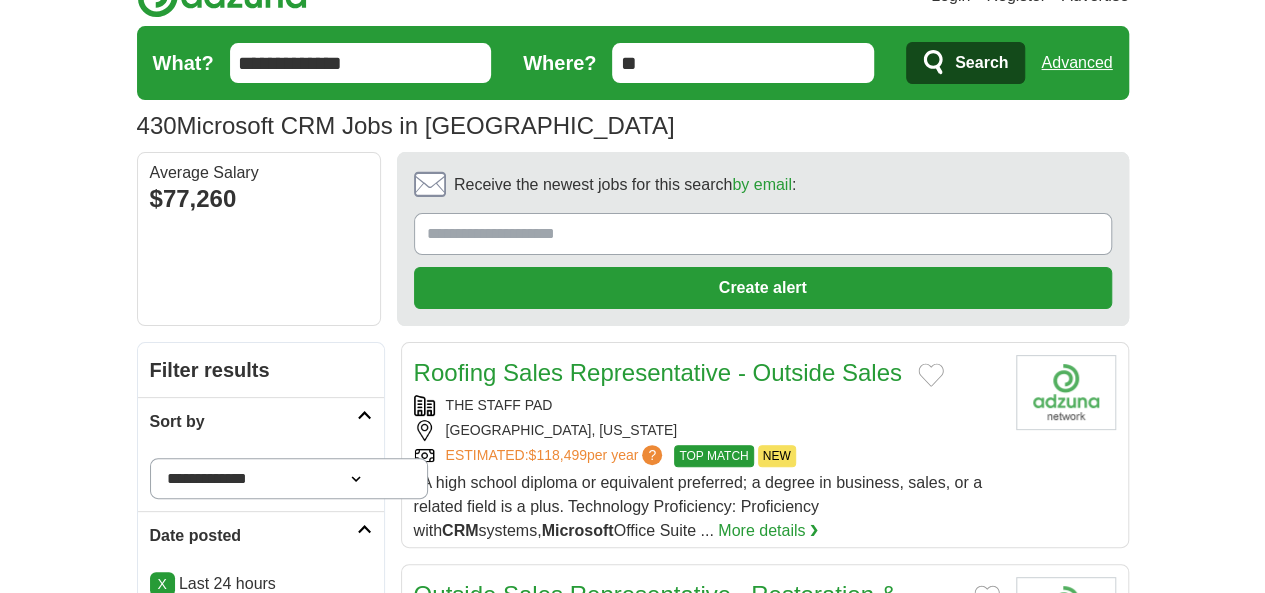 click on "**********" at bounding box center (289, 478) 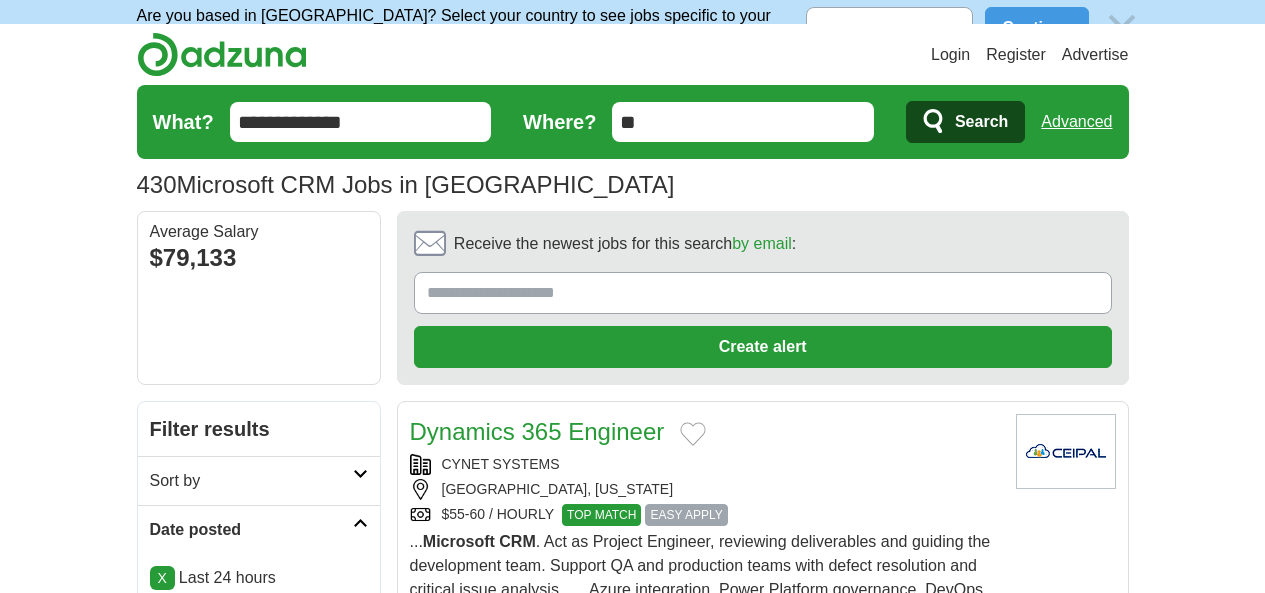 scroll, scrollTop: 0, scrollLeft: 0, axis: both 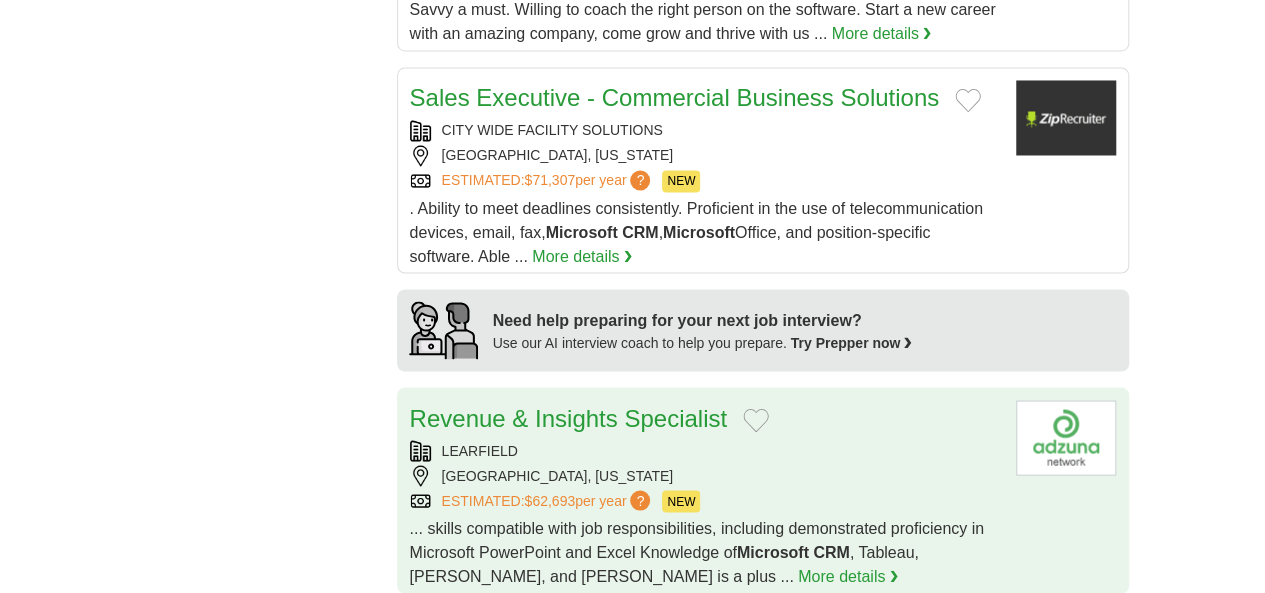 click on "ESTIMATED:
$62,693
per year
?
NEW" at bounding box center [705, 501] 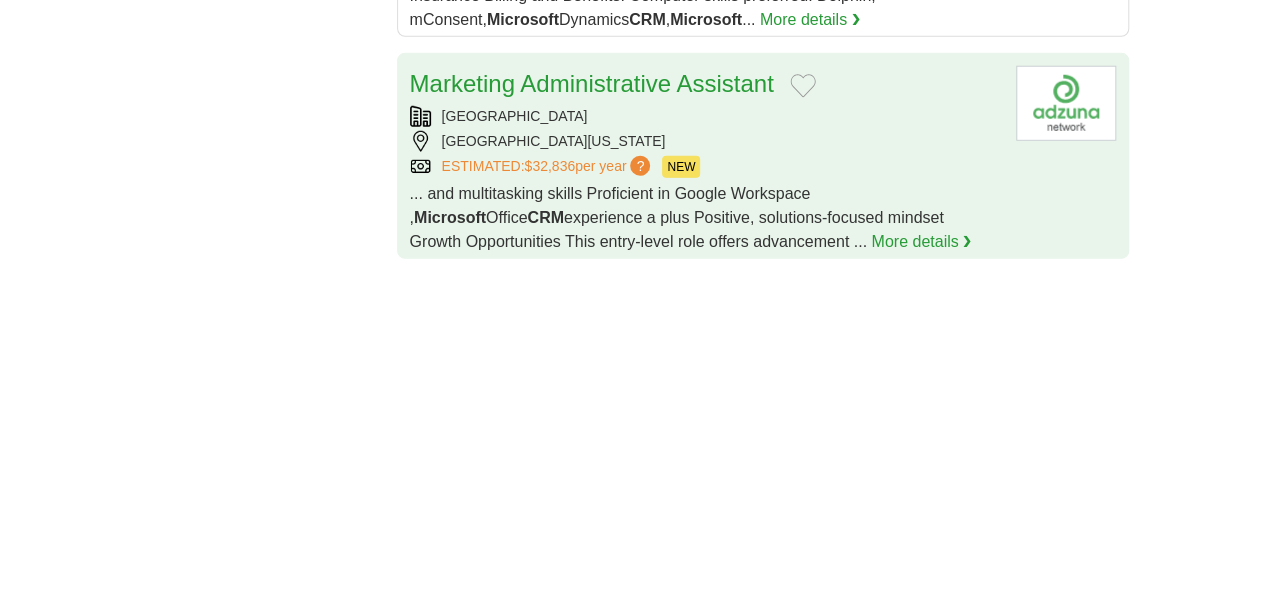 scroll, scrollTop: 3209, scrollLeft: 0, axis: vertical 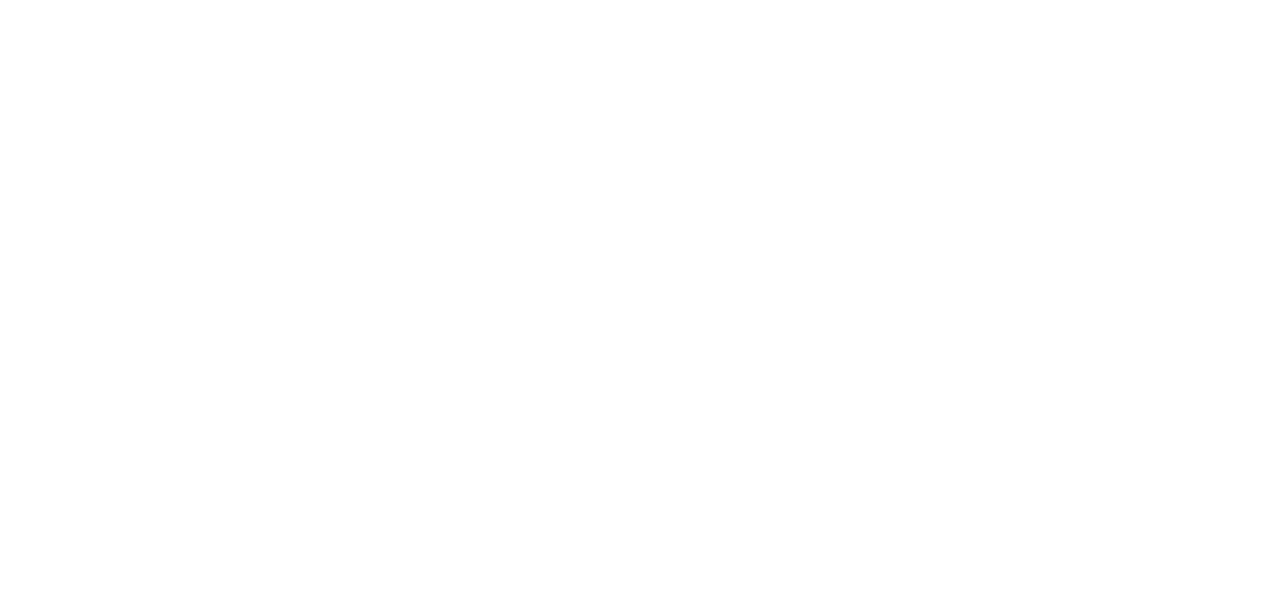 click on "2" at bounding box center (607, 843) 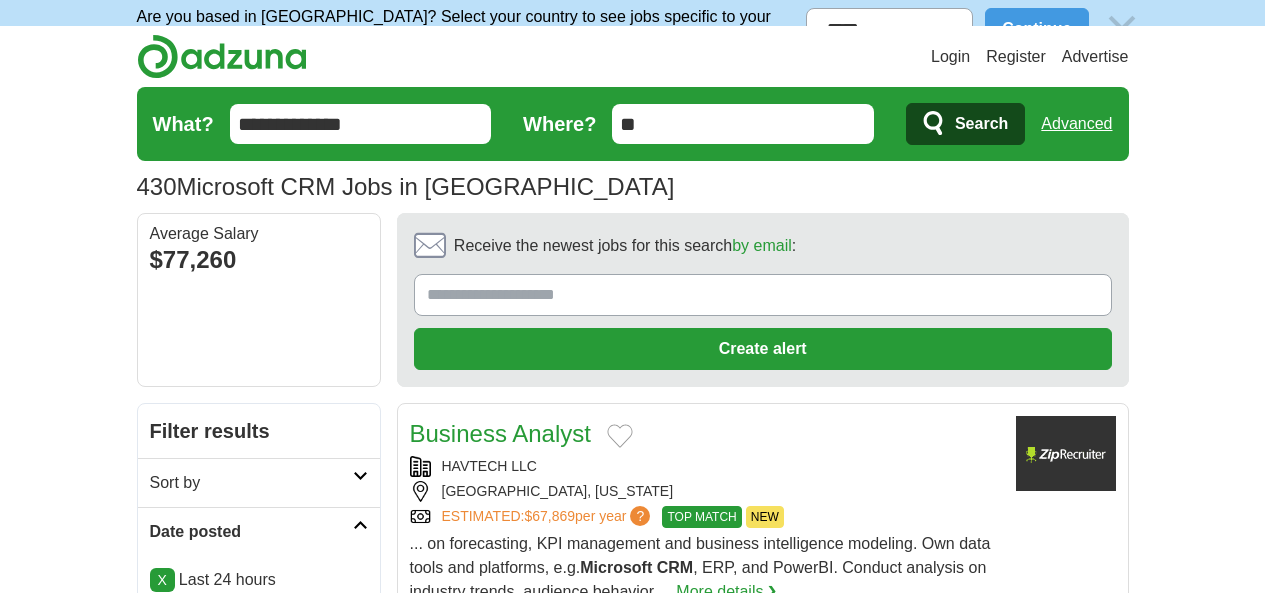 scroll, scrollTop: 0, scrollLeft: 0, axis: both 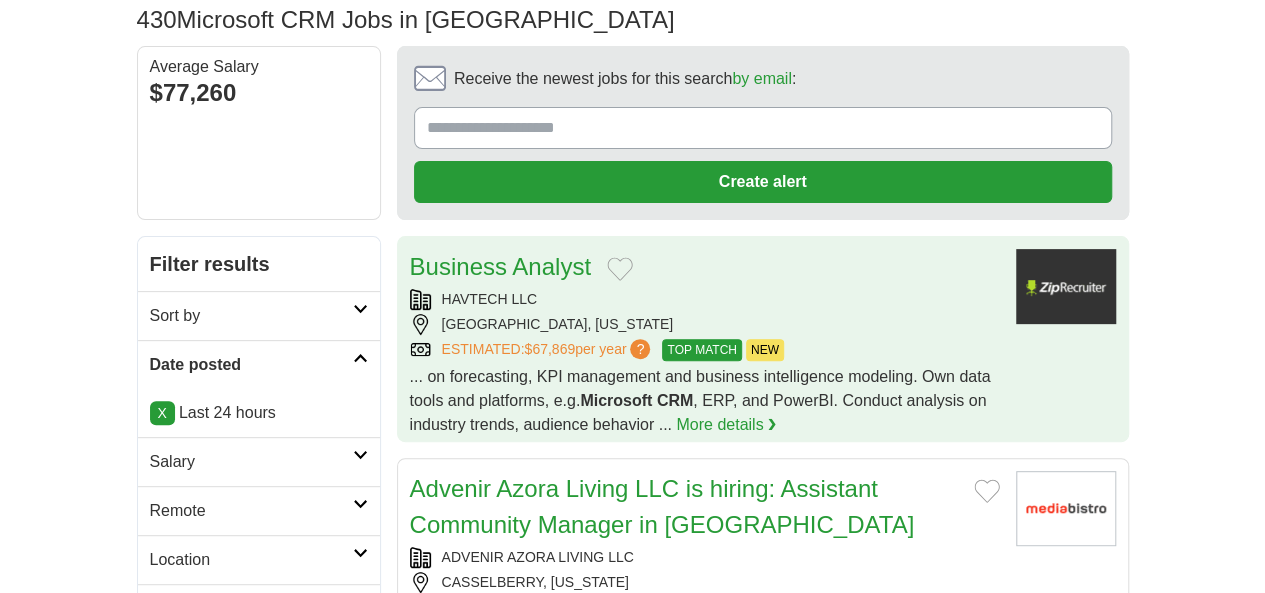 click on "HAVTECH LLC" at bounding box center [705, 299] 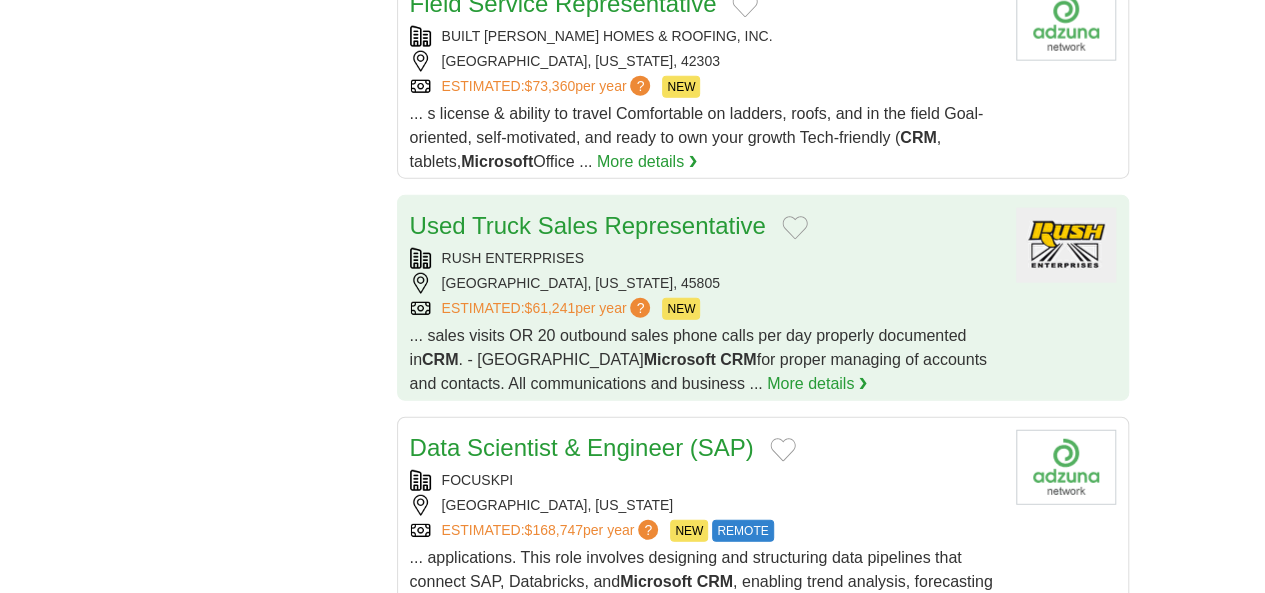 scroll, scrollTop: 2413, scrollLeft: 0, axis: vertical 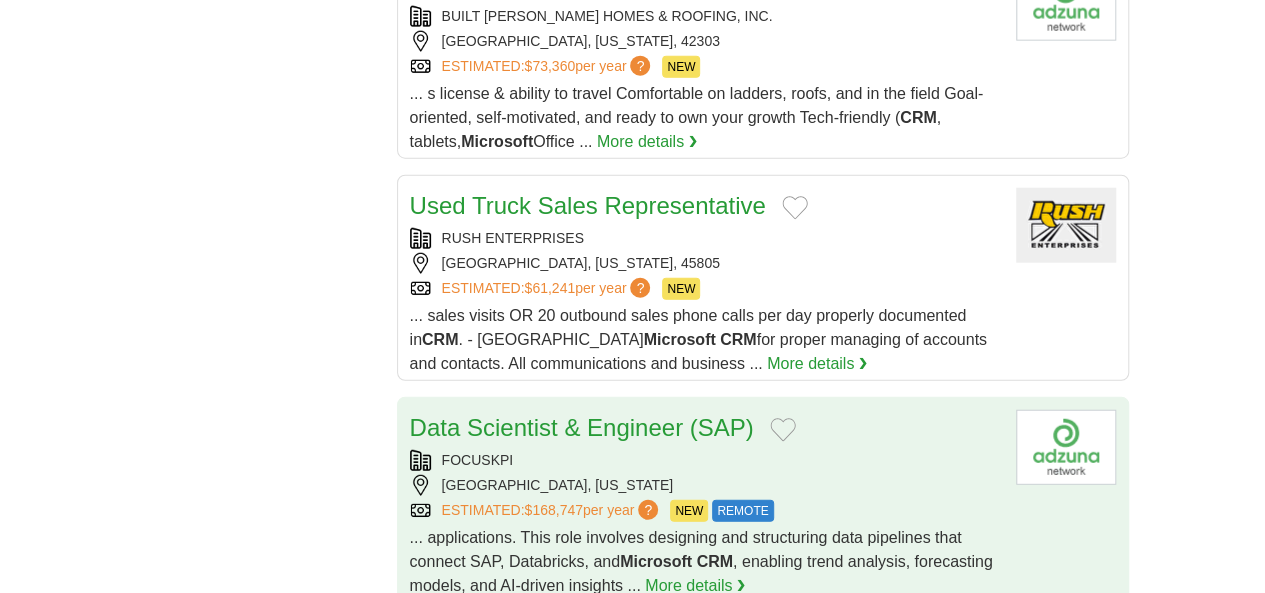 click on "FOCUSKPI" at bounding box center [705, 460] 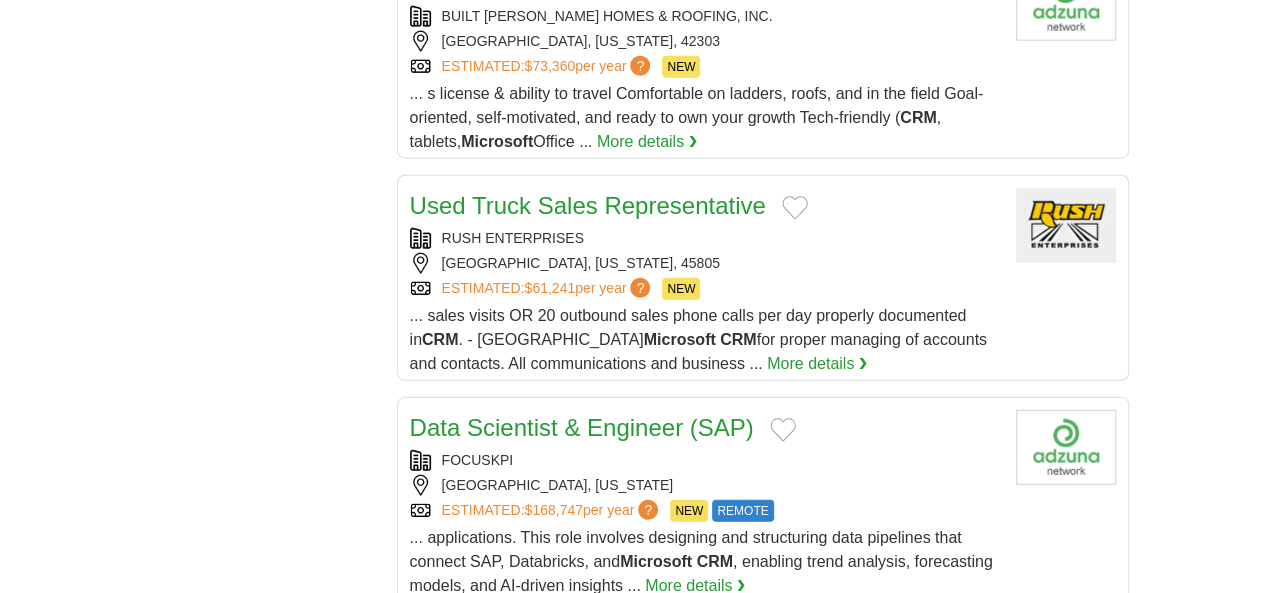 click on "4" at bounding box center [755, 875] 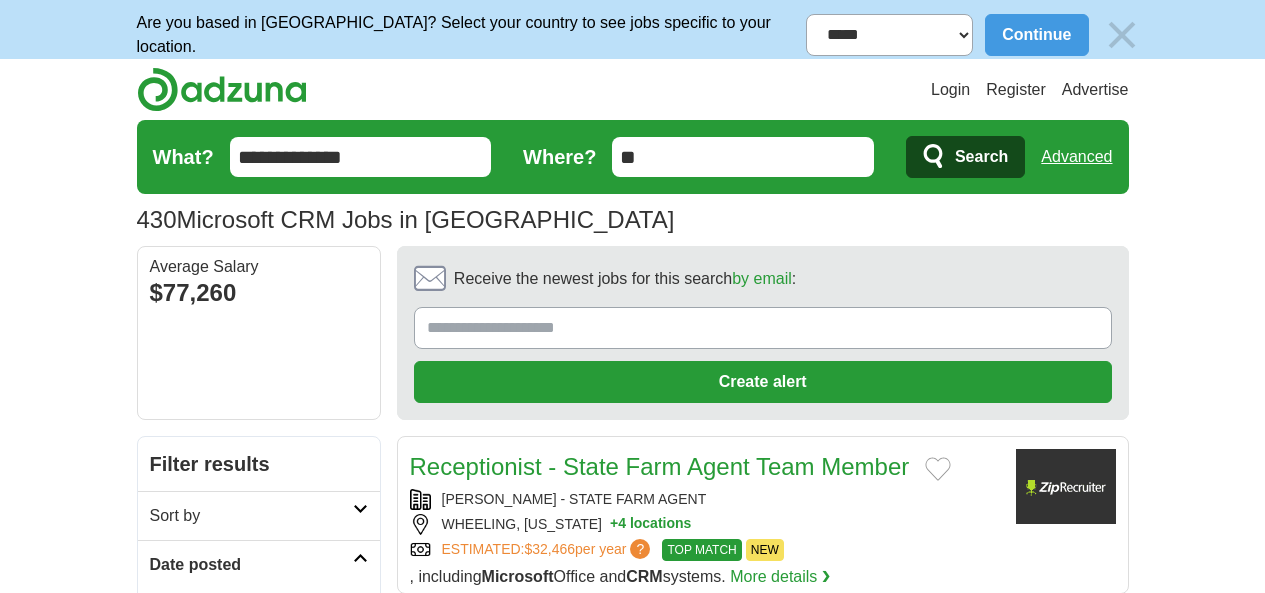scroll, scrollTop: 304, scrollLeft: 0, axis: vertical 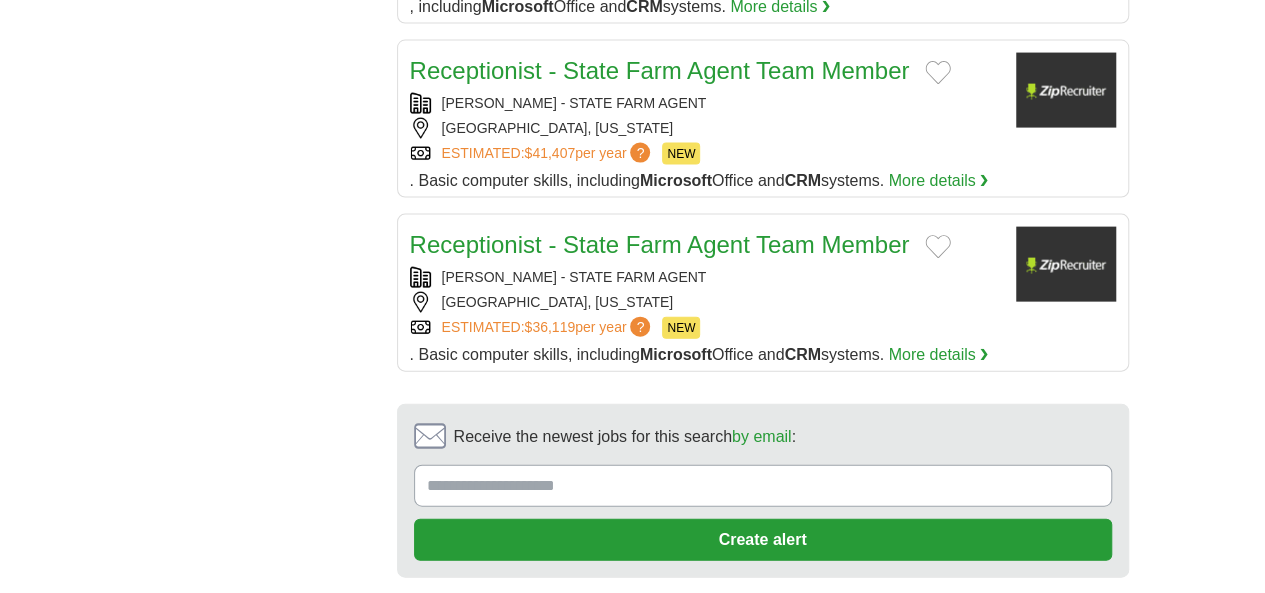 click on "3" at bounding box center (708, 644) 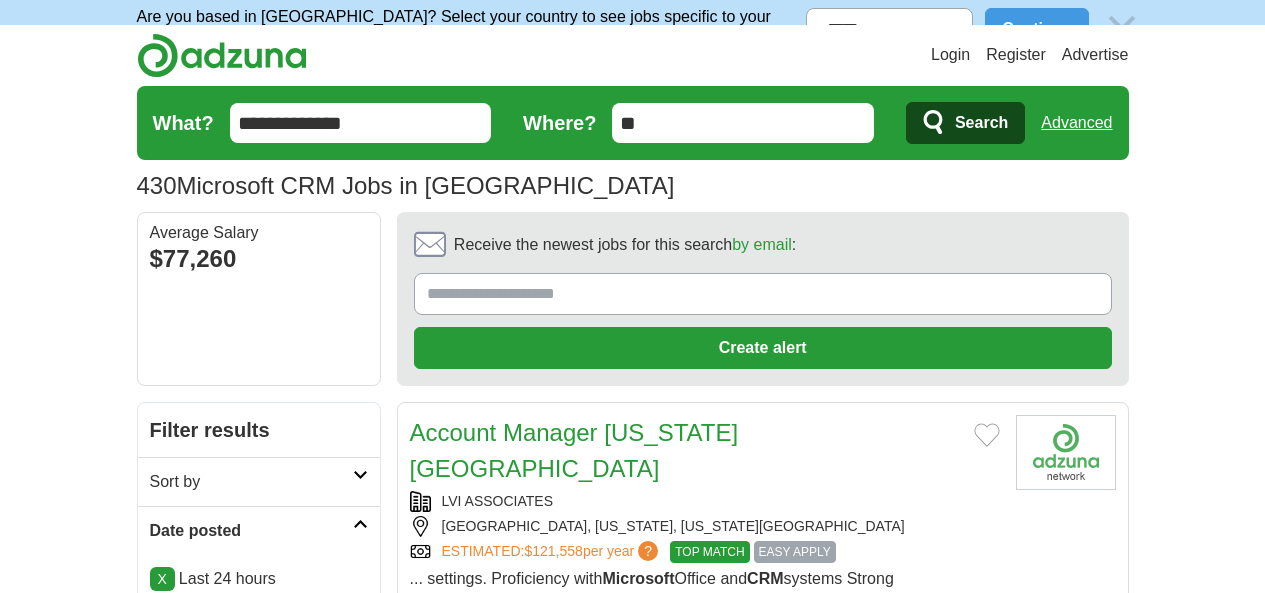 scroll, scrollTop: 0, scrollLeft: 0, axis: both 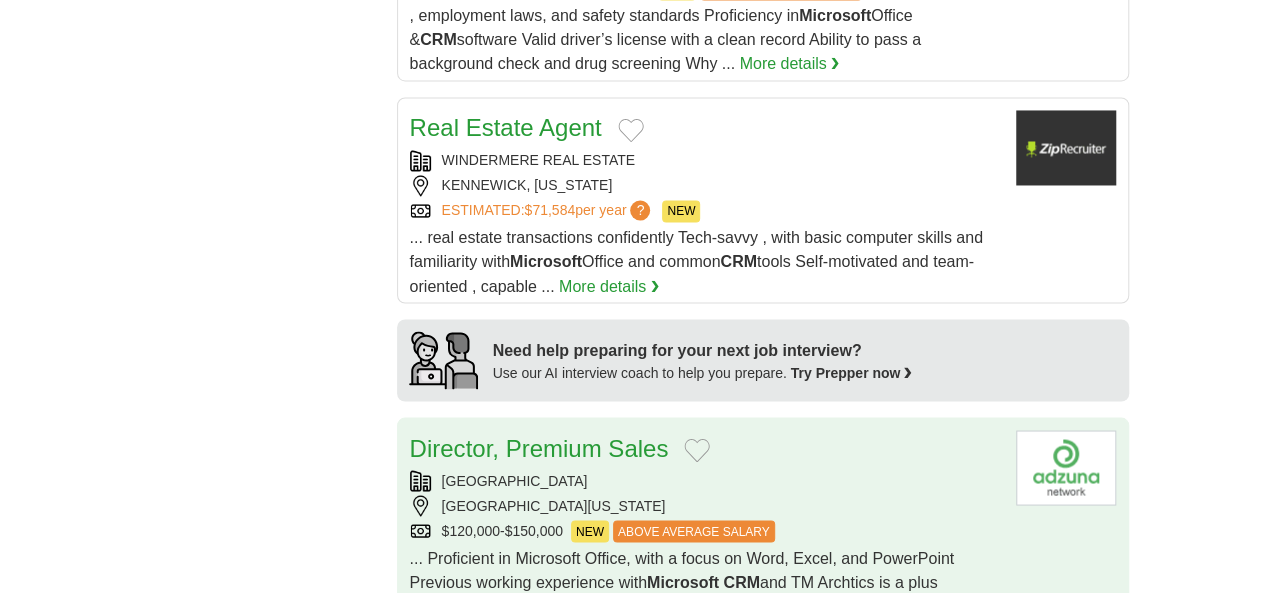 click on "INGLEWOOD, CALIFORNIA, 90301" at bounding box center [705, 505] 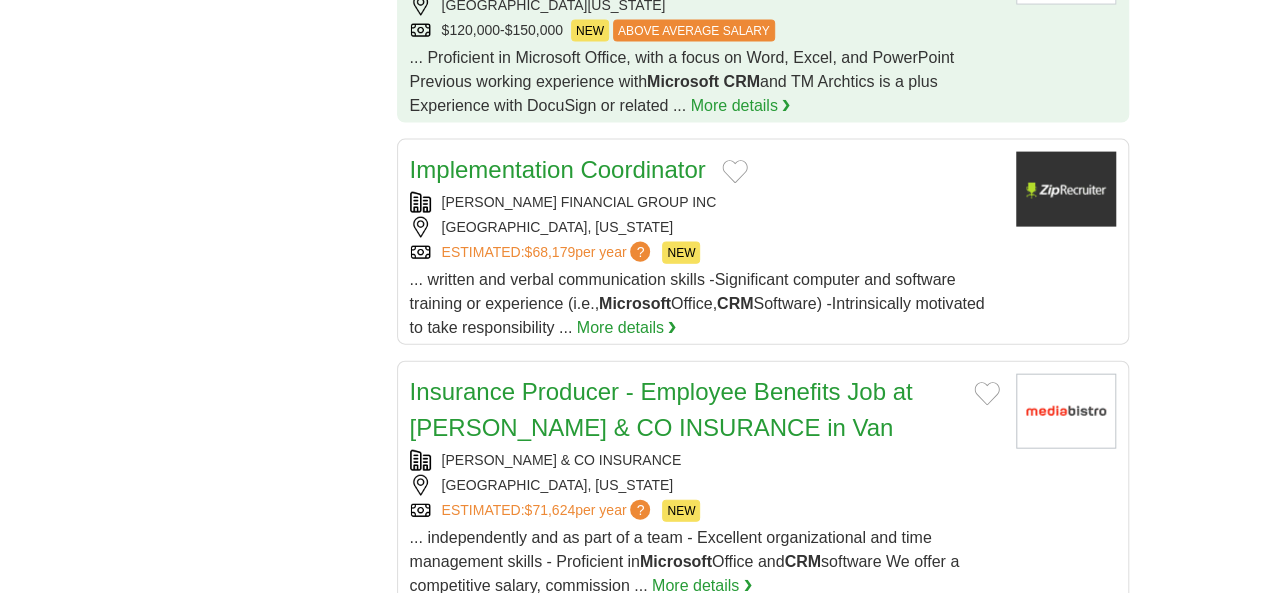 scroll, scrollTop: 2419, scrollLeft: 0, axis: vertical 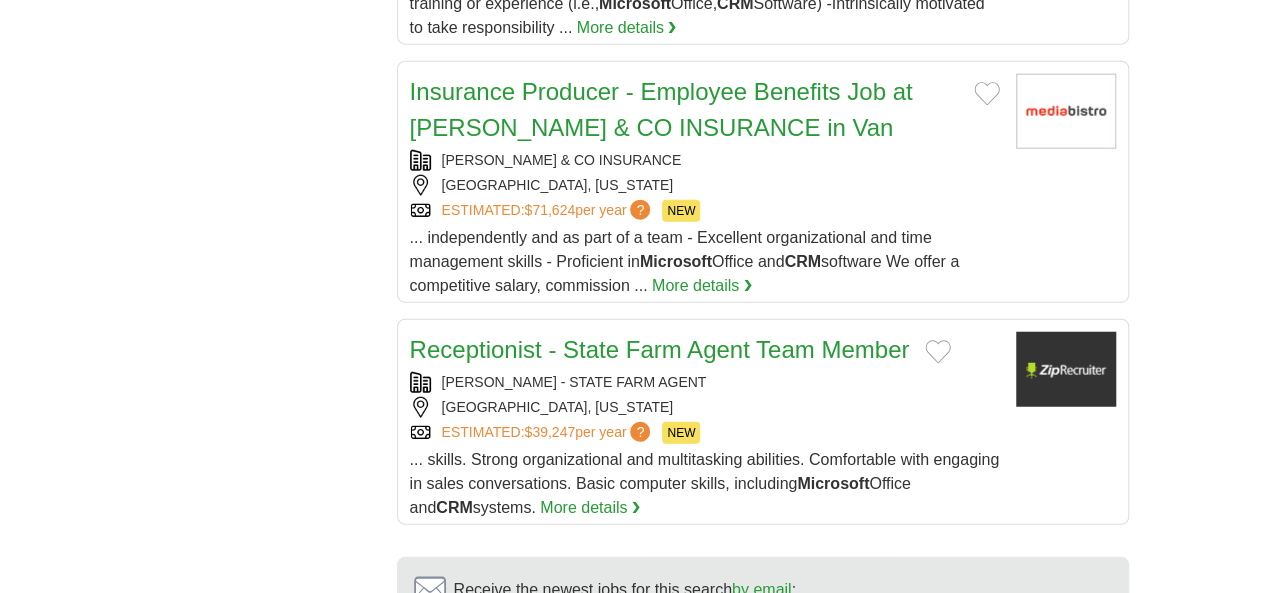 click on "4" at bounding box center [755, 797] 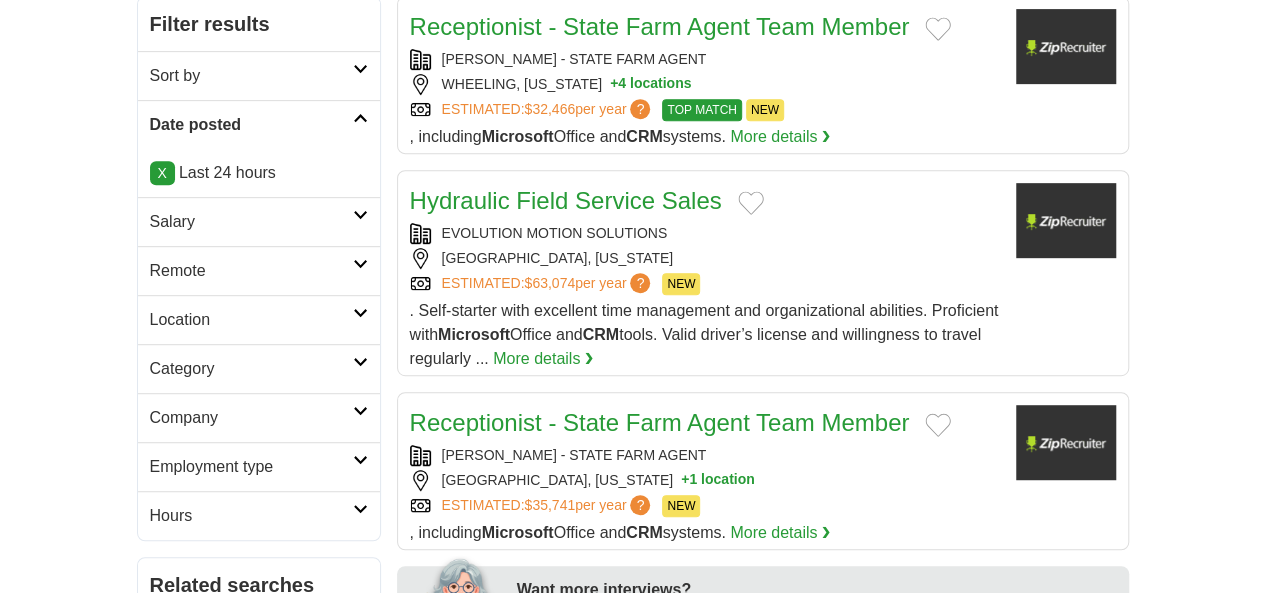 scroll, scrollTop: 0, scrollLeft: 0, axis: both 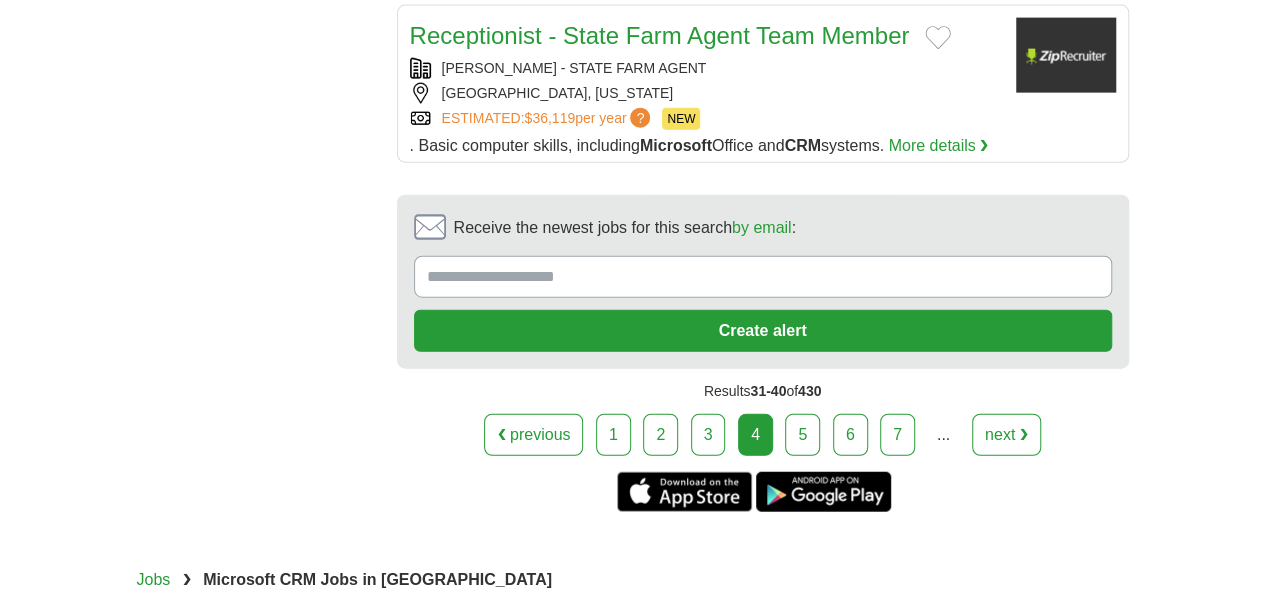 click on "Receptionist - State Farm Agent Team Member
JESSICA HOSKINSON - STATE FARM AGENT
WHEELING, WEST VIRGINIA
+ 4
locations
ESTIMATED:
NEW" at bounding box center (763, -676) 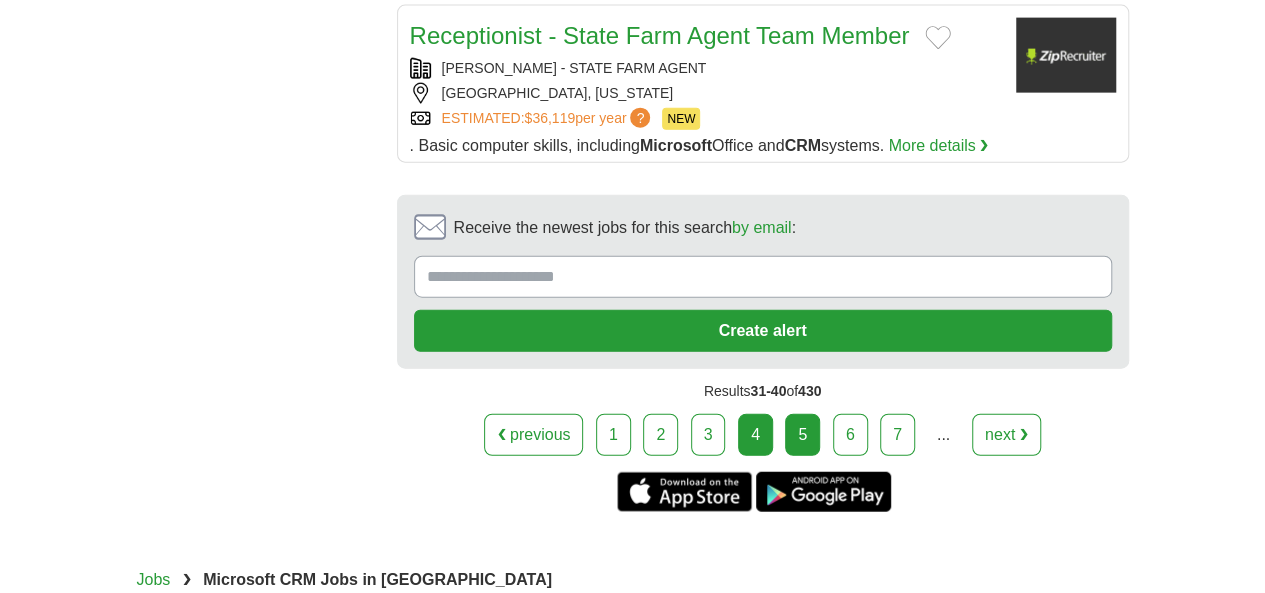 click on "5" at bounding box center [802, 435] 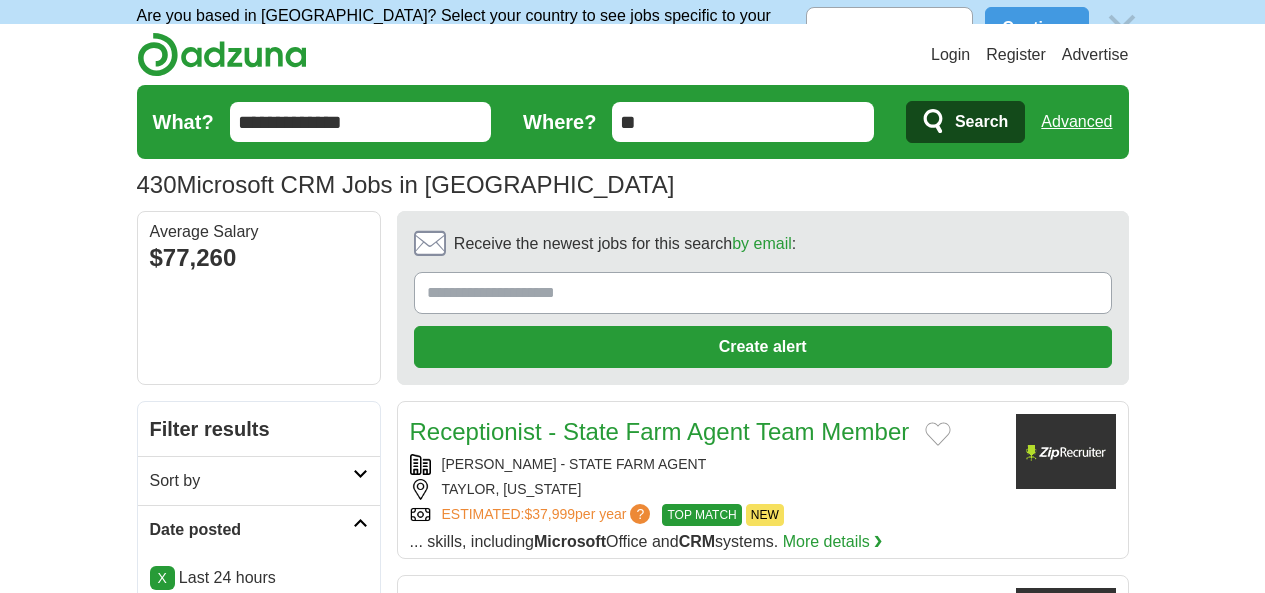 scroll, scrollTop: 320, scrollLeft: 0, axis: vertical 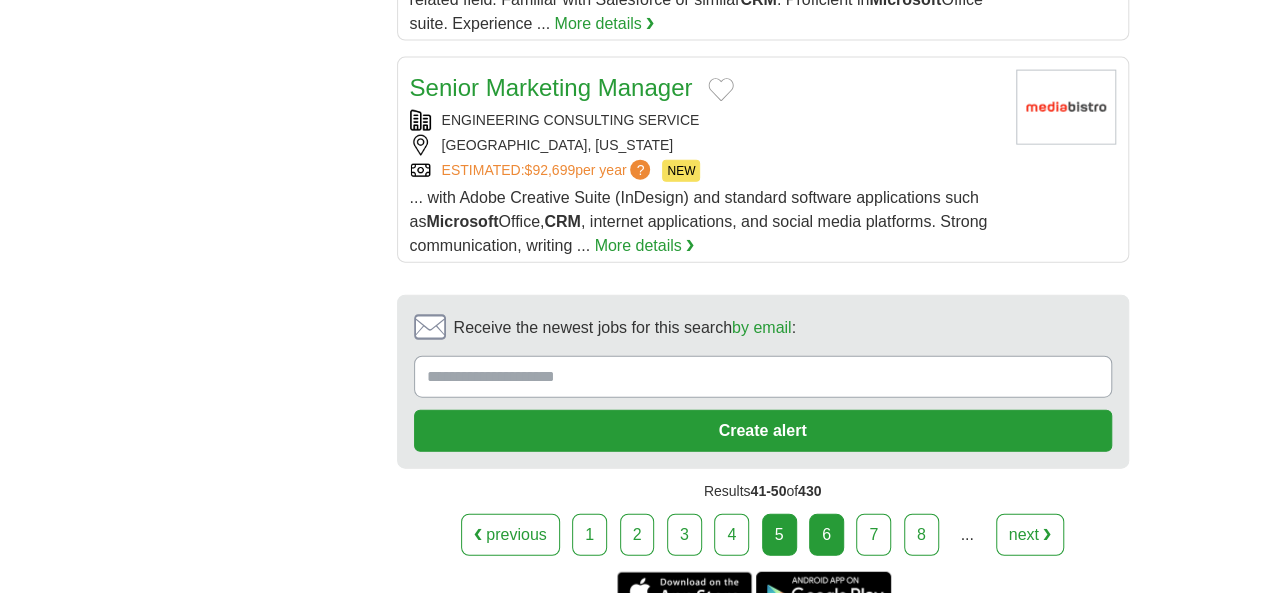 click on "6" at bounding box center [826, 535] 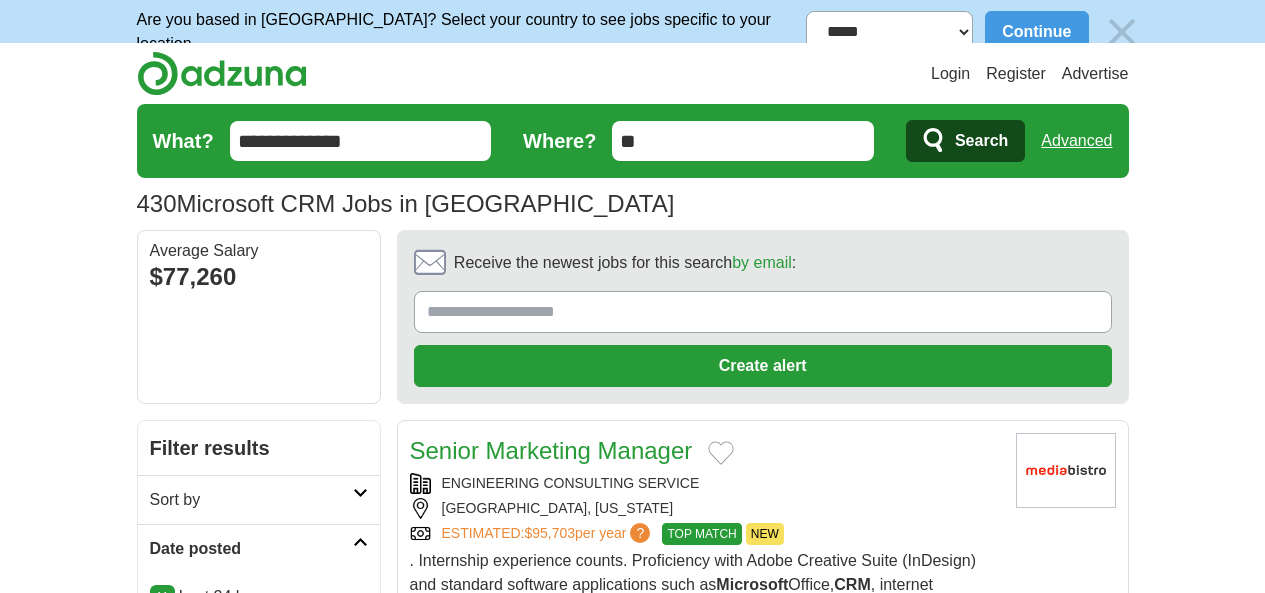 scroll, scrollTop: 0, scrollLeft: 0, axis: both 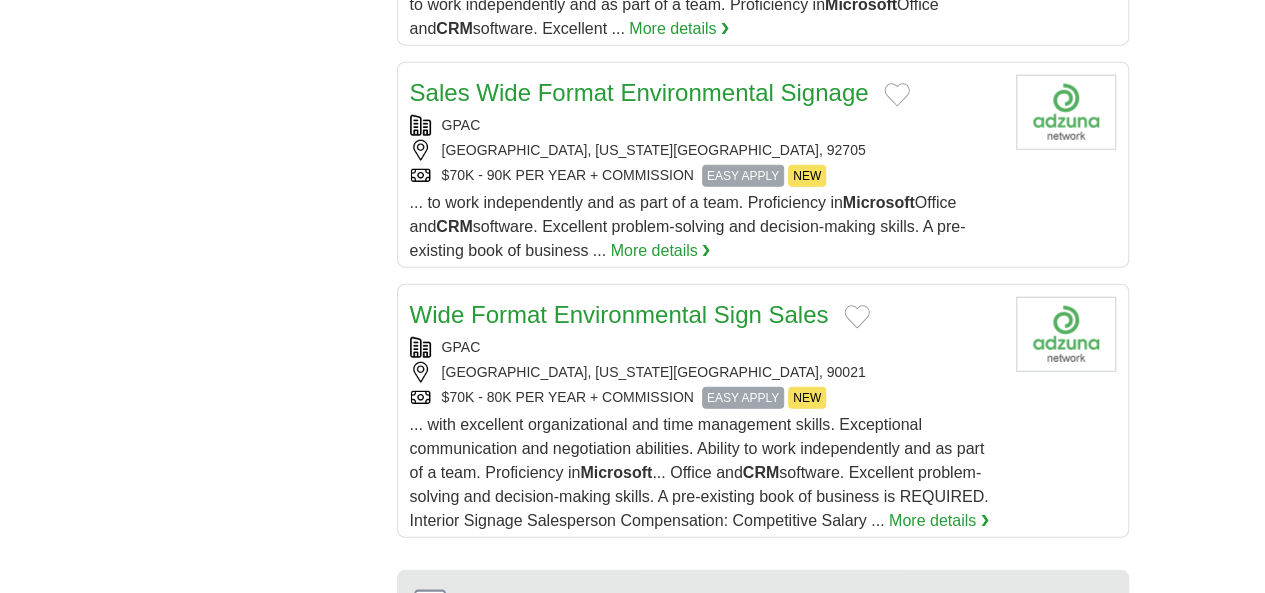 click on "7" at bounding box center [850, 810] 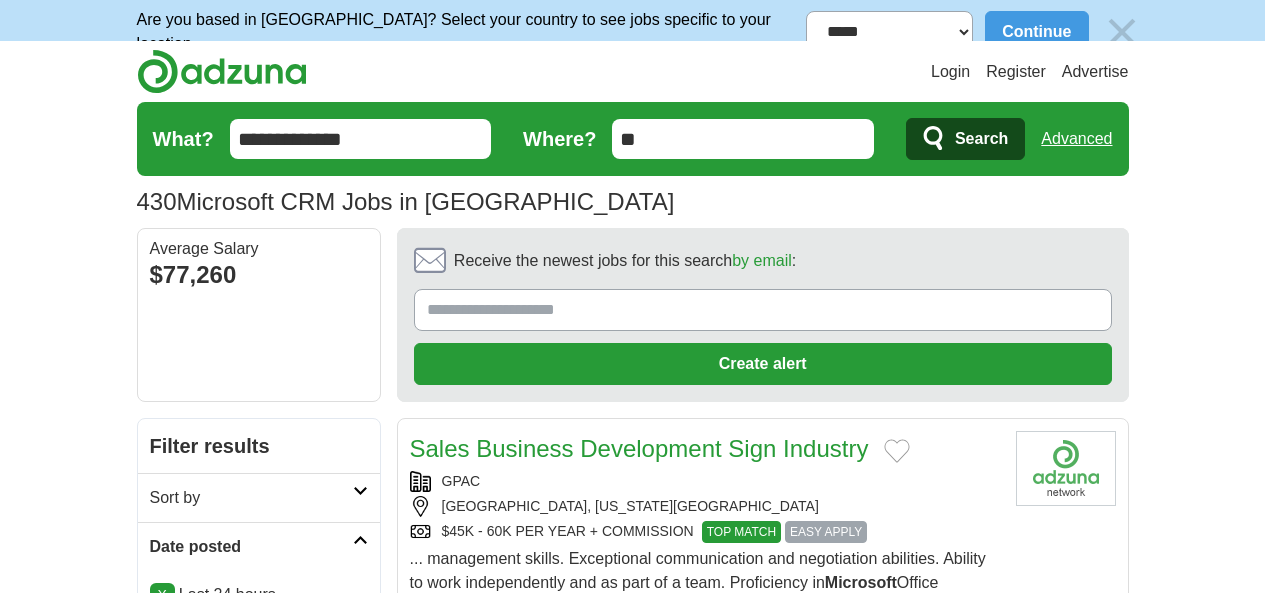 scroll, scrollTop: 0, scrollLeft: 0, axis: both 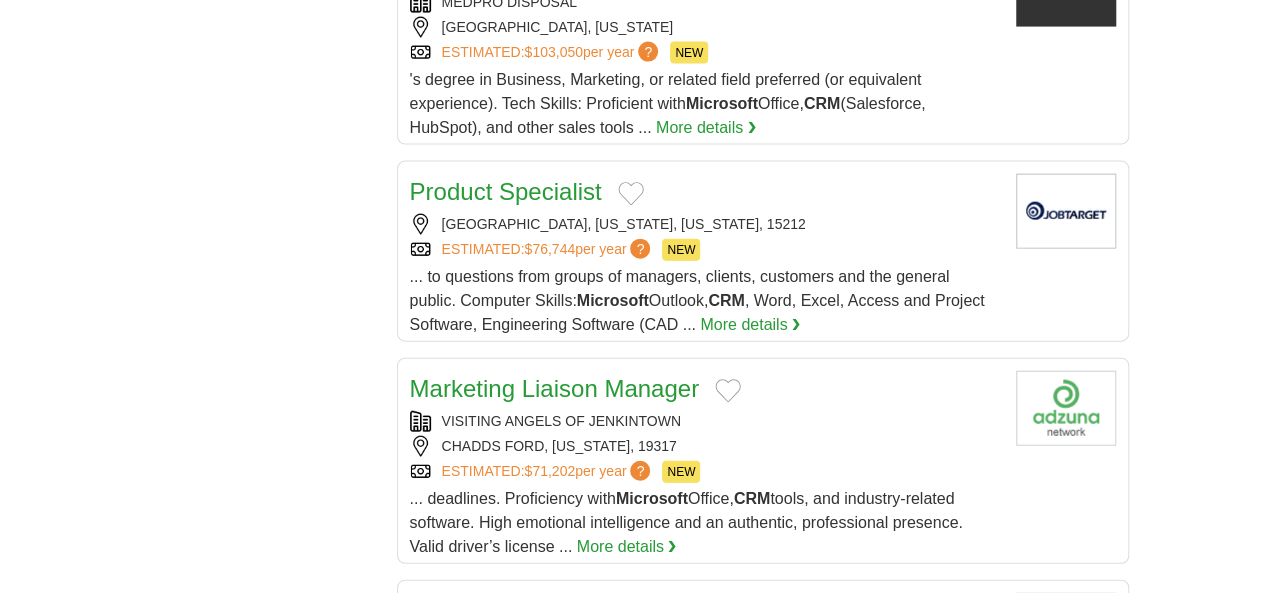 click on "8" at bounding box center (890, 1058) 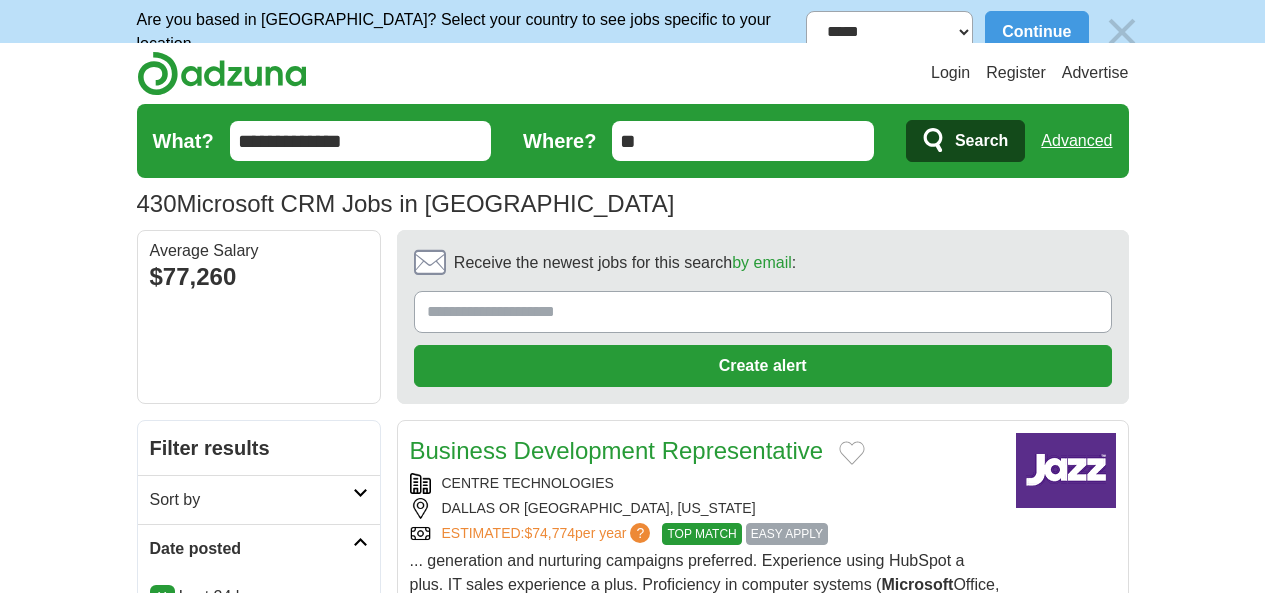 scroll, scrollTop: 216, scrollLeft: 0, axis: vertical 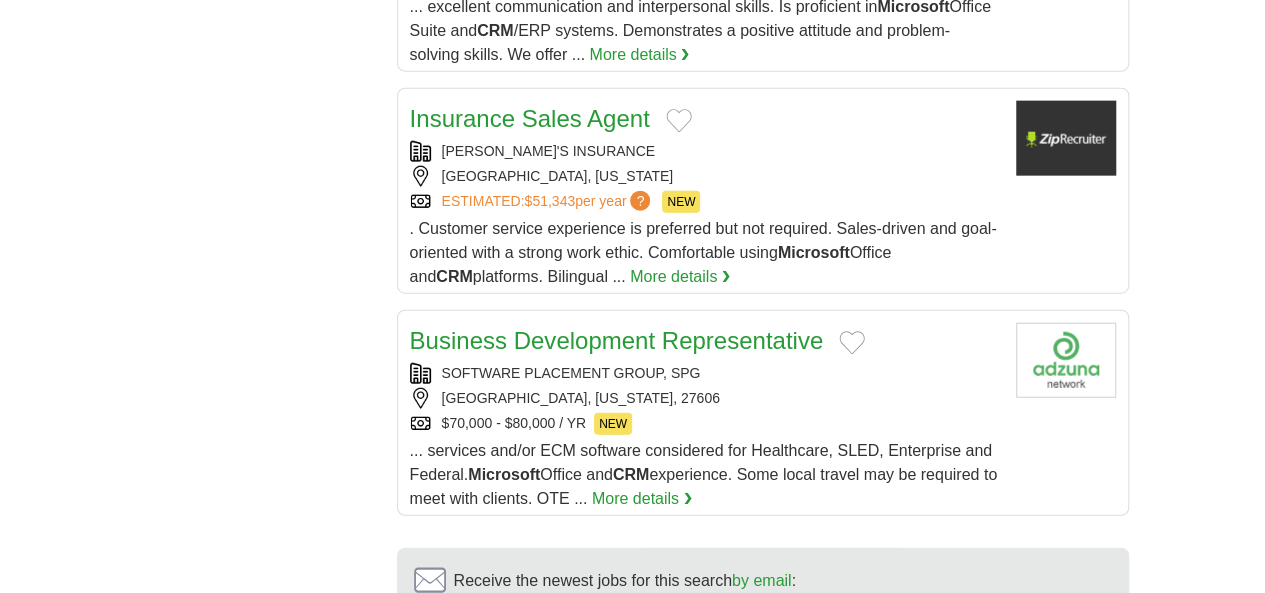 click on "9" at bounding box center (885, 788) 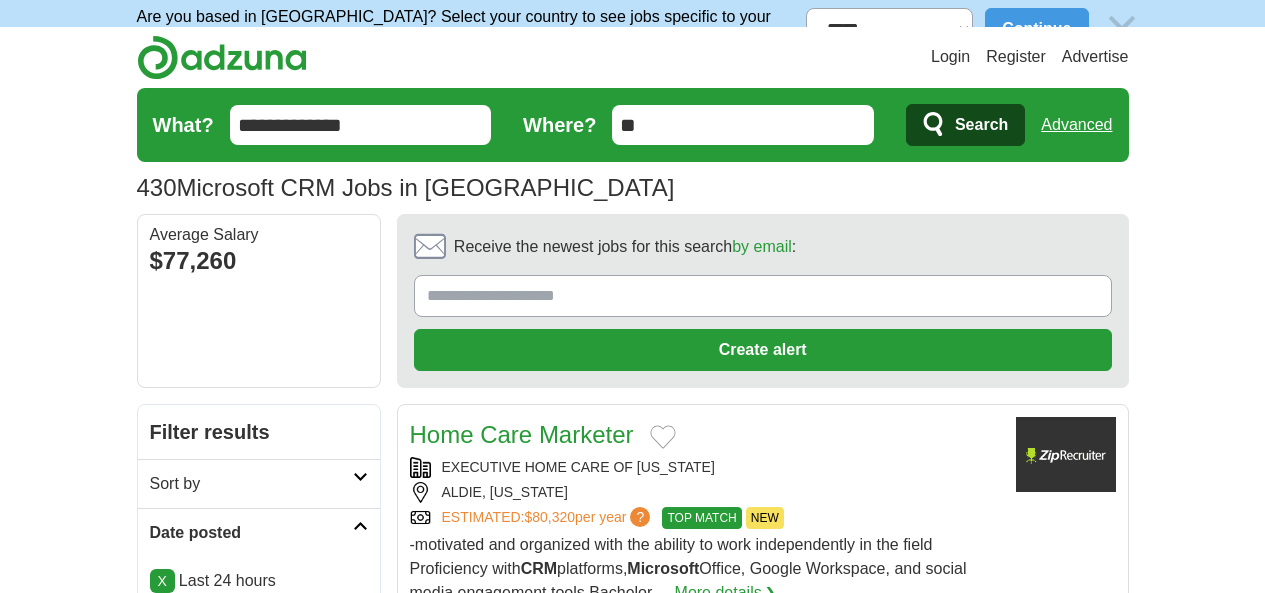scroll, scrollTop: 0, scrollLeft: 0, axis: both 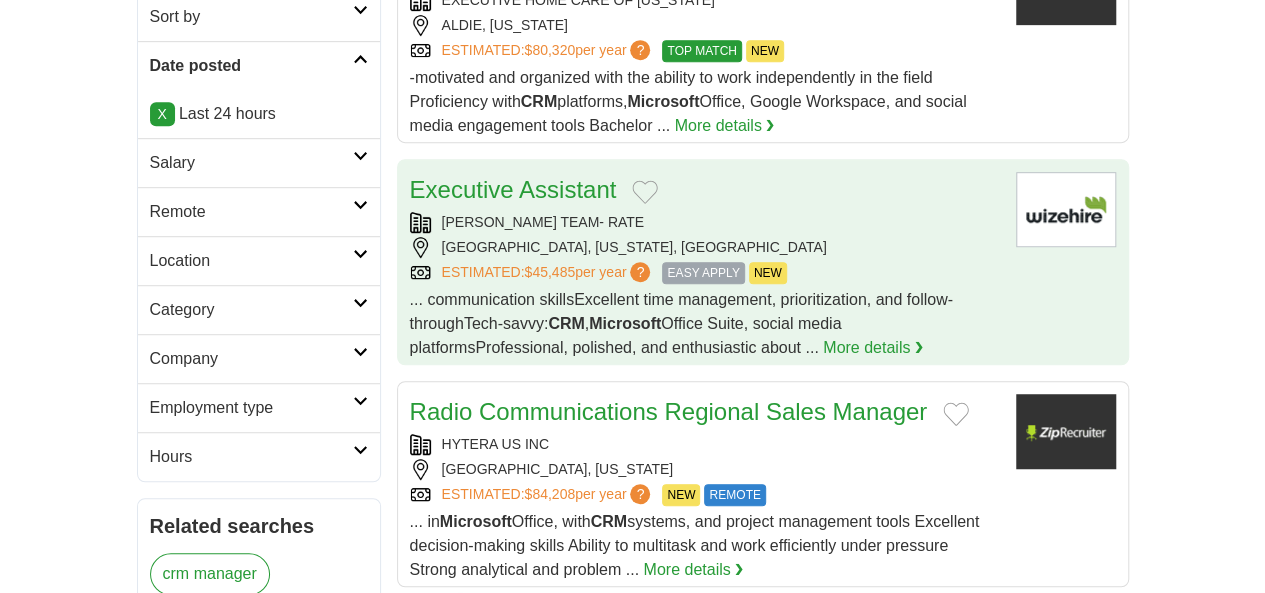 click on "...  communication skillsExcellent time management, prioritization, and follow-throughTech-savvy:  CRM ,  Microsoft  Office Suite, social media platformsProfessional, polished, and enthusiastic about ..." at bounding box center [681, 323] 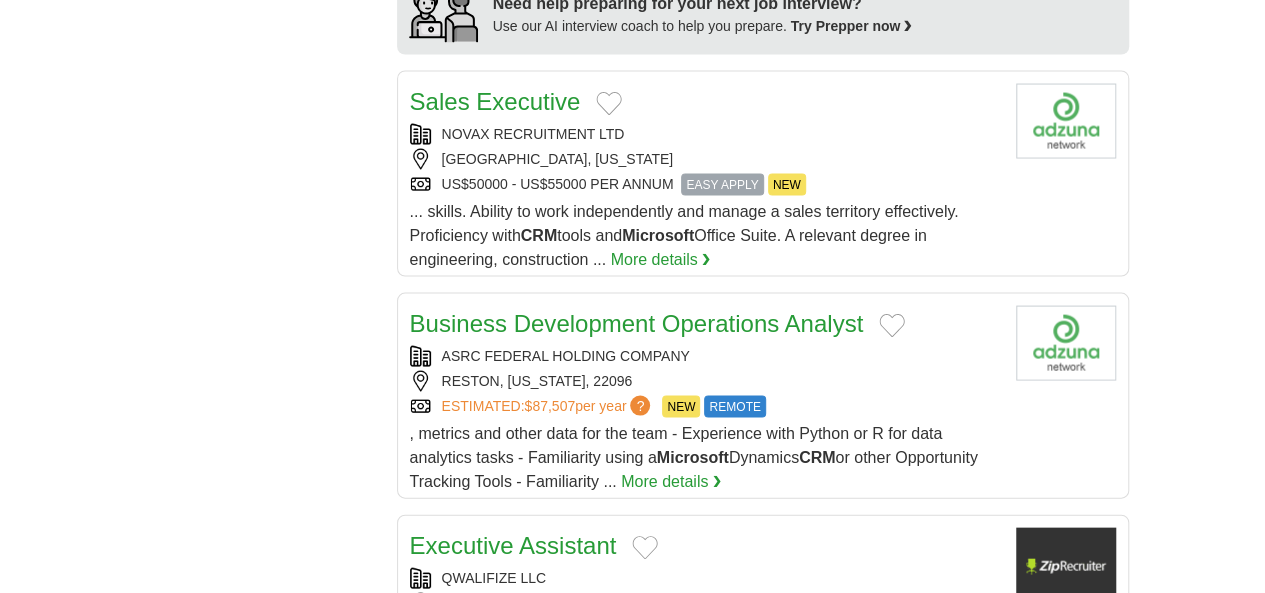 scroll, scrollTop: 1912, scrollLeft: 0, axis: vertical 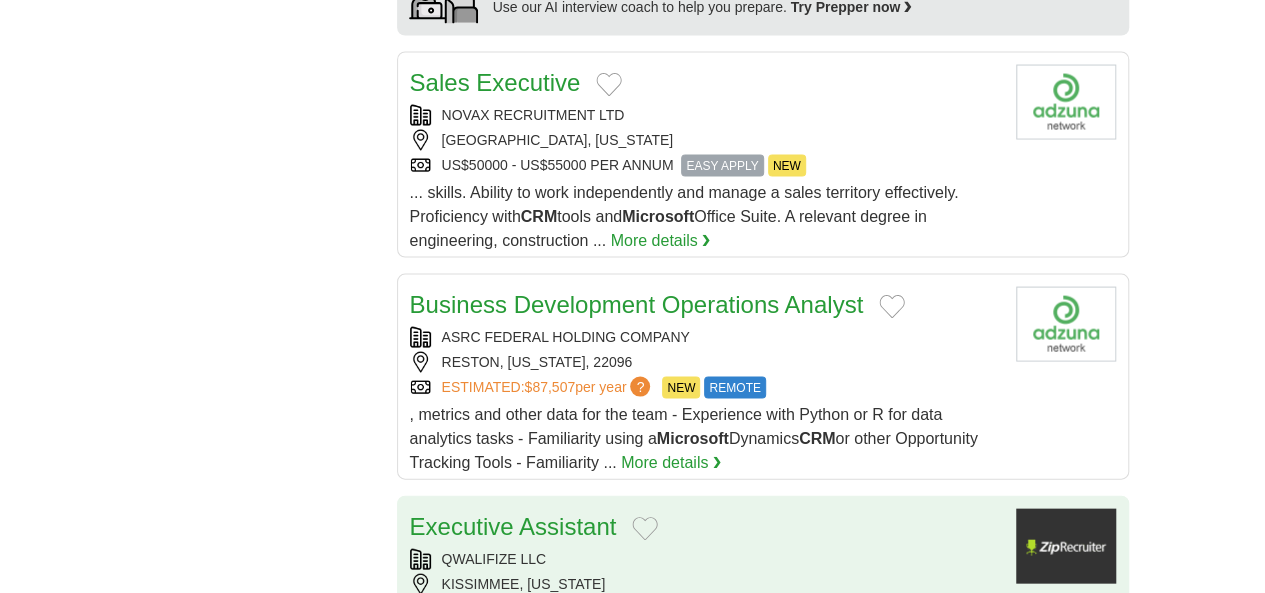 click on "QWALIFIZE LLC
KISSIMMEE, FLORIDA
ESTIMATED:
$51,948
per year
?
NEW" at bounding box center (705, 585) 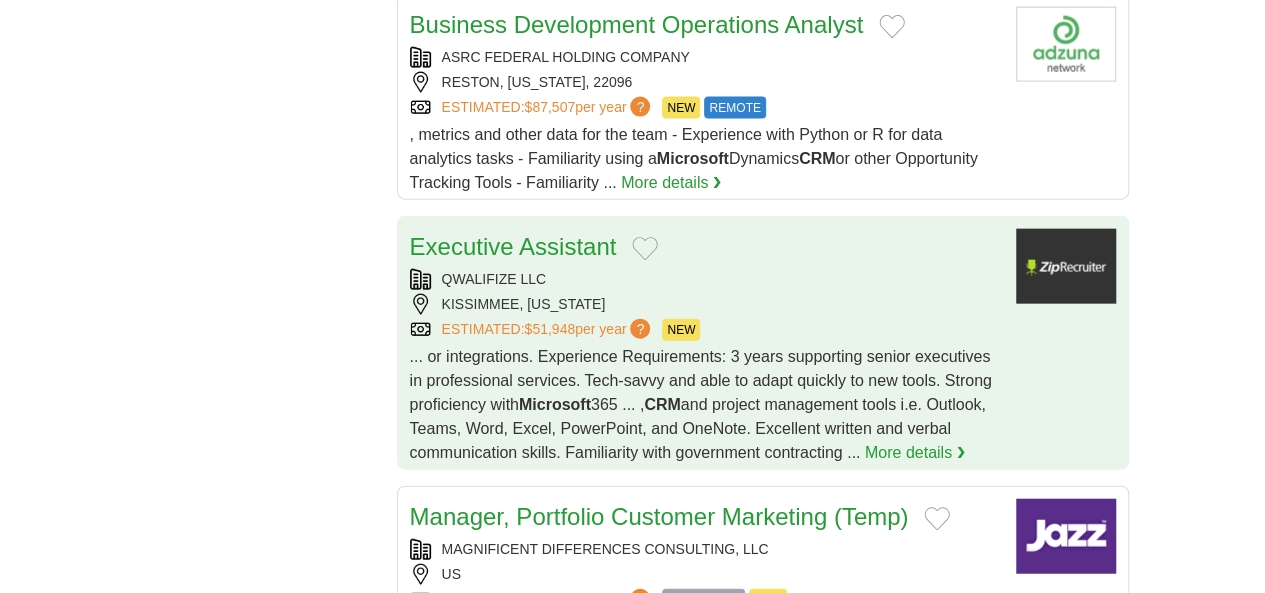 scroll, scrollTop: 2212, scrollLeft: 0, axis: vertical 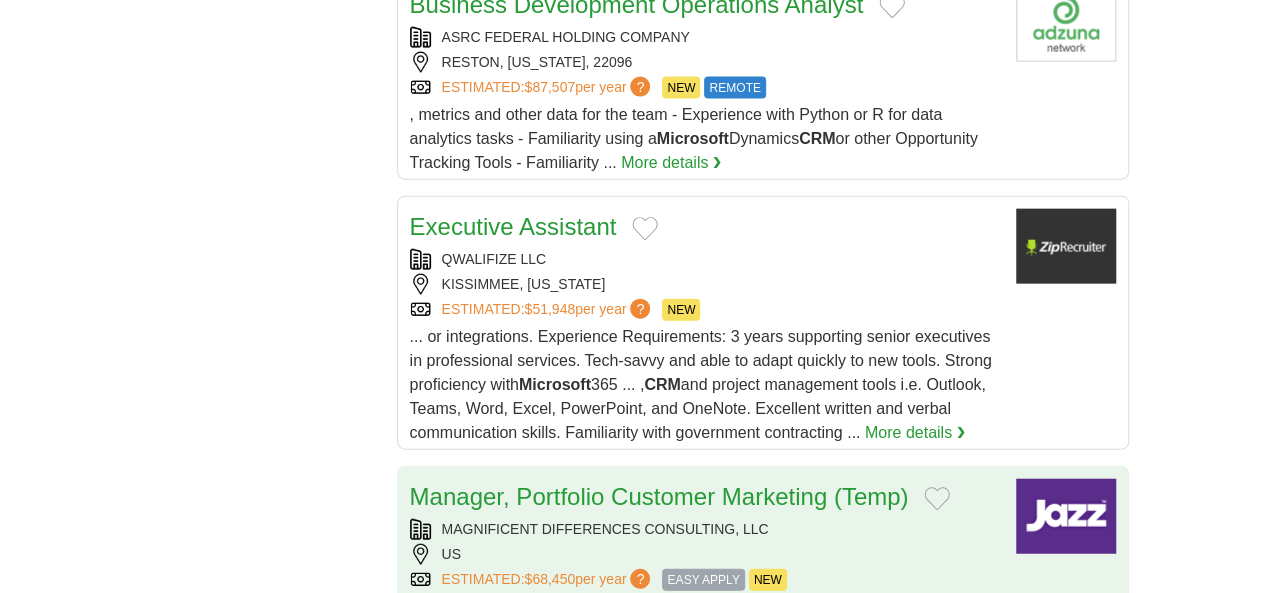 click on "US" at bounding box center (705, 554) 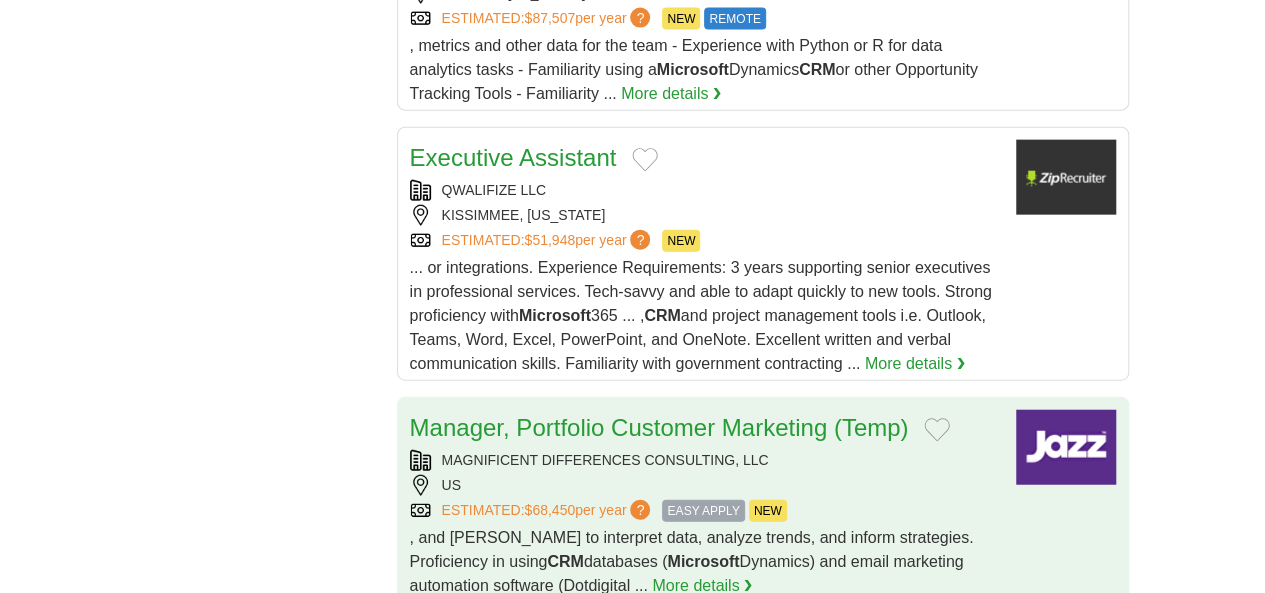 scroll, scrollTop: 2312, scrollLeft: 0, axis: vertical 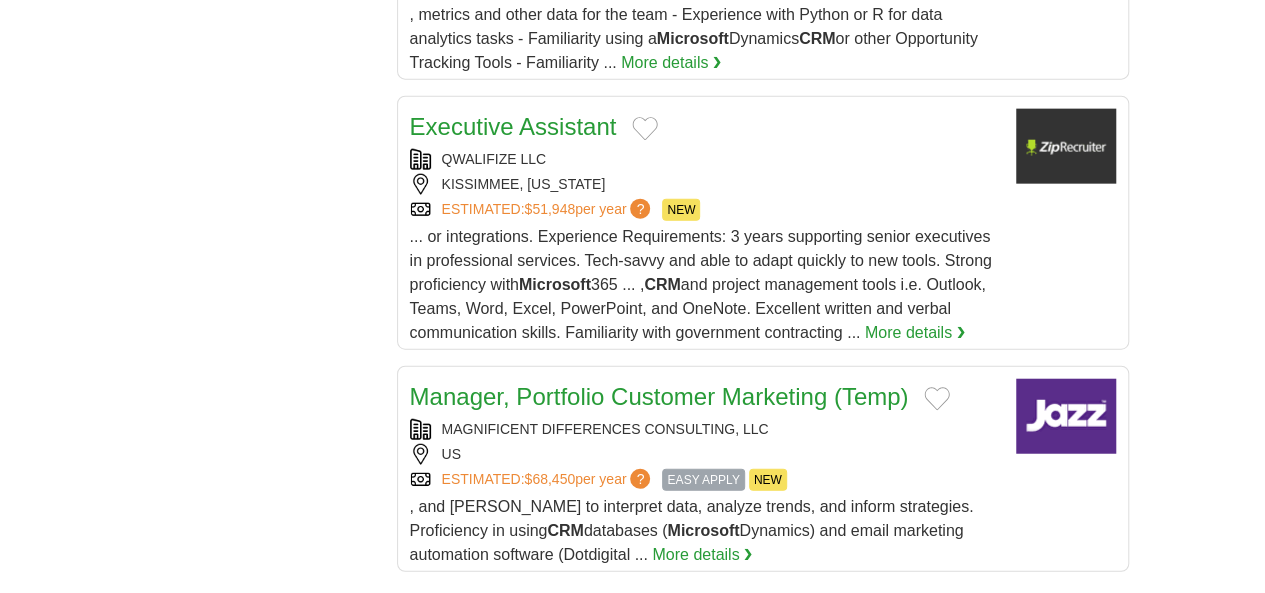 click on "10" at bounding box center (886, 844) 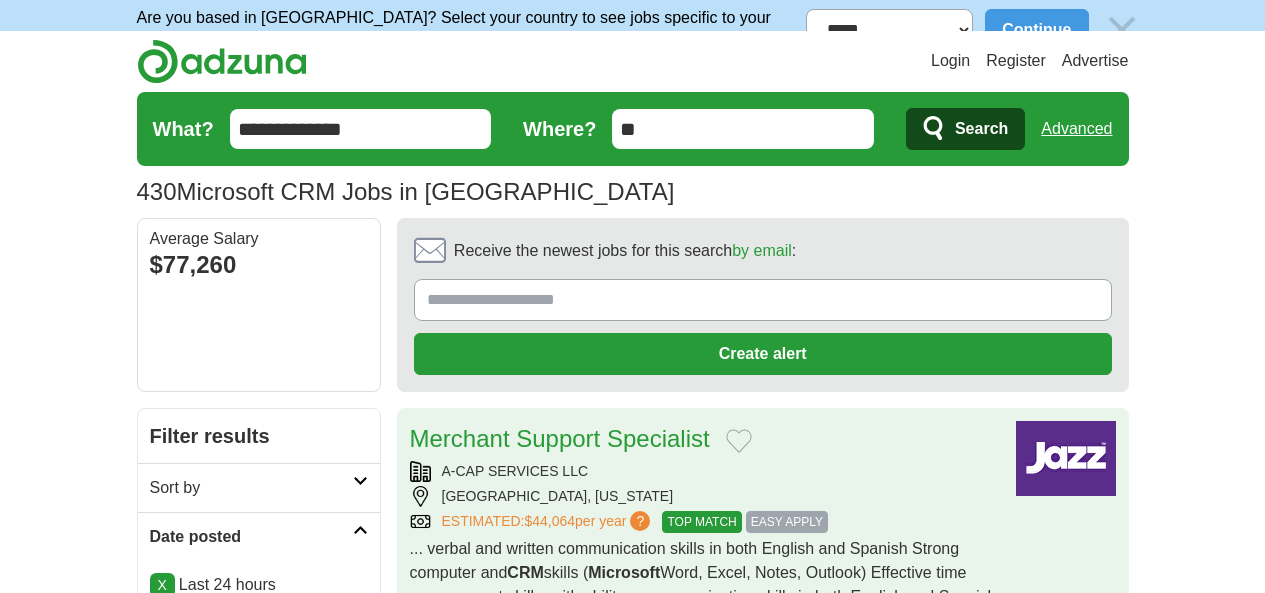 scroll, scrollTop: 0, scrollLeft: 0, axis: both 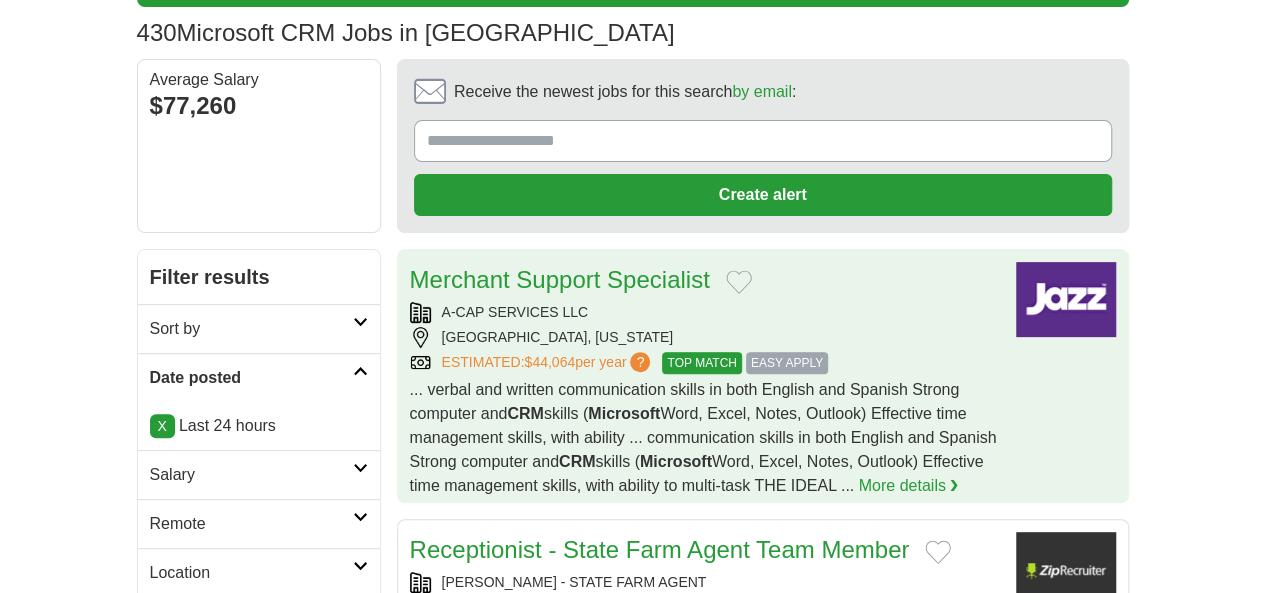 click on "TAMPA, FLORIDA" at bounding box center (705, 337) 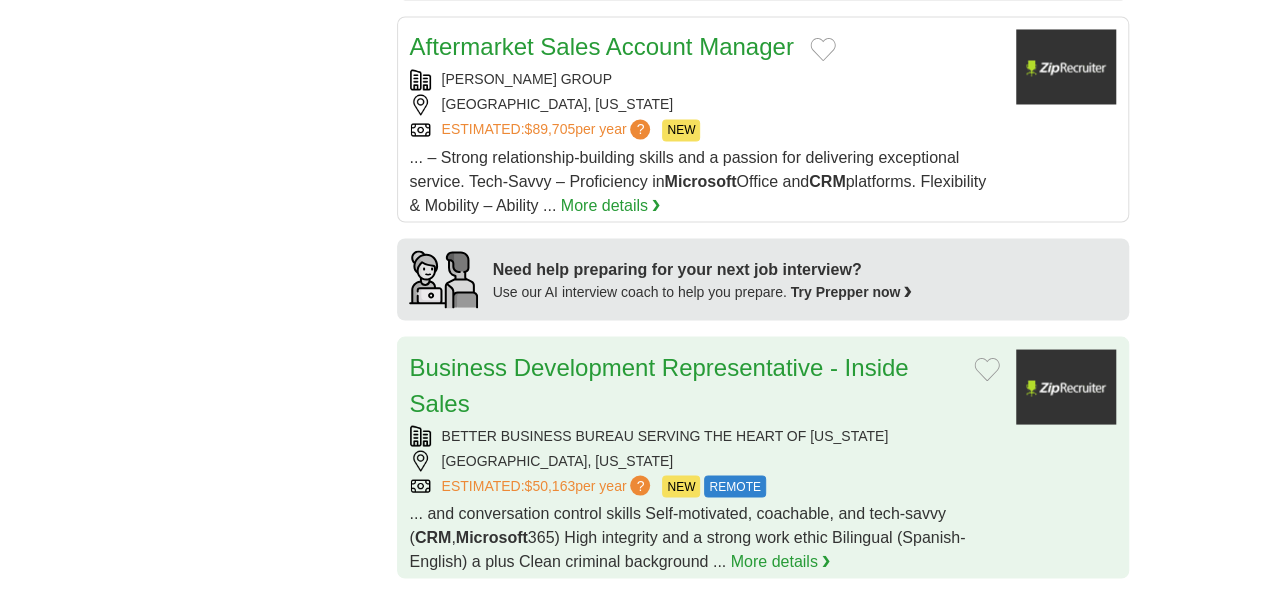 scroll, scrollTop: 1800, scrollLeft: 0, axis: vertical 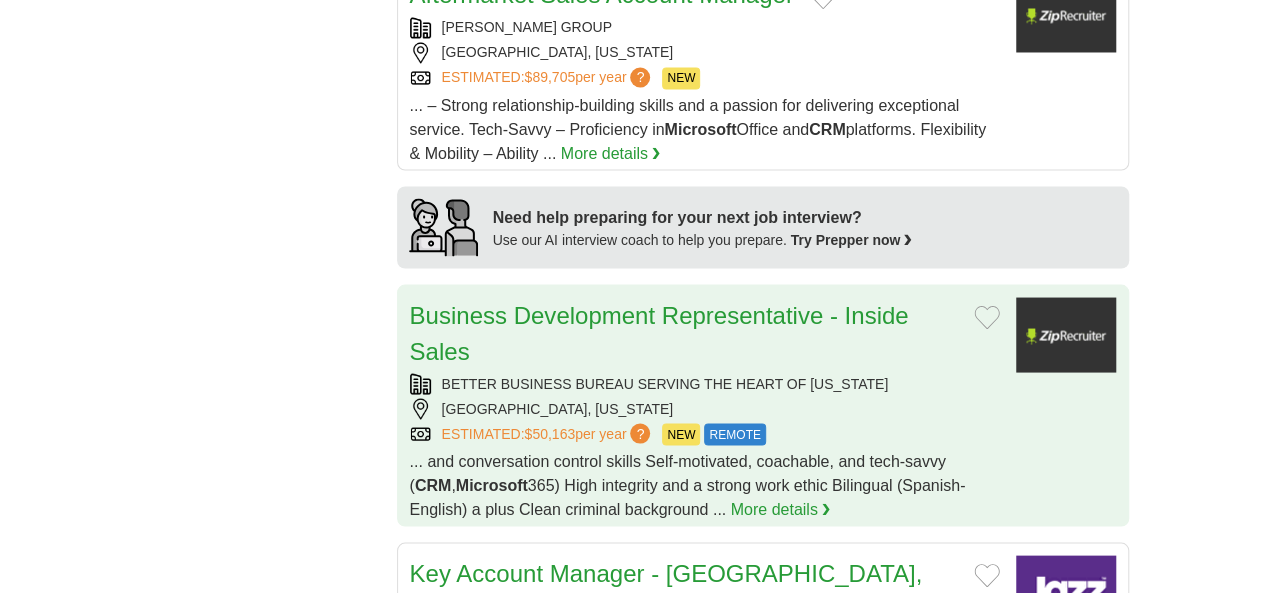 click on "ESTIMATED:
$50,163
per year
?
NEW REMOTE" at bounding box center [705, 434] 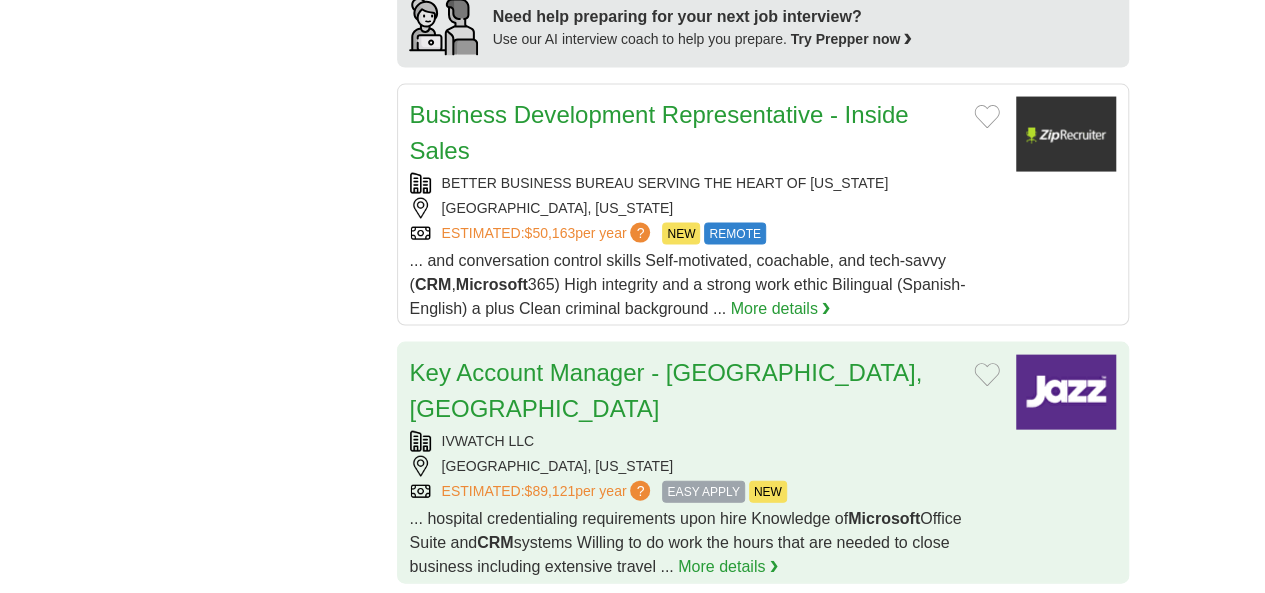 scroll, scrollTop: 2100, scrollLeft: 0, axis: vertical 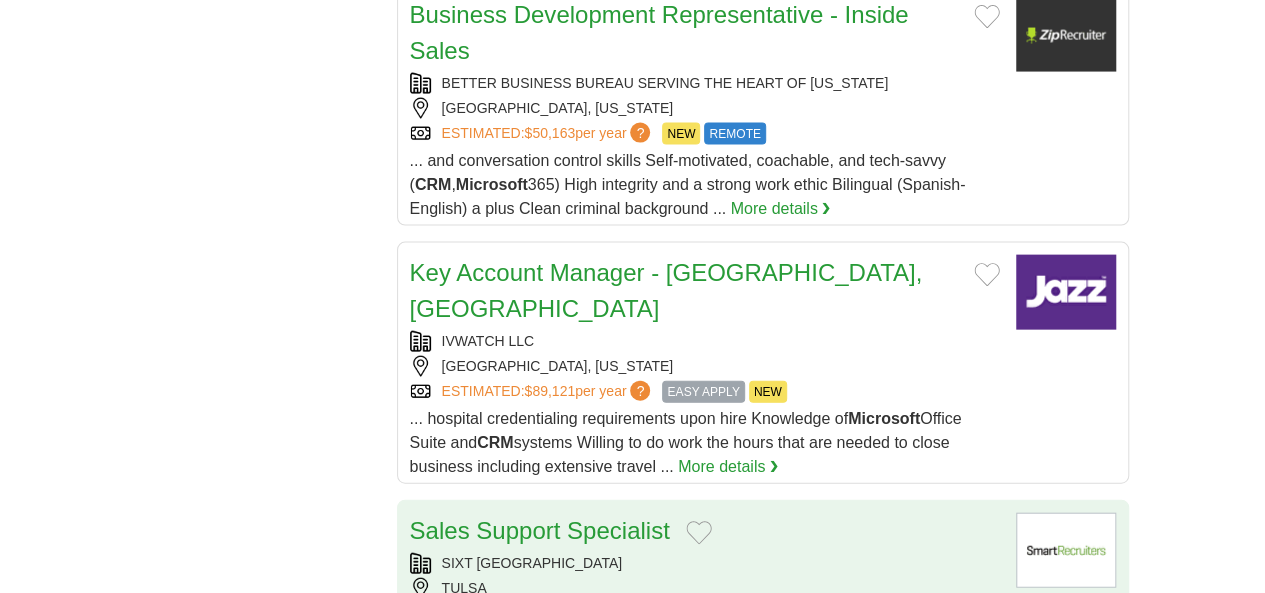 click on "ESTIMATED:
$41,915
per year
?
EASY APPLY NEW" at bounding box center (705, 614) 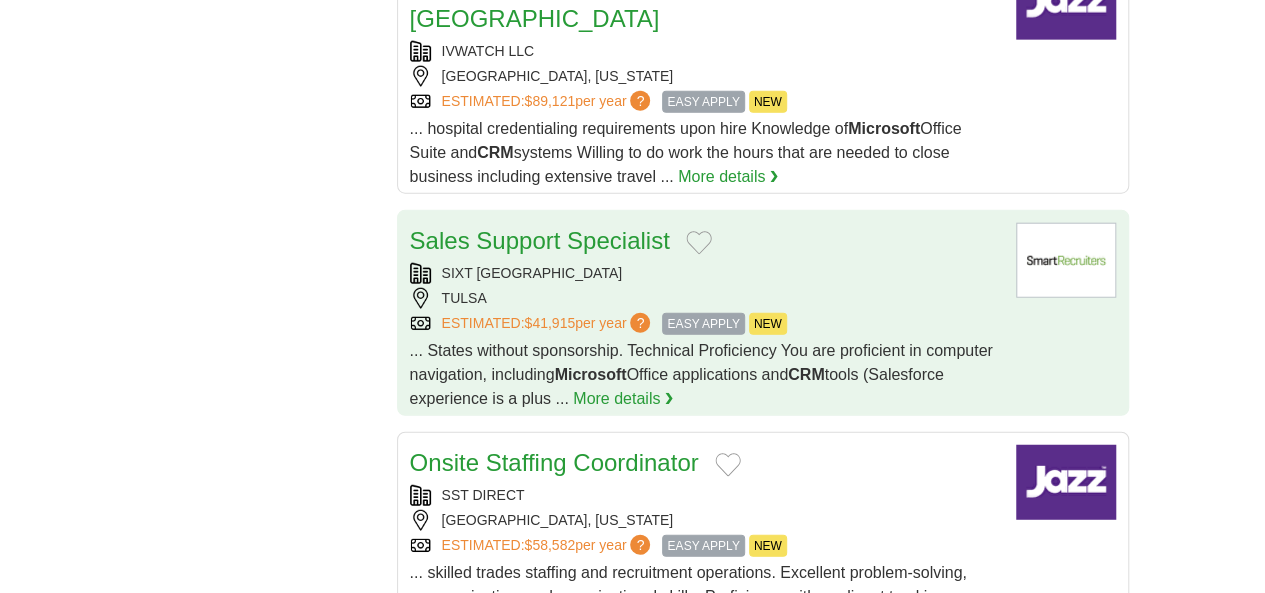 scroll, scrollTop: 2400, scrollLeft: 0, axis: vertical 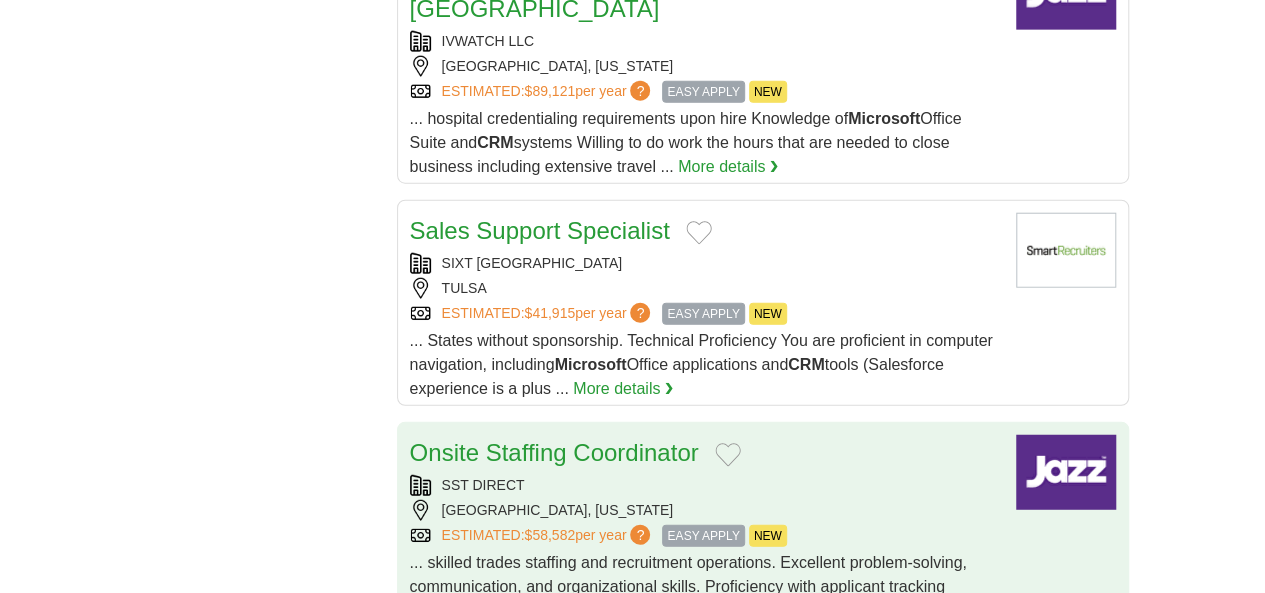 click on "...  skilled trades staffing and recruitment operations. Excellent problem-solving, communication, and organizational skills. Proficiency with applicant tracking systems (ATS),  CRM  tools ... , and  Microsoft  Office Suite. Join SST & Make an Impact: If you're ready to lead on-site workforce solutions and drive success for one of the fastest-growing skilled trades staffing companies ...
More details ❯" at bounding box center (705, 611) 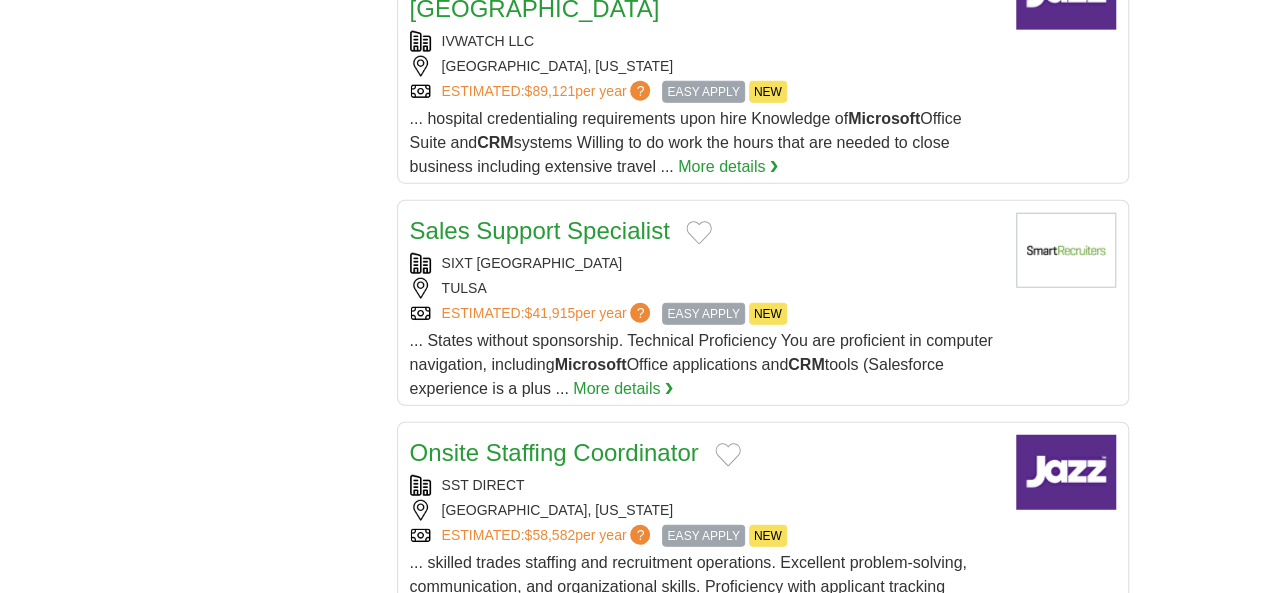 click on "❮ previous
1
2
...
7
8
9
10
next ❯" at bounding box center (763, 948) 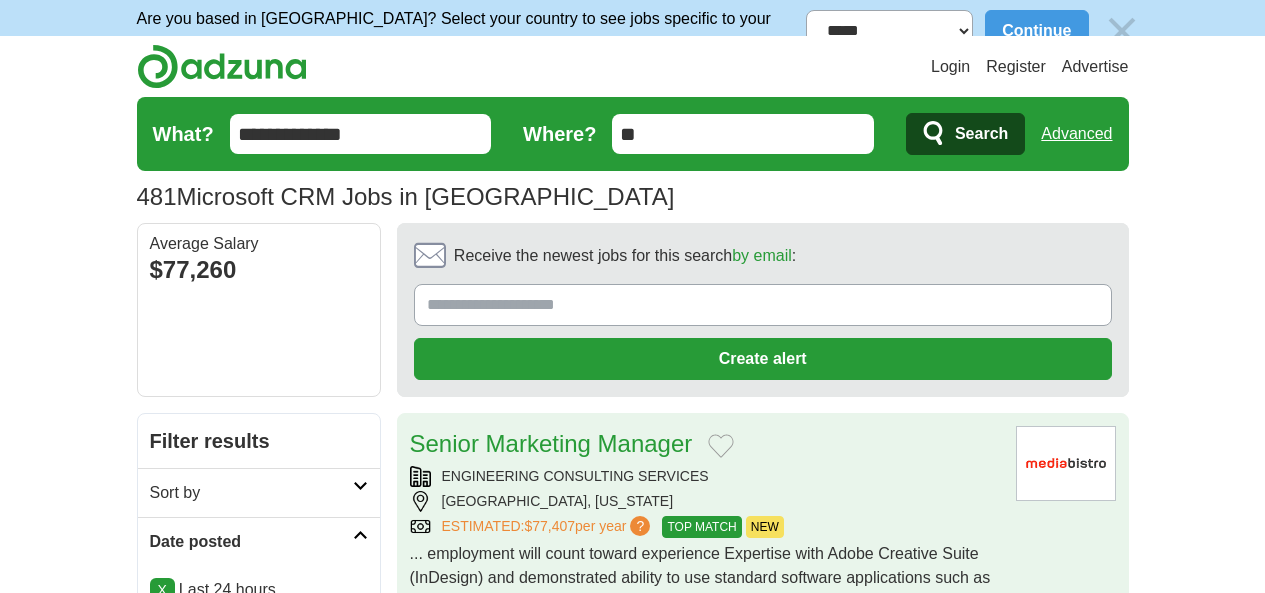 scroll, scrollTop: 0, scrollLeft: 0, axis: both 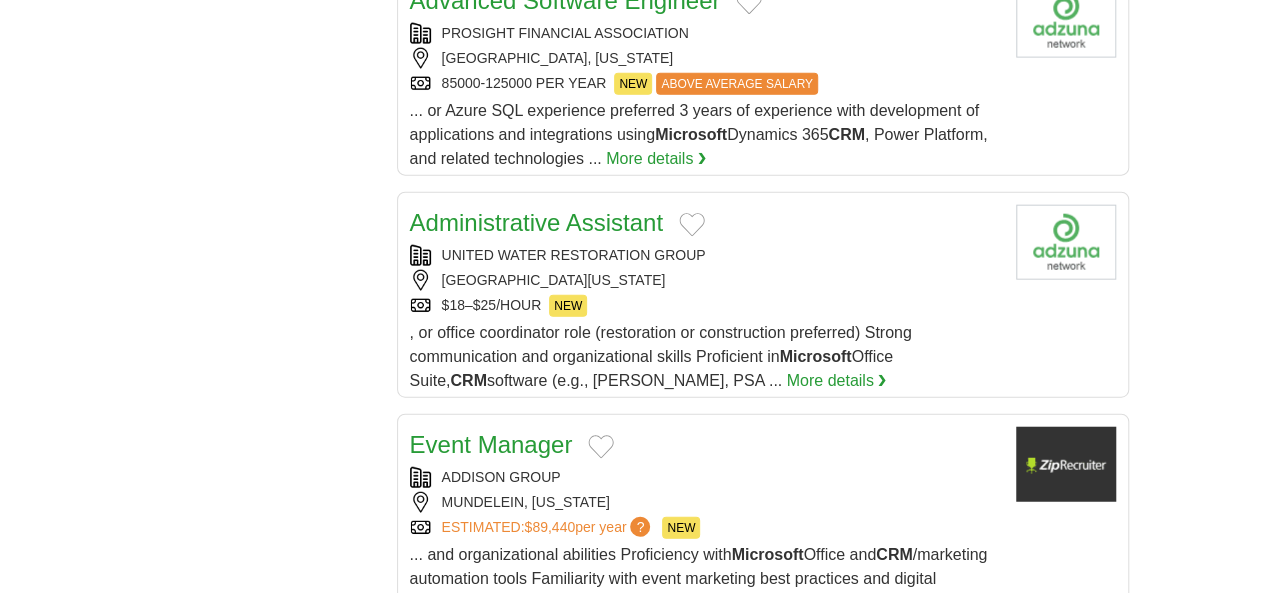 click on "12" at bounding box center (895, 892) 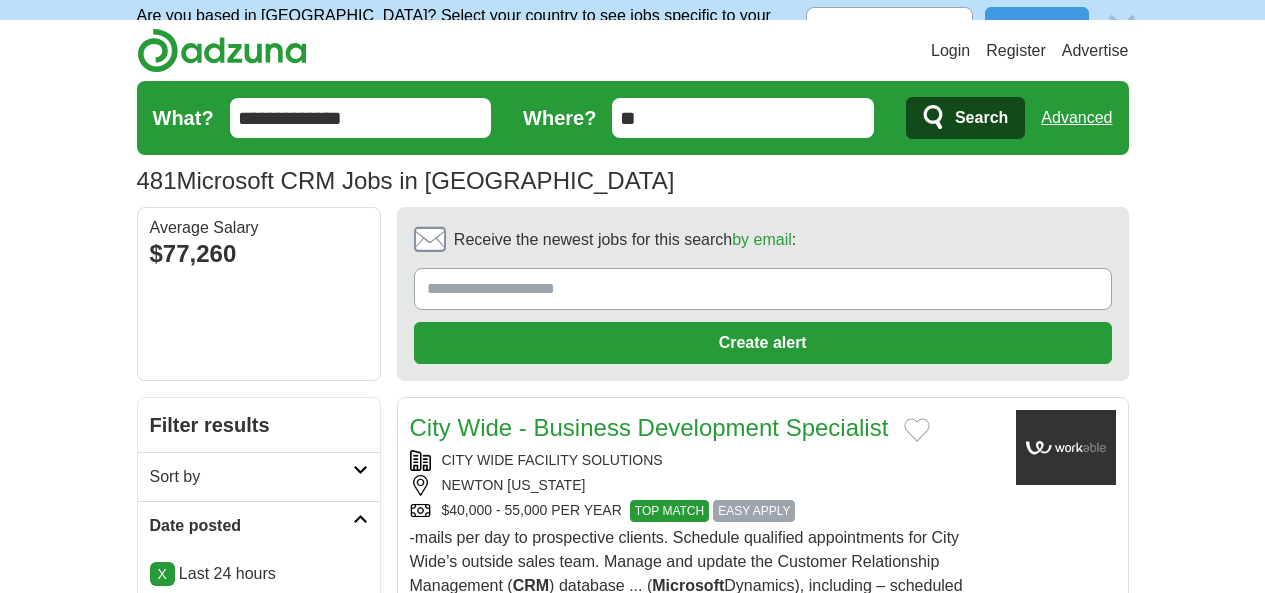 scroll, scrollTop: 6, scrollLeft: 0, axis: vertical 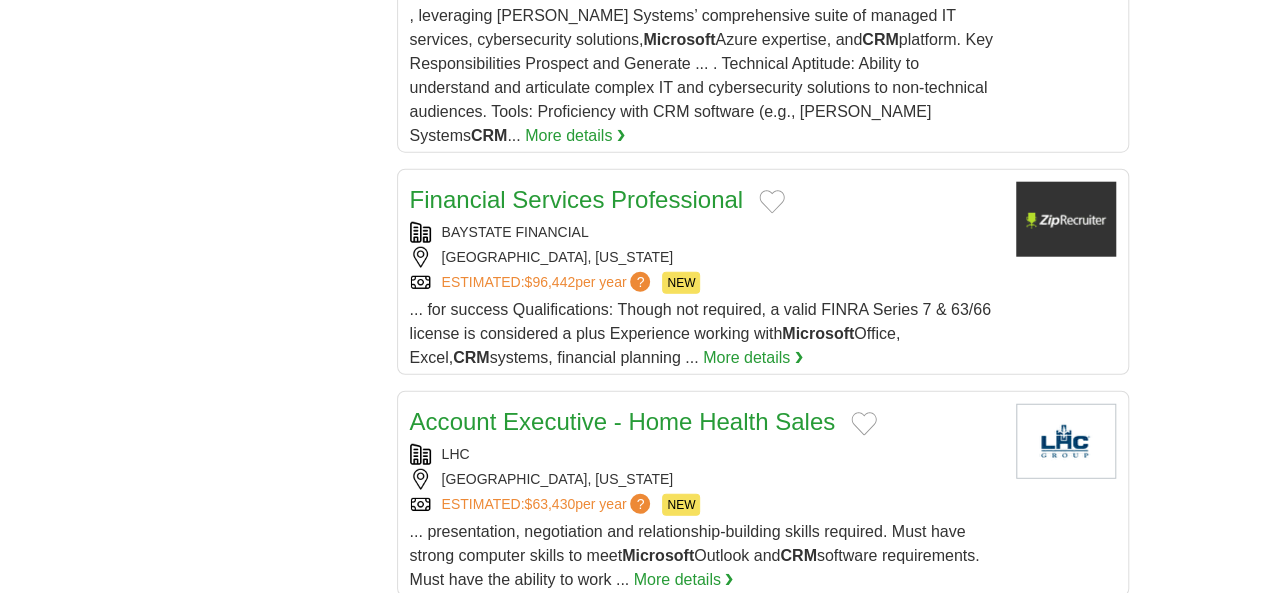 click on "13" at bounding box center [899, 869] 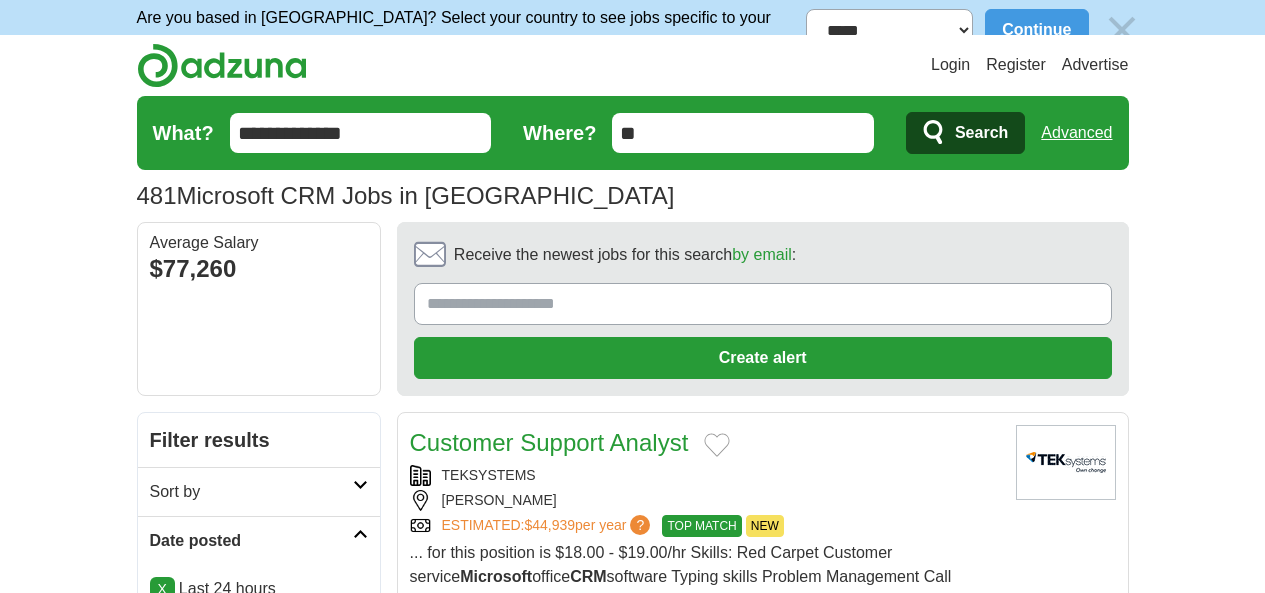 scroll, scrollTop: 0, scrollLeft: 0, axis: both 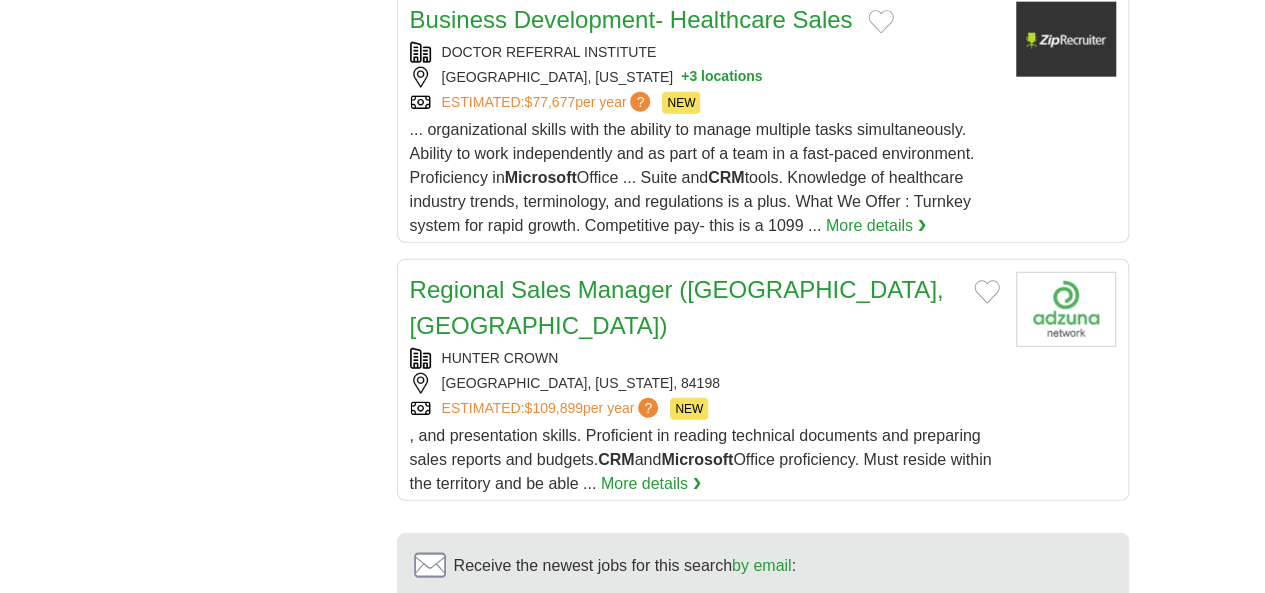 click on "14" at bounding box center (942, 773) 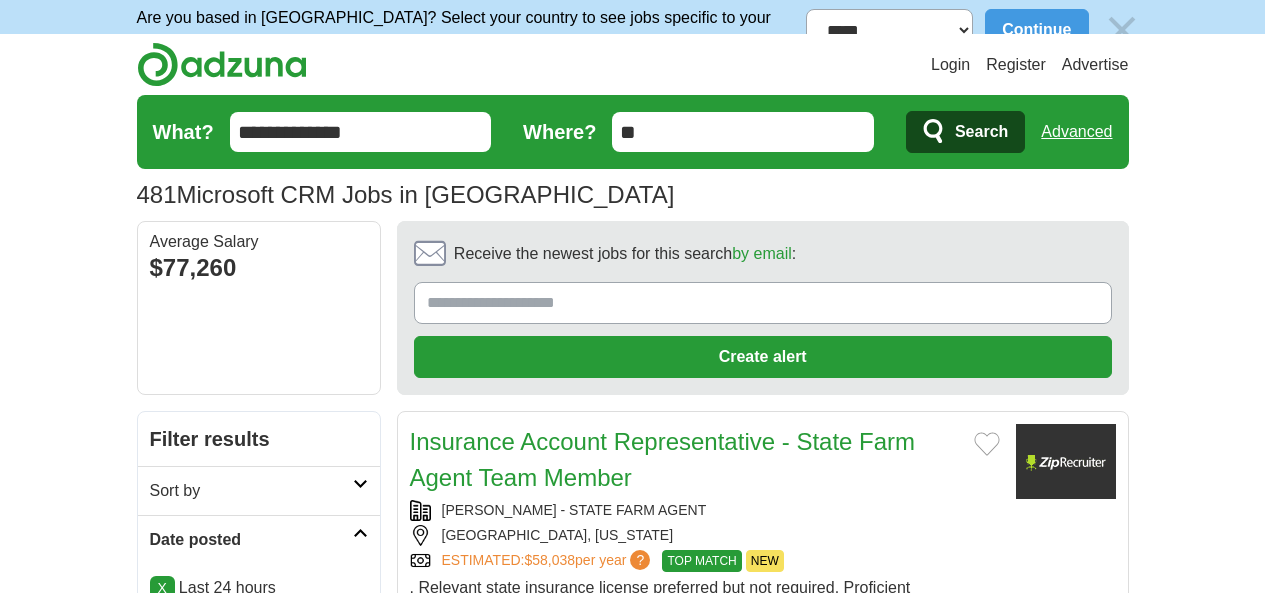 scroll, scrollTop: 0, scrollLeft: 0, axis: both 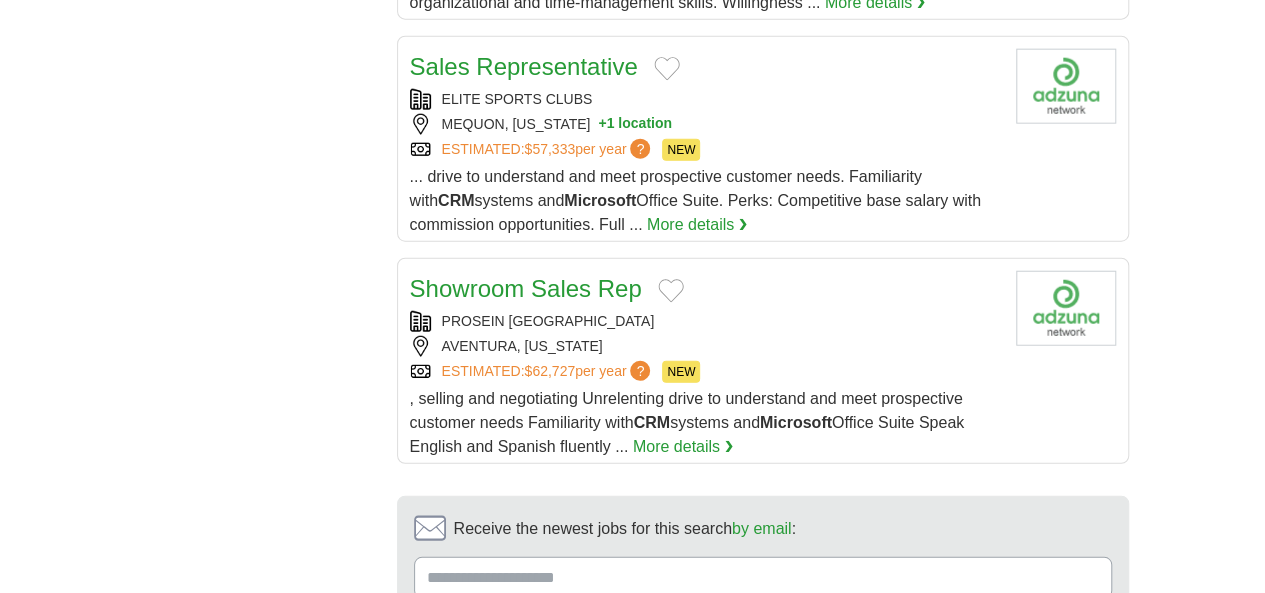 click on "15" at bounding box center (942, 736) 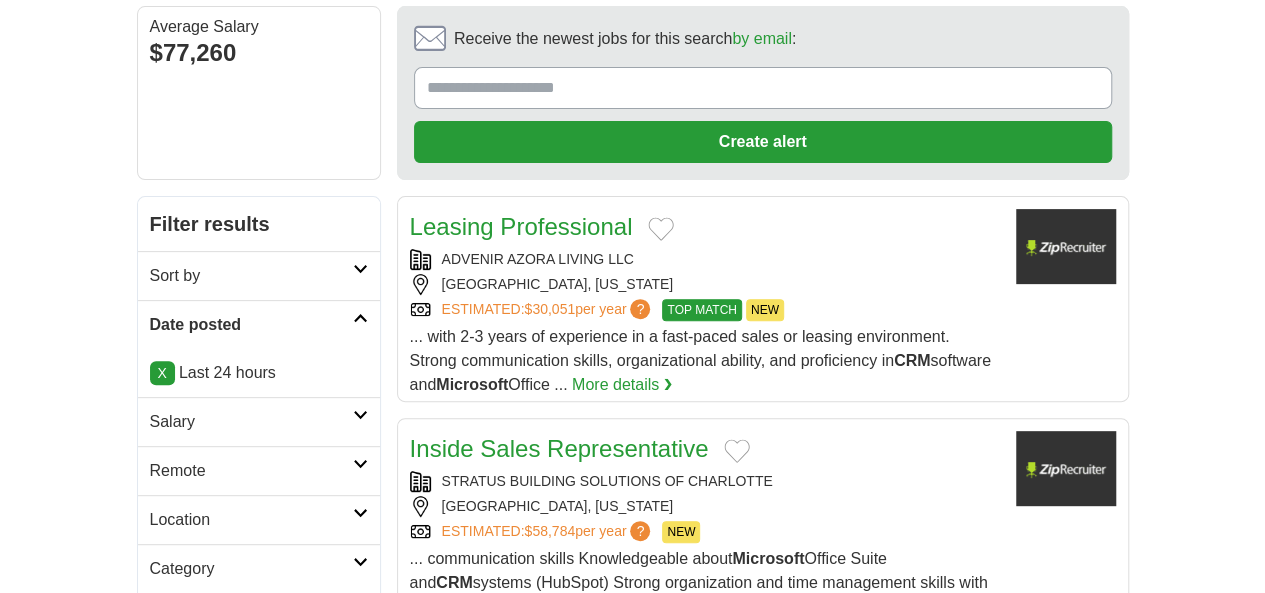 scroll, scrollTop: 0, scrollLeft: 0, axis: both 